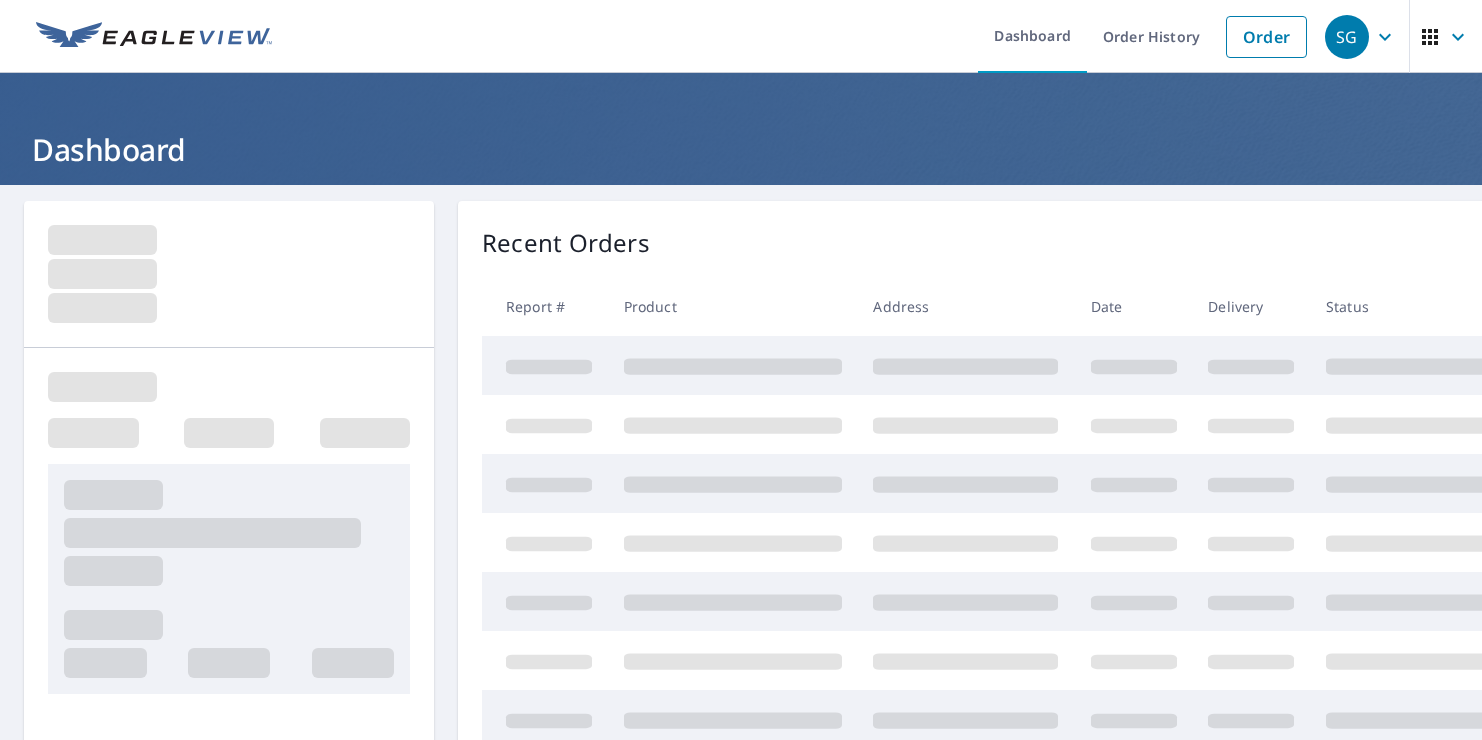 scroll, scrollTop: 0, scrollLeft: 0, axis: both 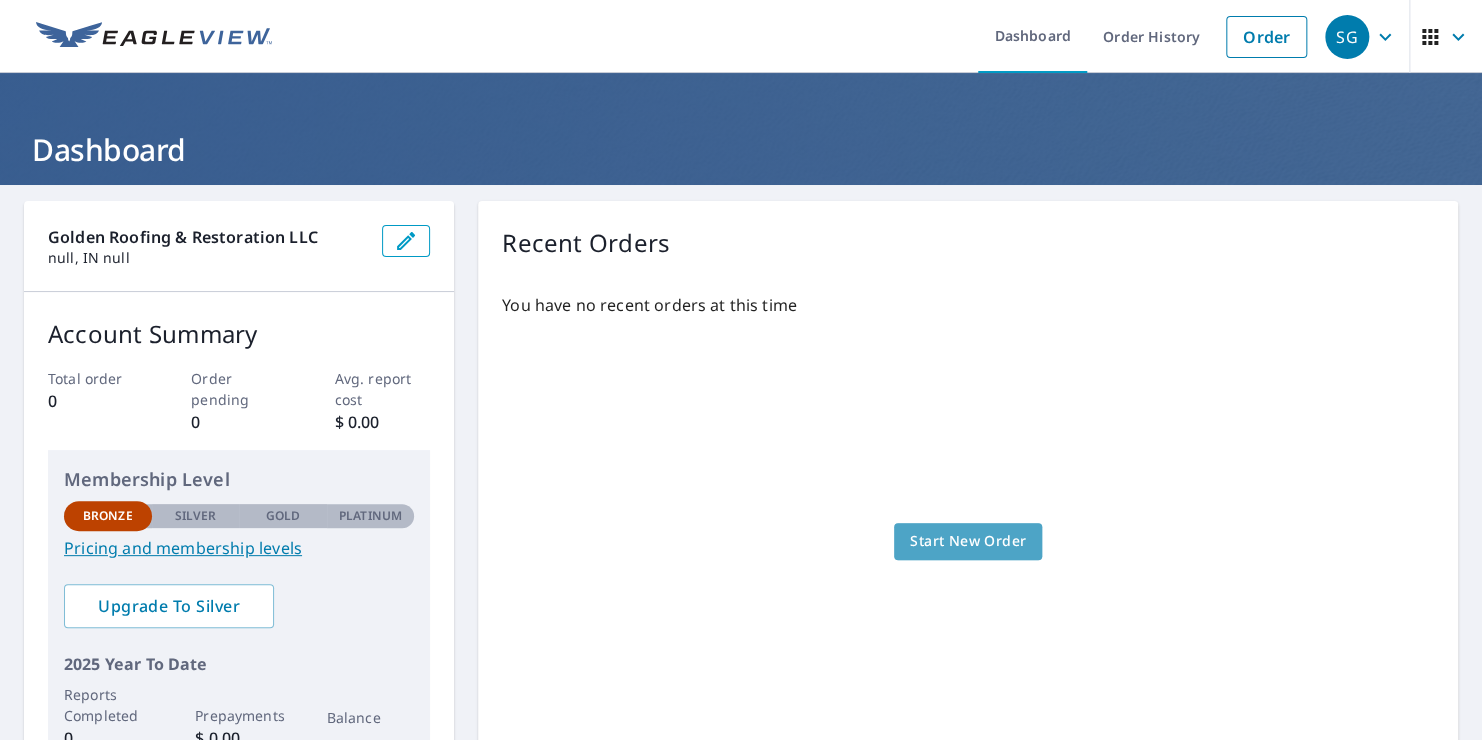 click on "Start New Order" at bounding box center (968, 541) 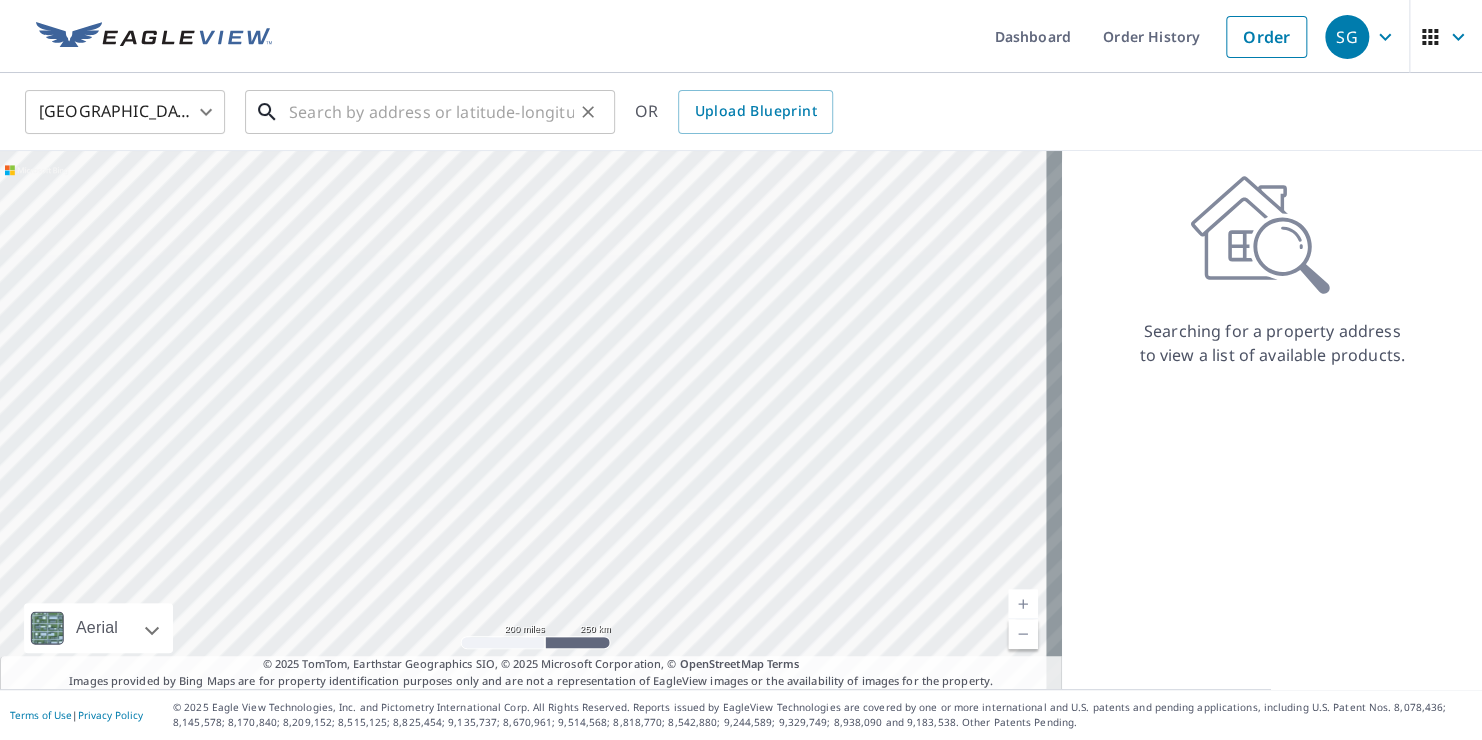 click at bounding box center [431, 112] 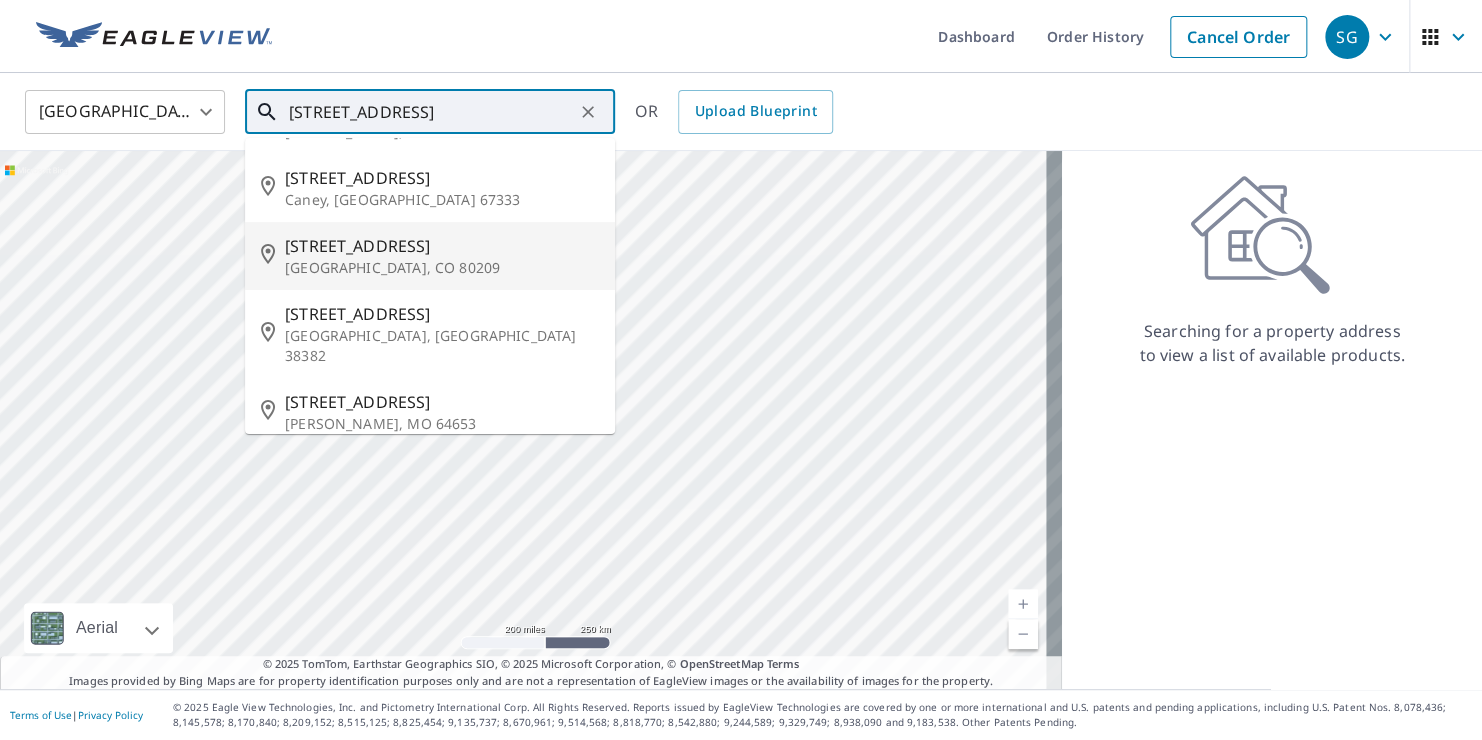scroll, scrollTop: 0, scrollLeft: 0, axis: both 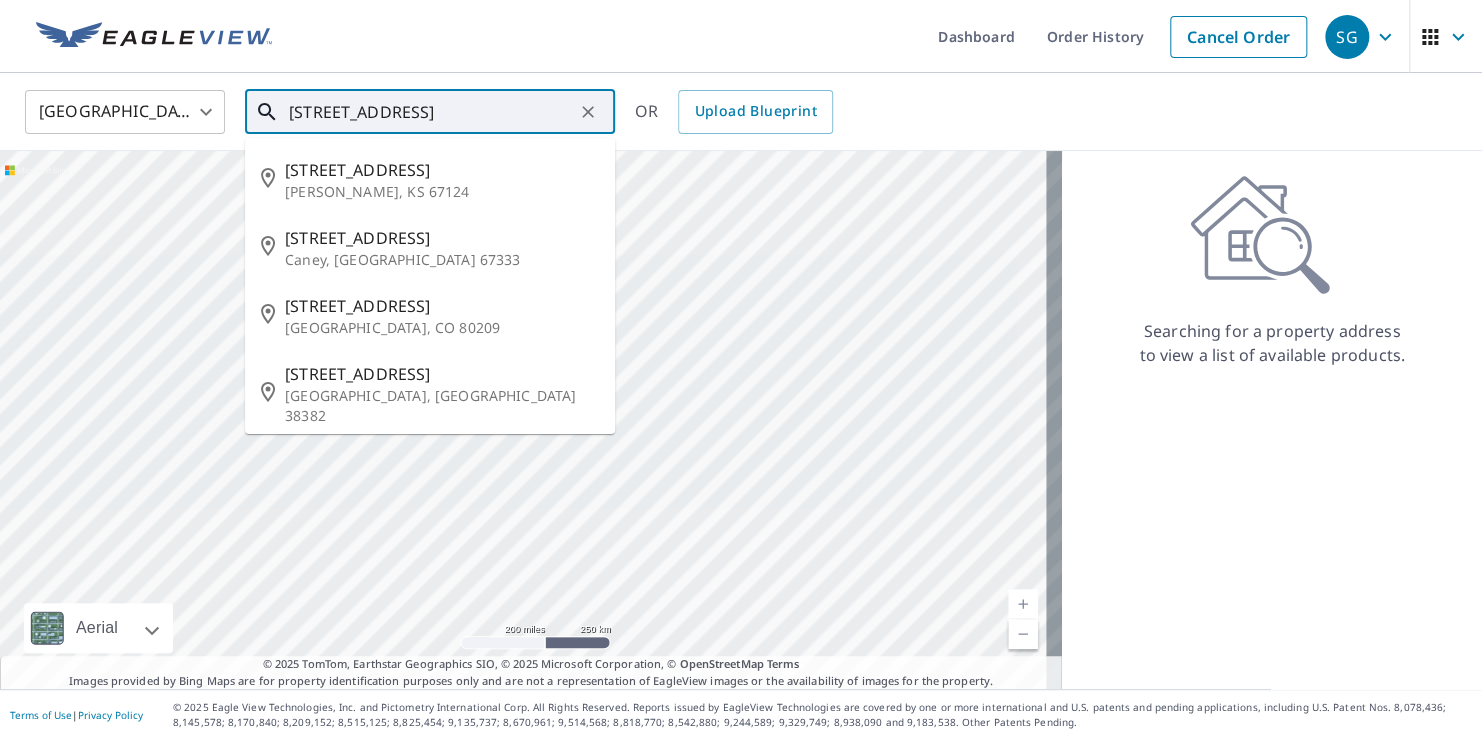 type on "[STREET_ADDRESS]" 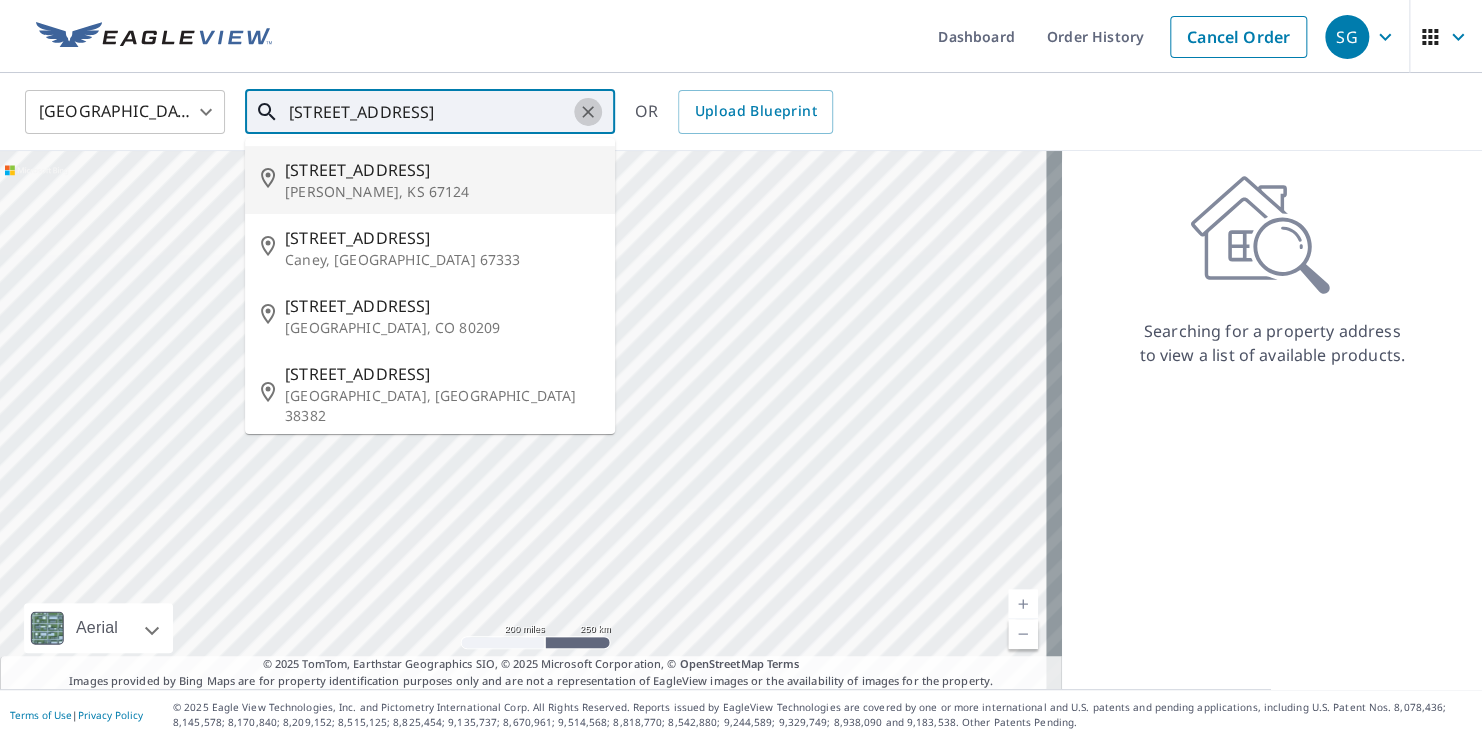 click 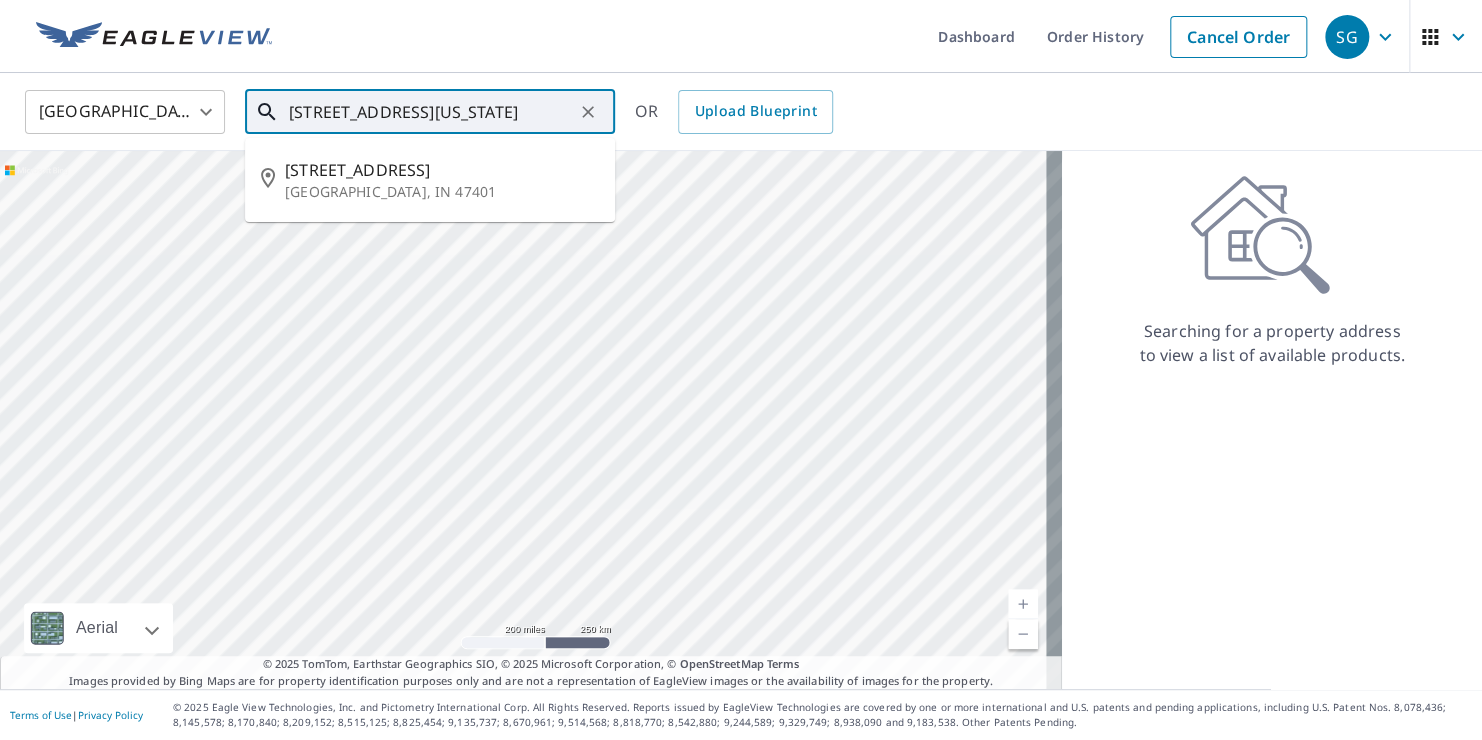 scroll, scrollTop: 0, scrollLeft: 8, axis: horizontal 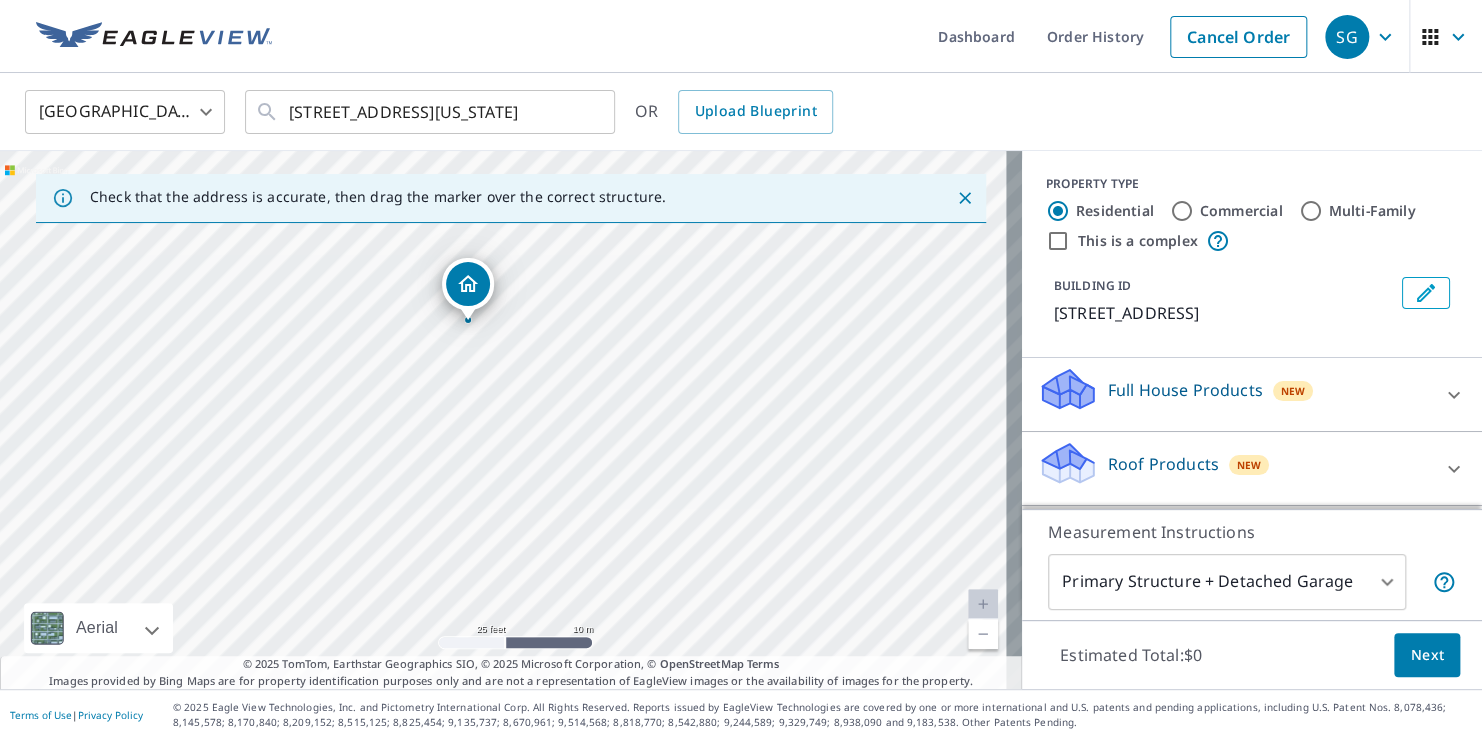 click 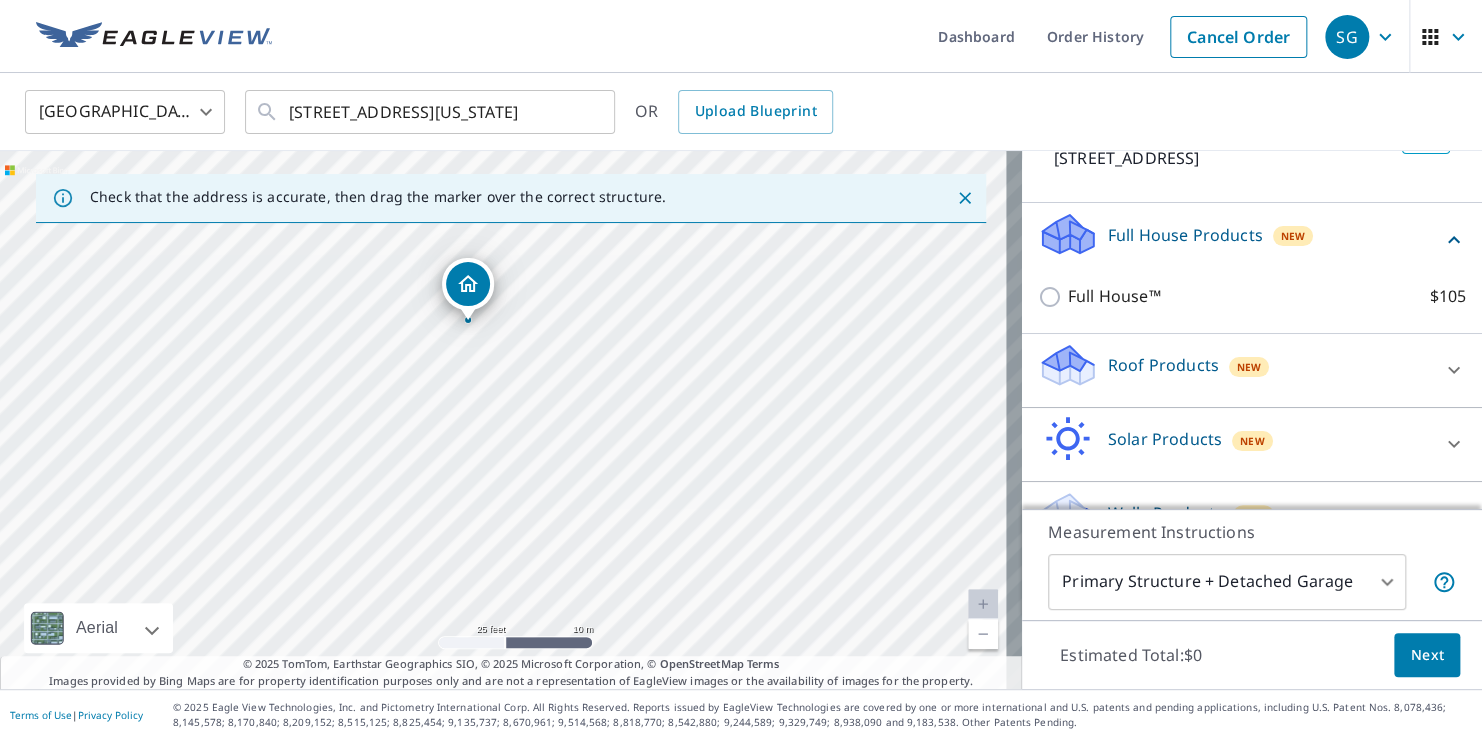 scroll, scrollTop: 200, scrollLeft: 0, axis: vertical 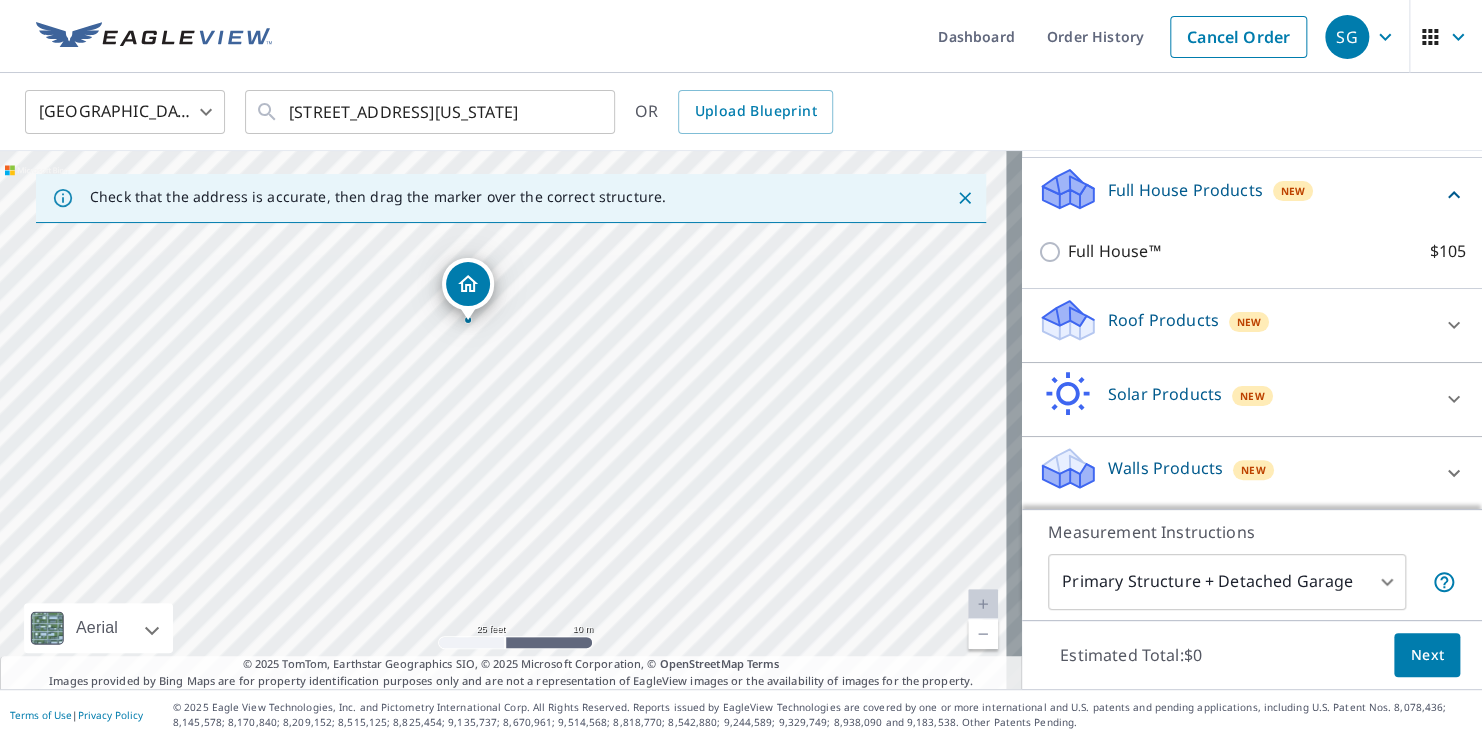 click on "Walls Products New" at bounding box center [1234, 473] 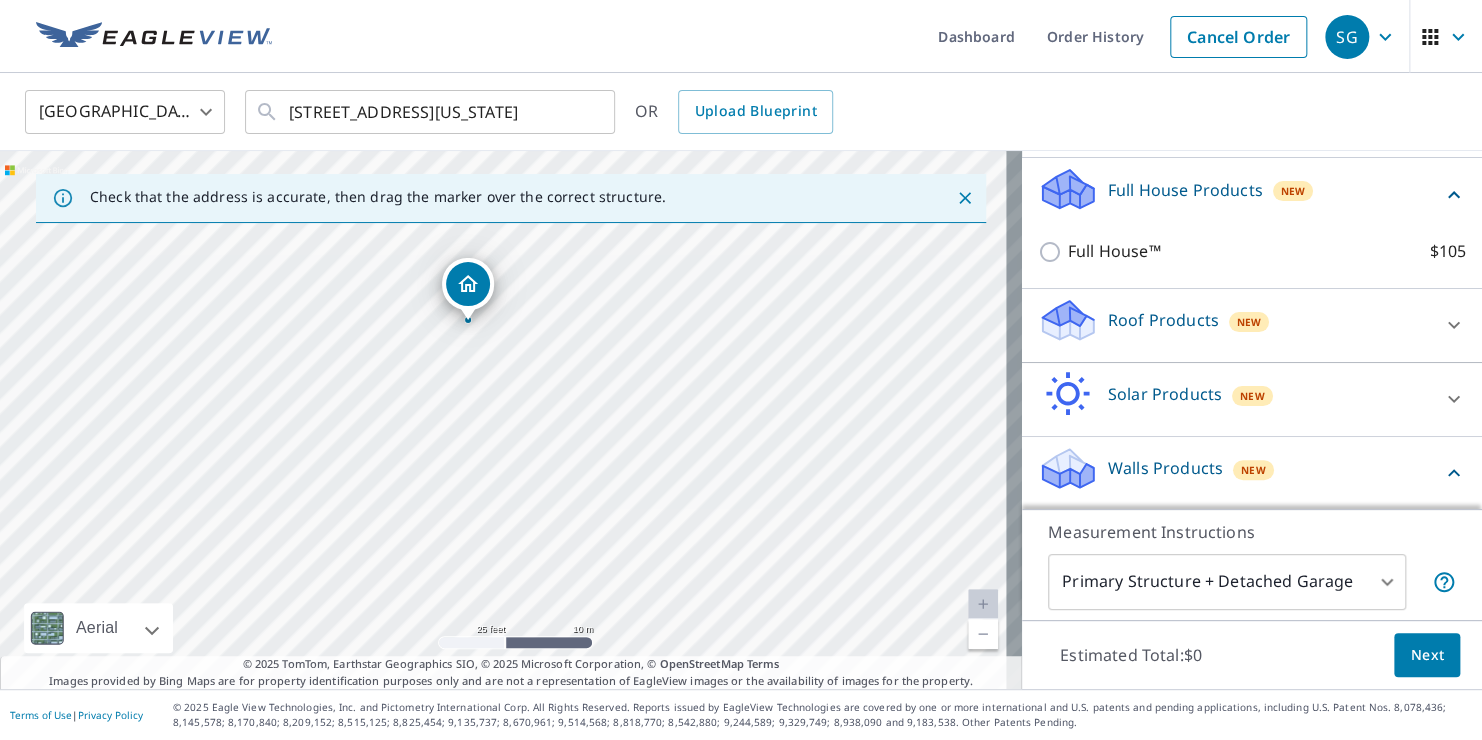 scroll, scrollTop: 312, scrollLeft: 0, axis: vertical 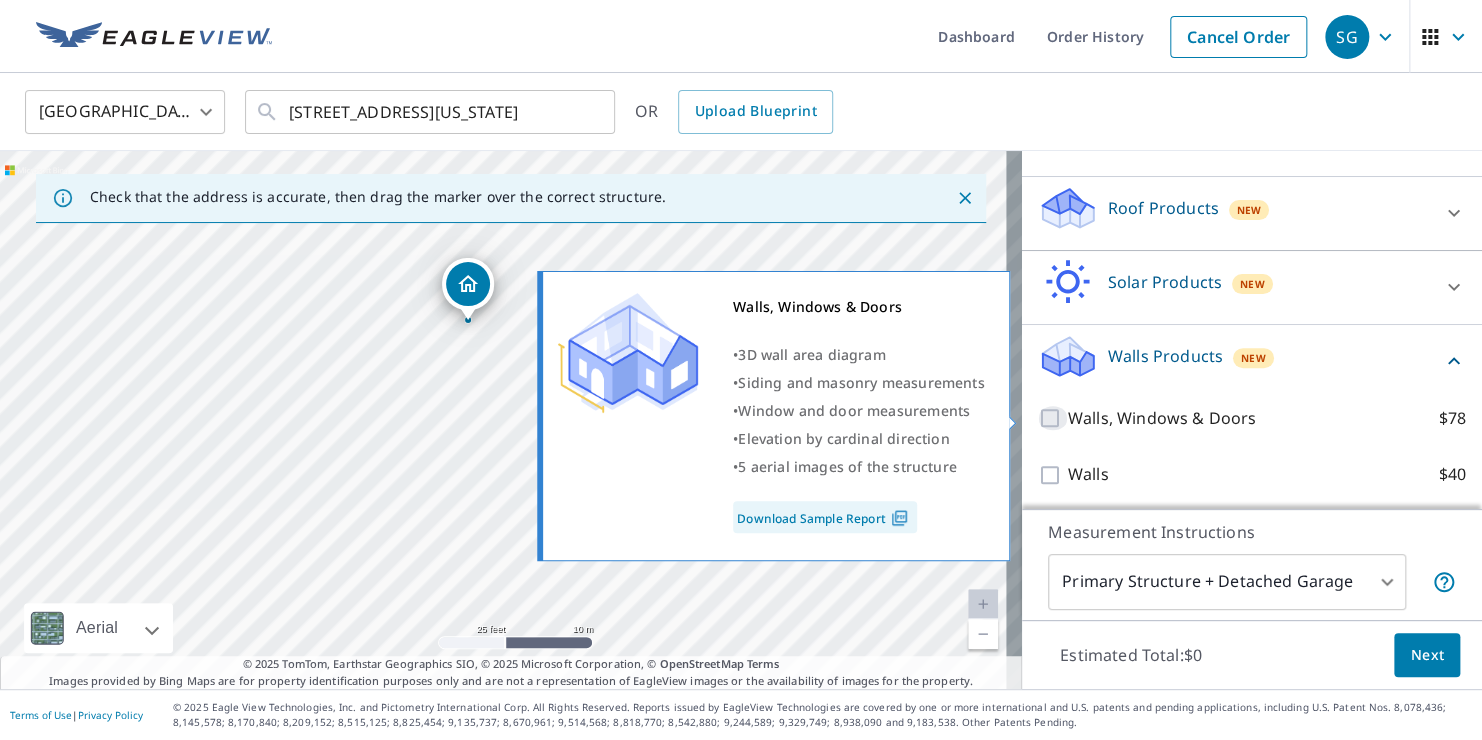 click on "Walls, Windows & Doors $78" at bounding box center (1053, 418) 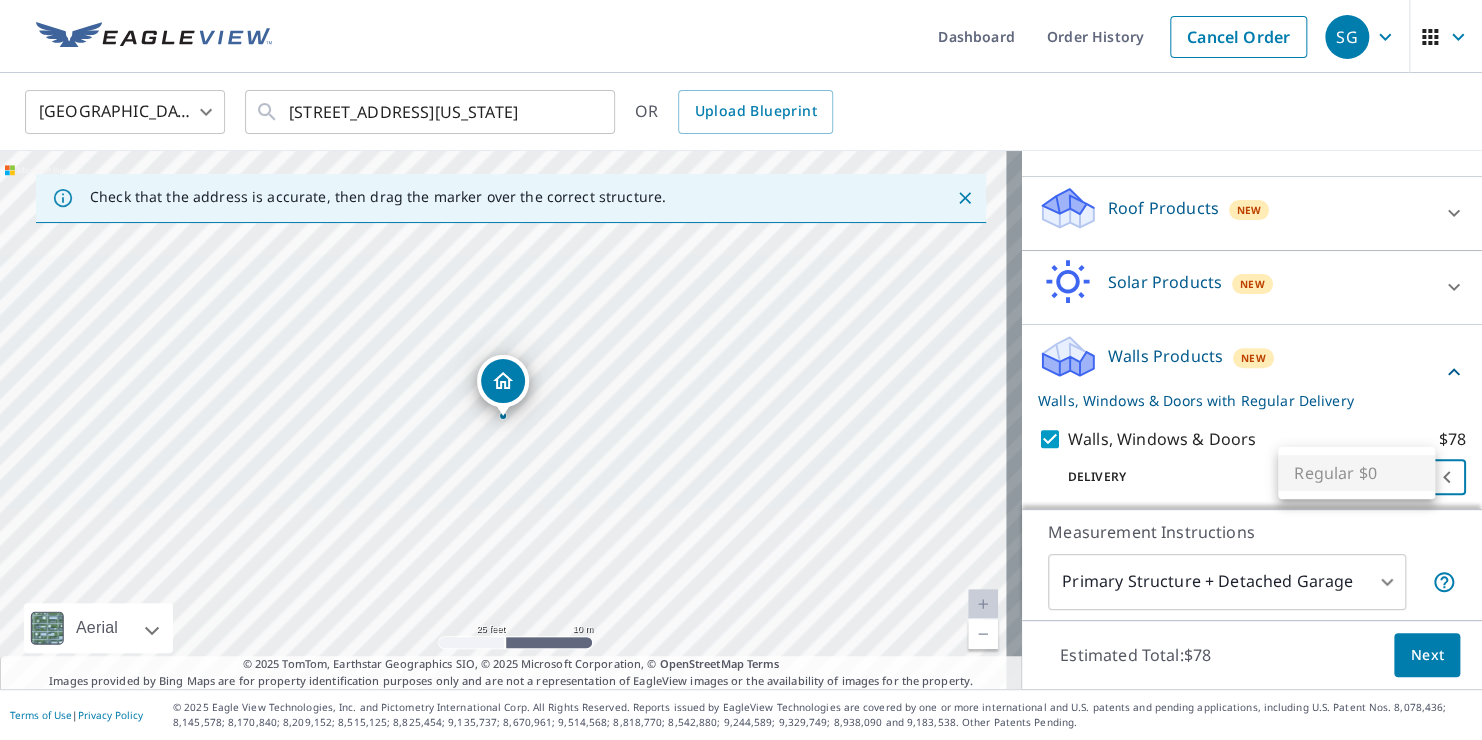 click on "SG SG
Dashboard Order History Cancel Order SG United States [GEOGRAPHIC_DATA] ​ [STREET_ADDRESS][US_STATE] ​ OR Upload Blueprint Check that the address is accurate, then drag the marker over the correct structure. [STREET_ADDRESS] A standard road map Aerial A detailed look from above Labels Labels 25 feet 10 m © 2025 TomTom, © Vexcel Imaging, © 2025 Microsoft Corporation,  © OpenStreetMap Terms © 2025 TomTom, Earthstar Geographics SIO, © 2025 Microsoft Corporation, ©   OpenStreetMap   Terms Images provided by Bing Maps are for property identification purposes only and are not a representation of EagleView images or the availability of images for the property. PROPERTY TYPE Residential Commercial Multi-Family This is a complex BUILDING ID [STREET_ADDRESS] Full House Products New Full House™ $105 Roof Products New Premium $32.75 - $87 QuickSquares™ $18 Gutter $13.75 Bid Perfect™ $18 Solar Products New Inform Essentials+ $63.25 $79 $30 $105.5" at bounding box center (741, 370) 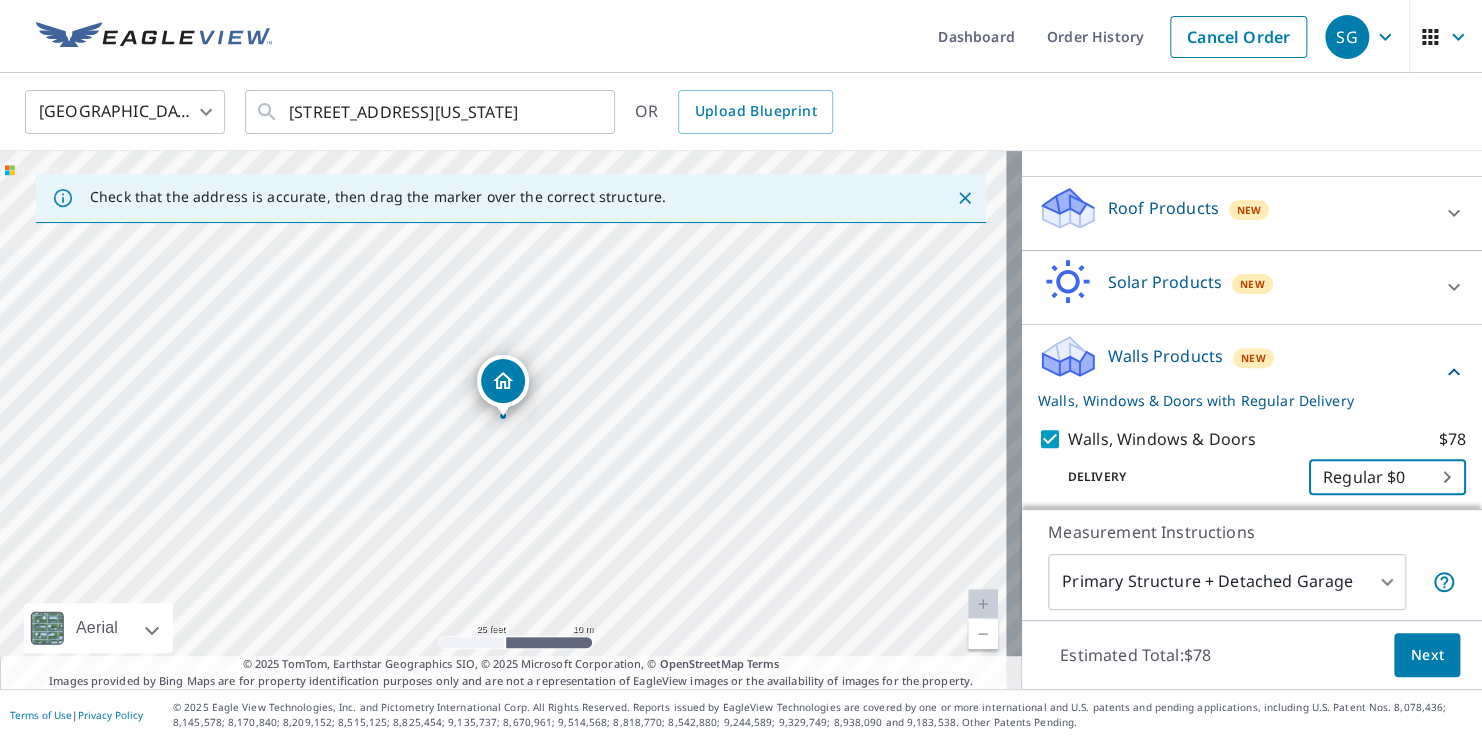 click on "SG SG
Dashboard Order History Cancel Order SG United States [GEOGRAPHIC_DATA] ​ [STREET_ADDRESS][US_STATE] ​ OR Upload Blueprint Check that the address is accurate, then drag the marker over the correct structure. [STREET_ADDRESS] A standard road map Aerial A detailed look from above Labels Labels 25 feet 10 m © 2025 TomTom, © Vexcel Imaging, © 2025 Microsoft Corporation,  © OpenStreetMap Terms © 2025 TomTom, Earthstar Geographics SIO, © 2025 Microsoft Corporation, ©   OpenStreetMap   Terms Images provided by Bing Maps are for property identification purposes only and are not a representation of EagleView images or the availability of images for the property. PROPERTY TYPE Residential Commercial Multi-Family This is a complex BUILDING ID [STREET_ADDRESS] Full House Products New Full House™ $105 Roof Products New Premium $32.75 - $87 QuickSquares™ $18 Gutter $13.75 Bid Perfect™ $18 Solar Products New Inform Essentials+ $63.25 $79 $30 $105.5" at bounding box center [741, 370] 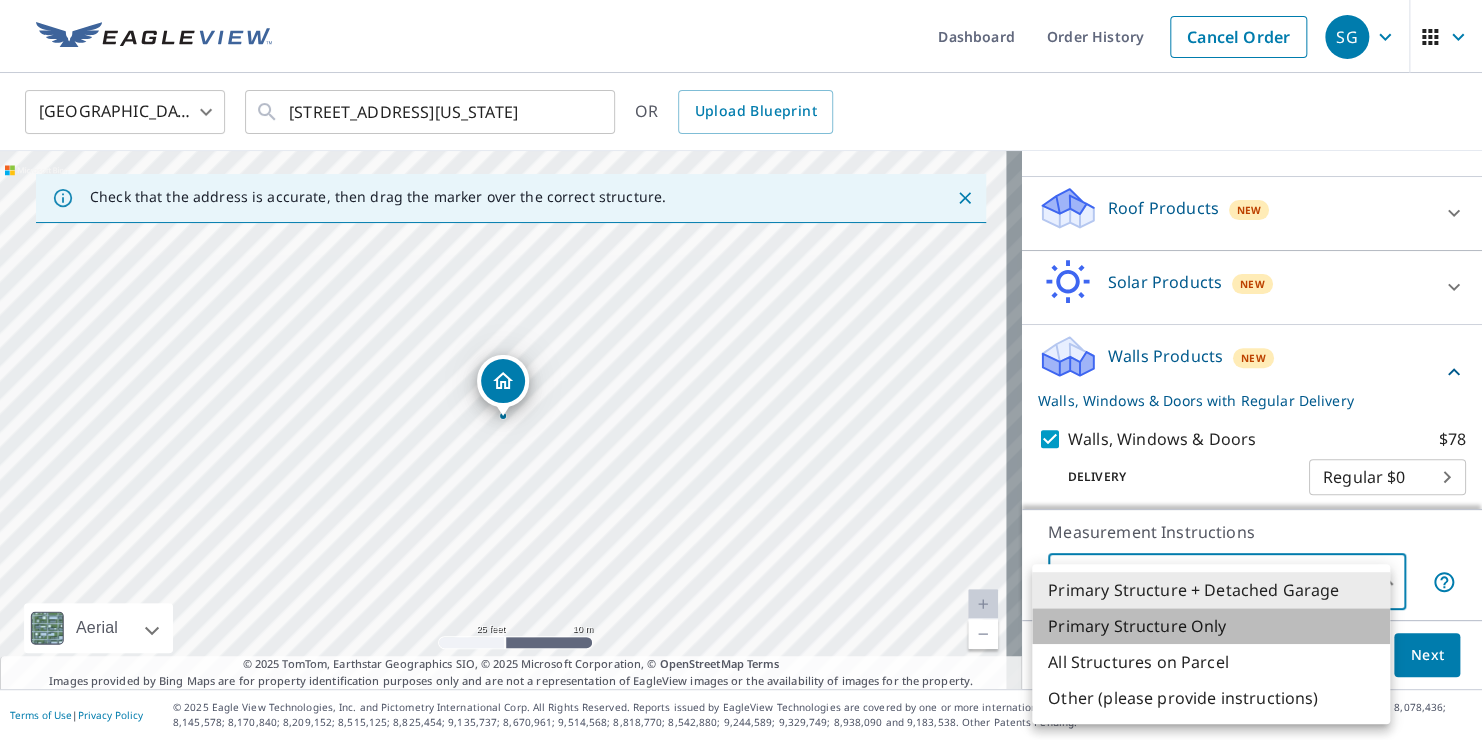 click on "Primary Structure Only" at bounding box center (1211, 626) 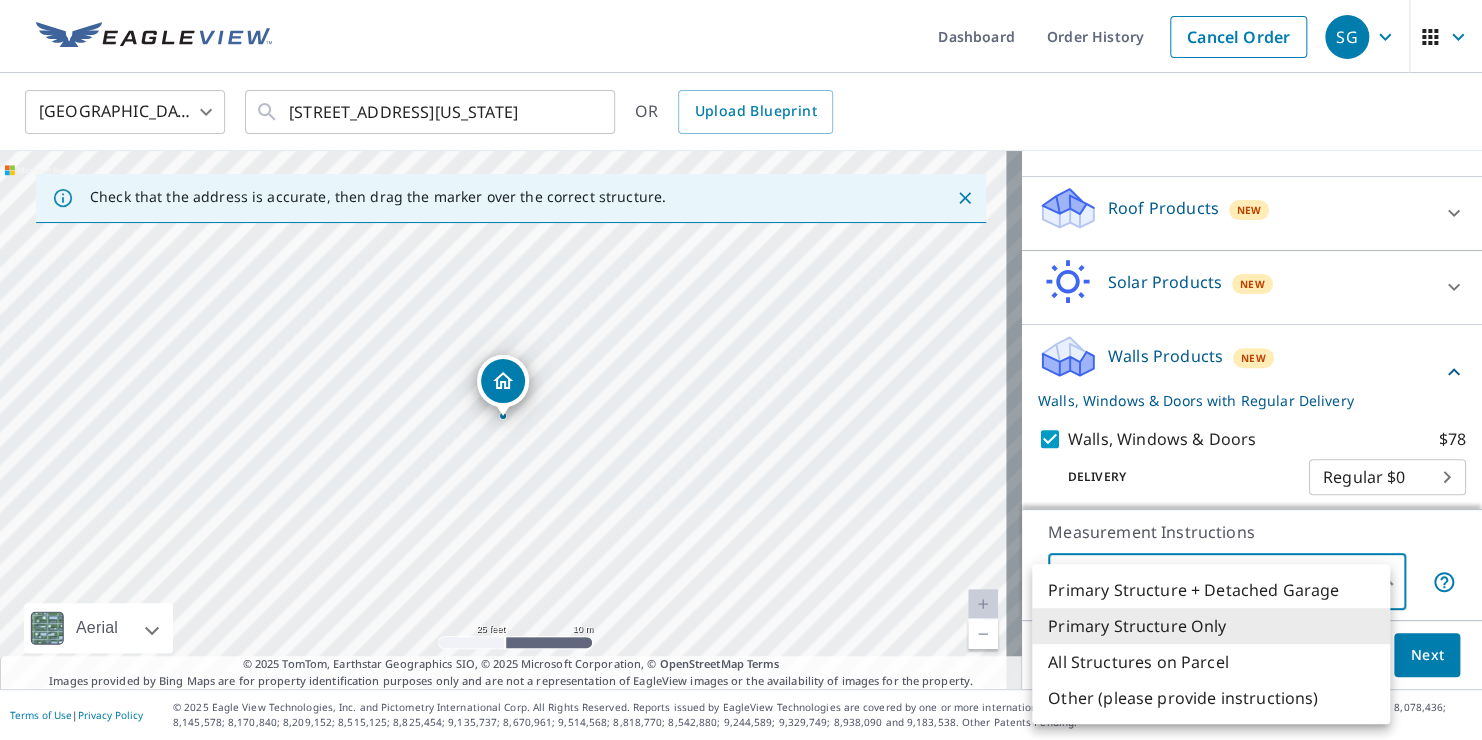 click on "SG SG
Dashboard Order History Cancel Order SG United States [GEOGRAPHIC_DATA] ​ [STREET_ADDRESS][US_STATE] ​ OR Upload Blueprint Check that the address is accurate, then drag the marker over the correct structure. [STREET_ADDRESS] A standard road map Aerial A detailed look from above Labels Labels 25 feet 10 m © 2025 TomTom, © Vexcel Imaging, © 2025 Microsoft Corporation,  © OpenStreetMap Terms © 2025 TomTom, Earthstar Geographics SIO, © 2025 Microsoft Corporation, ©   OpenStreetMap   Terms Images provided by Bing Maps are for property identification purposes only and are not a representation of EagleView images or the availability of images for the property. PROPERTY TYPE Residential Commercial Multi-Family This is a complex BUILDING ID [STREET_ADDRESS] Full House Products New Full House™ $105 Roof Products New Premium $32.75 - $87 QuickSquares™ $18 Gutter $13.75 Bid Perfect™ $18 Solar Products New Inform Essentials+ $63.25 $79 $30 $105.5" at bounding box center (741, 370) 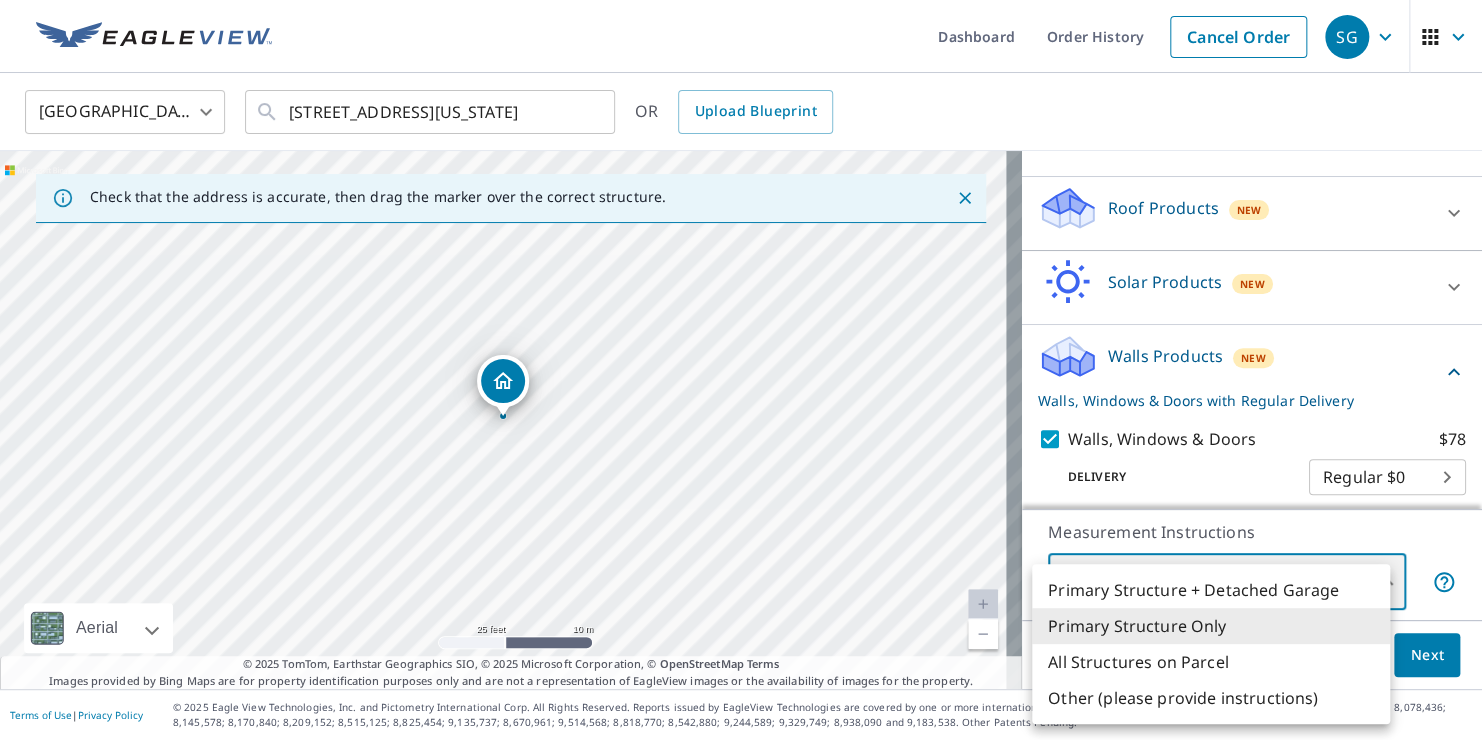 type on "1" 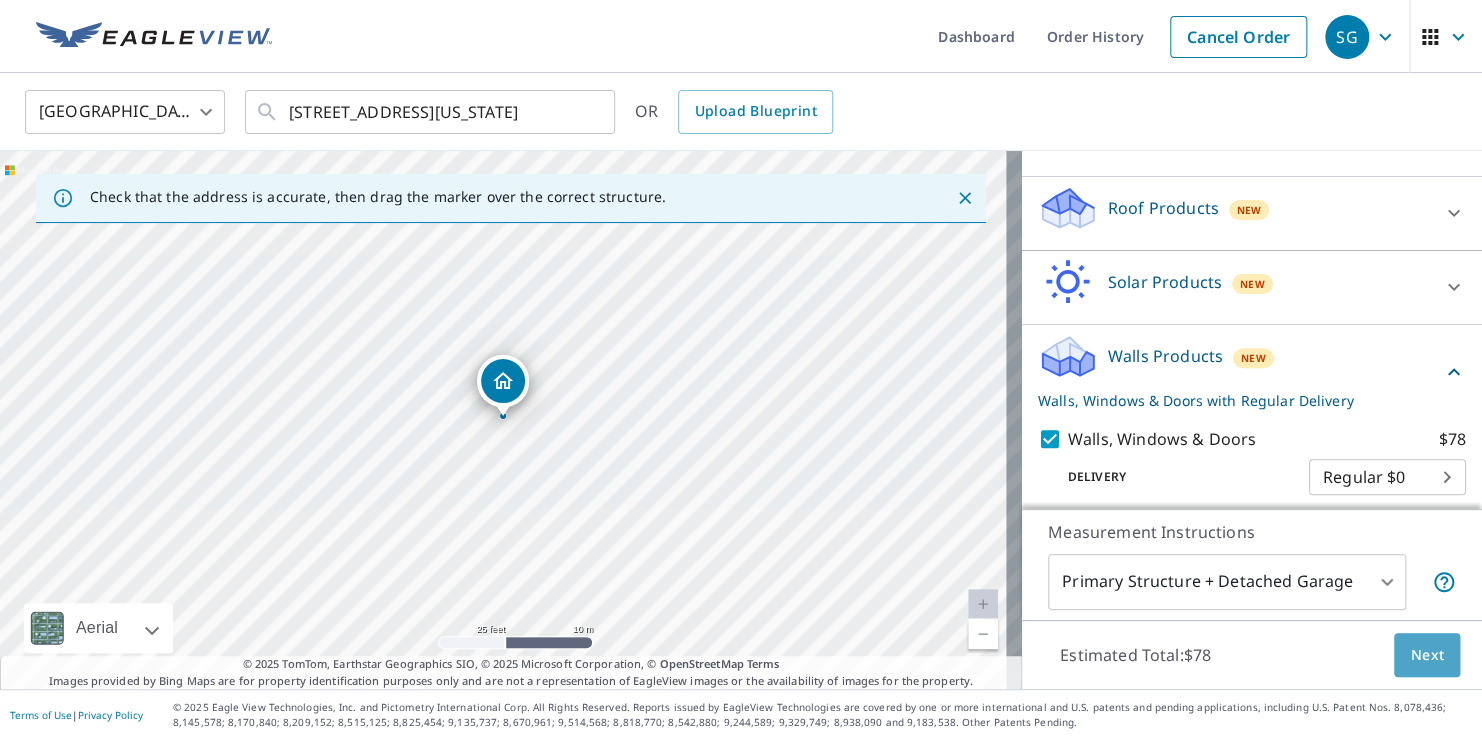 click on "Next" at bounding box center (1427, 655) 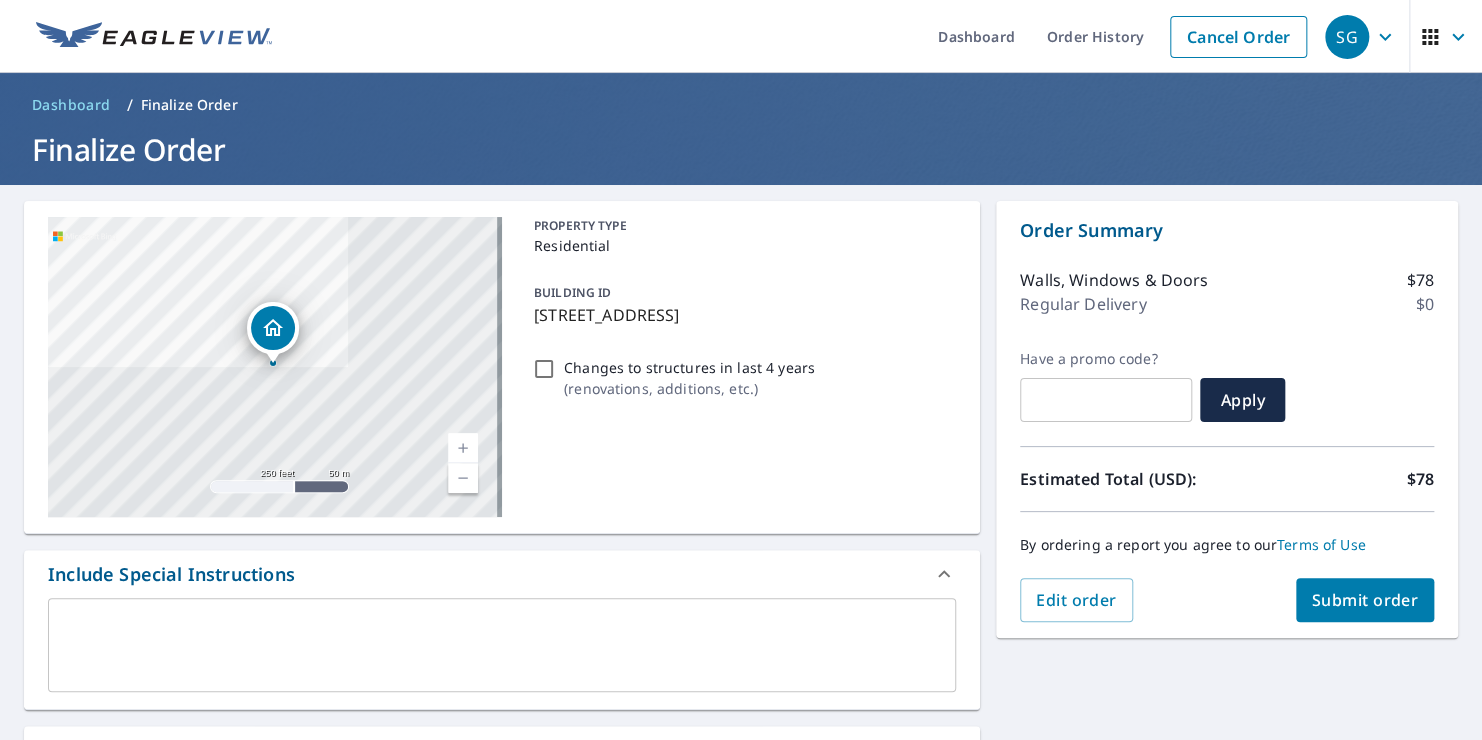 click at bounding box center [1106, 400] 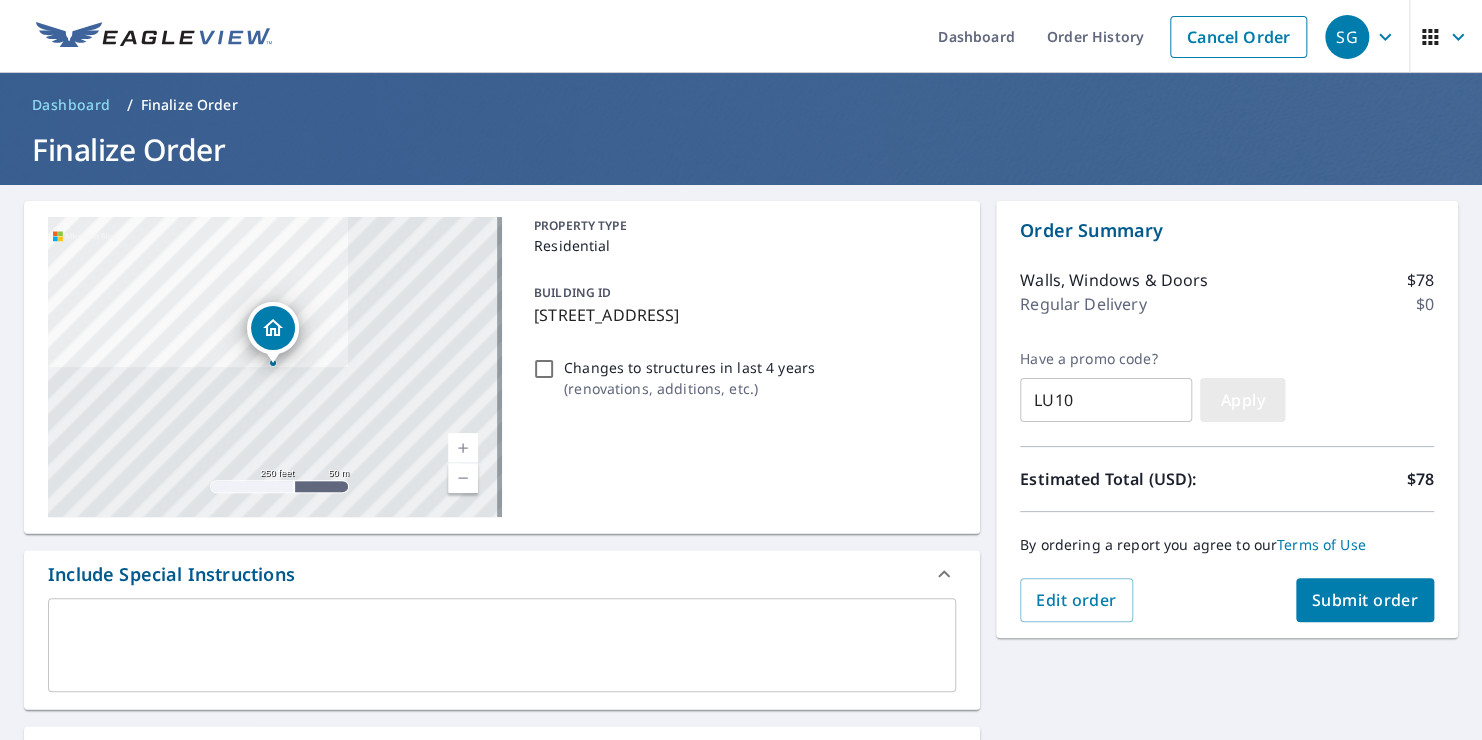 click on "Apply" at bounding box center (1242, 400) 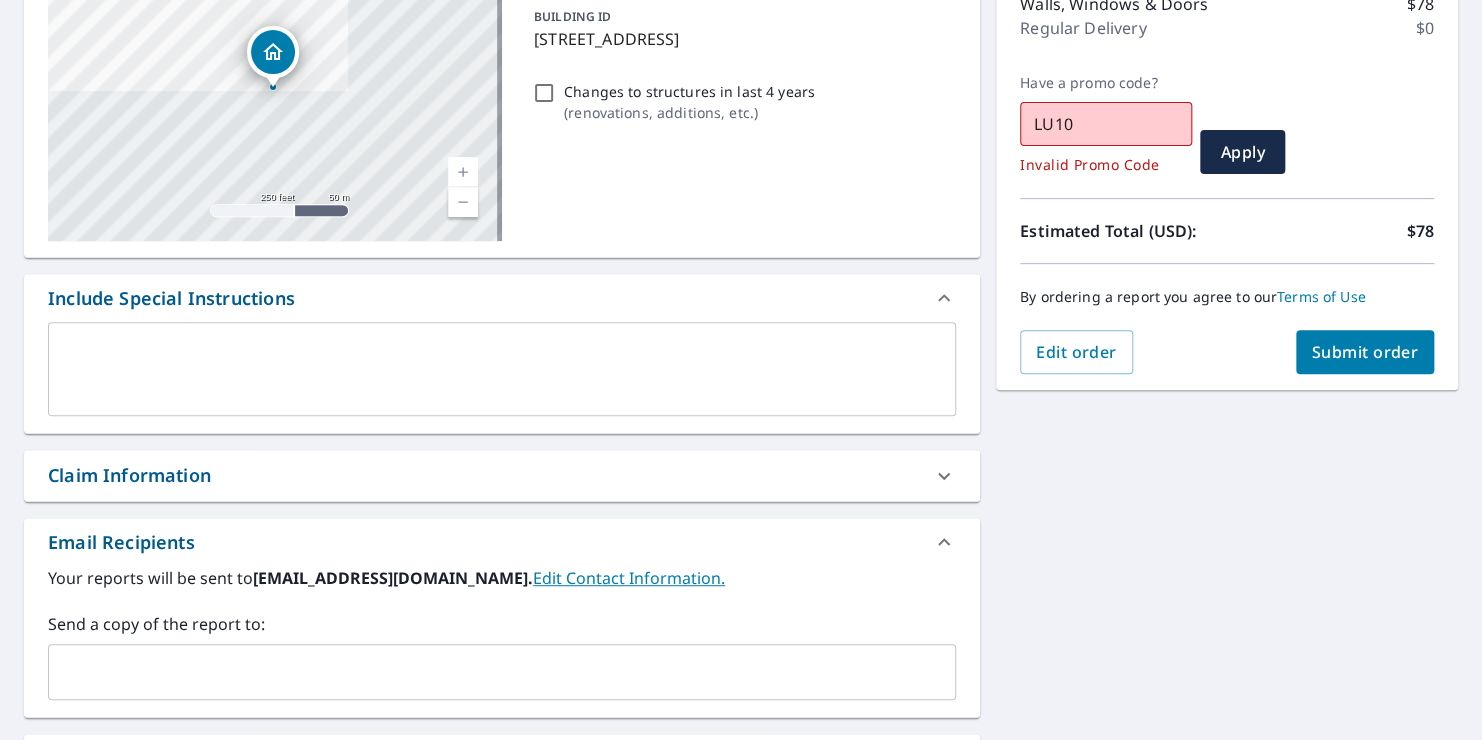 scroll, scrollTop: 0, scrollLeft: 0, axis: both 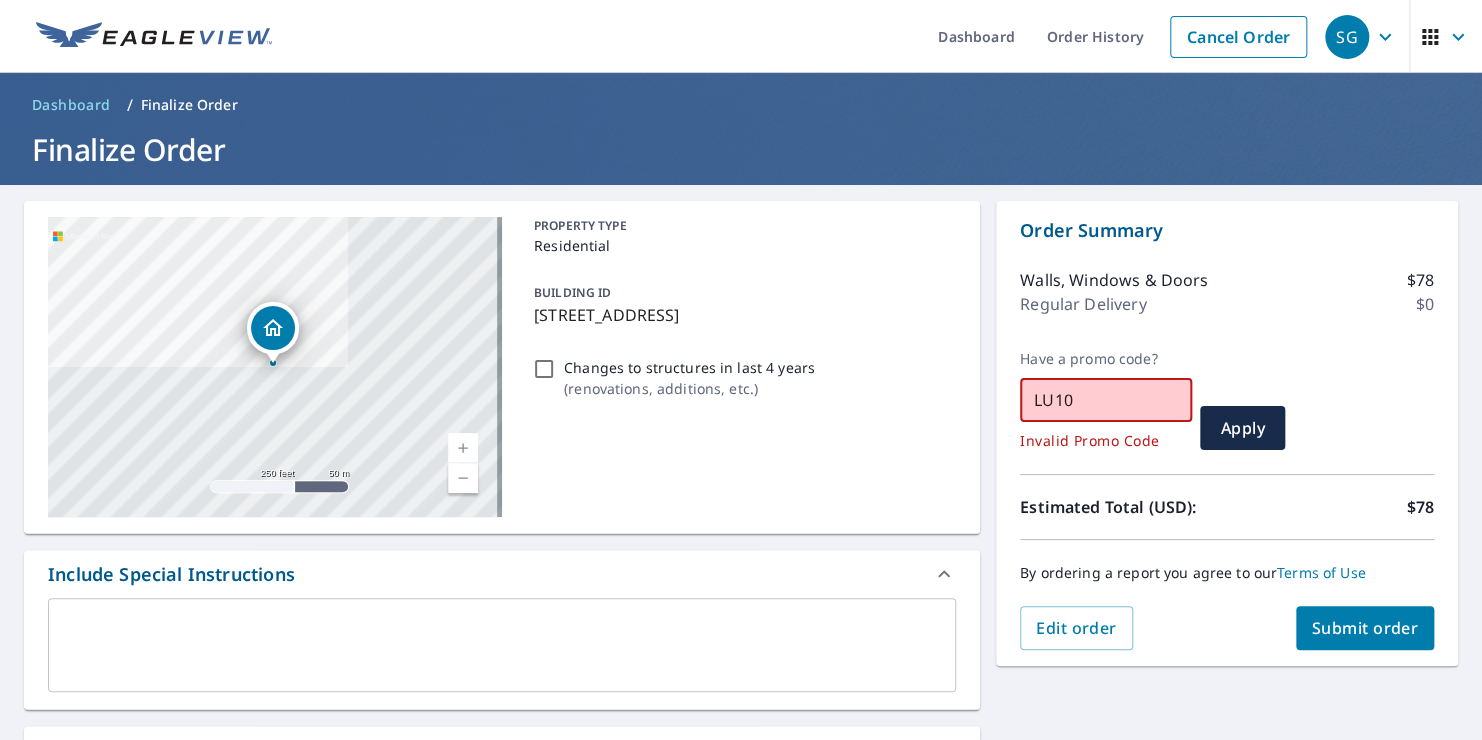 click on "LU10" at bounding box center [1106, 400] 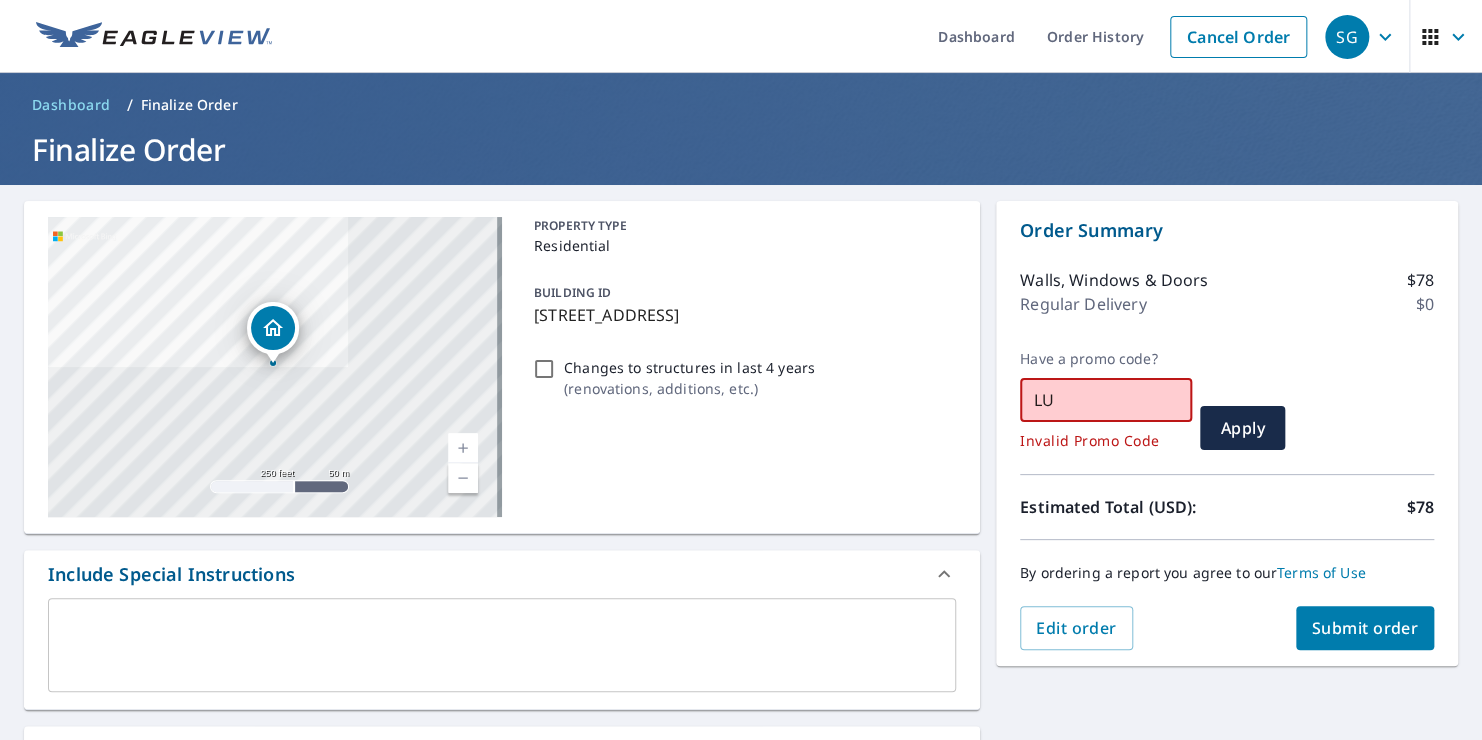 type on "L" 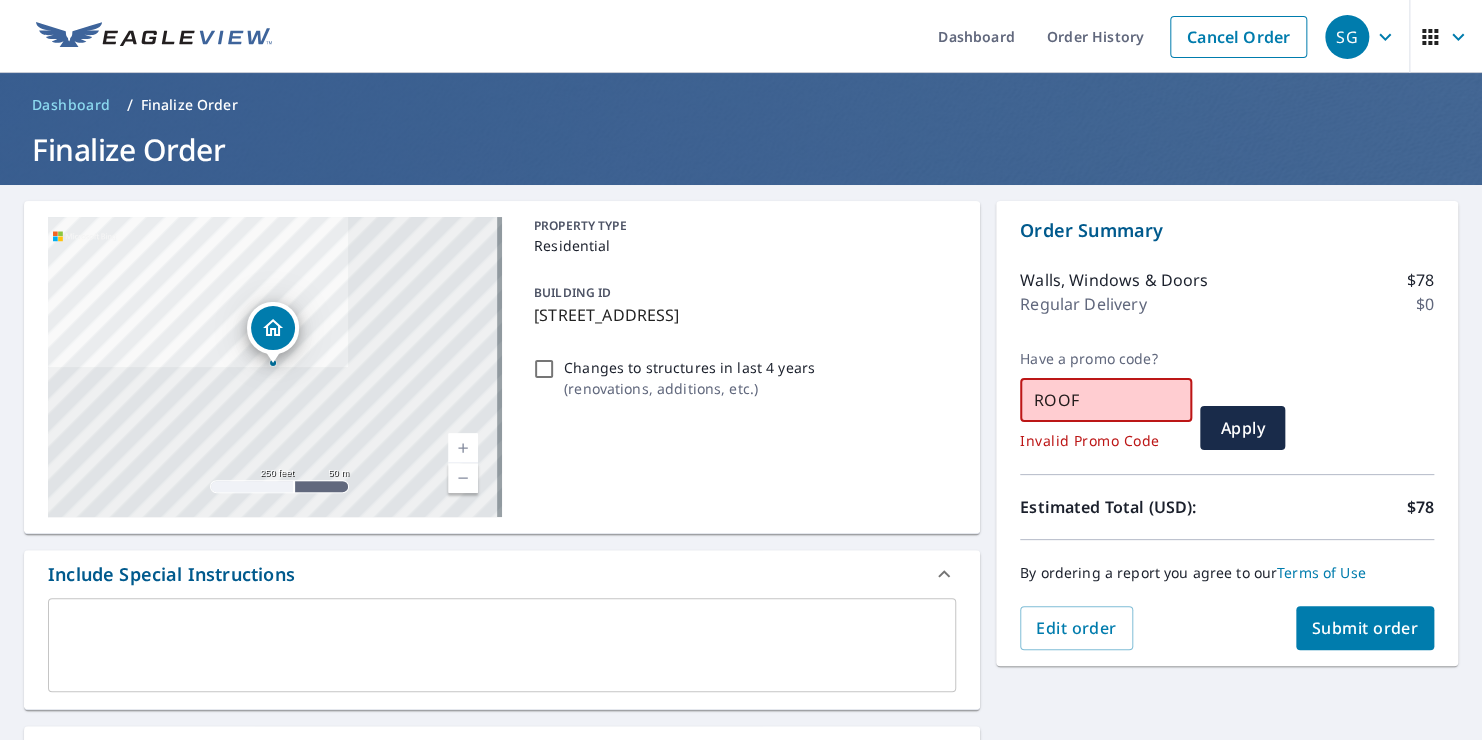 type on "ROOF" 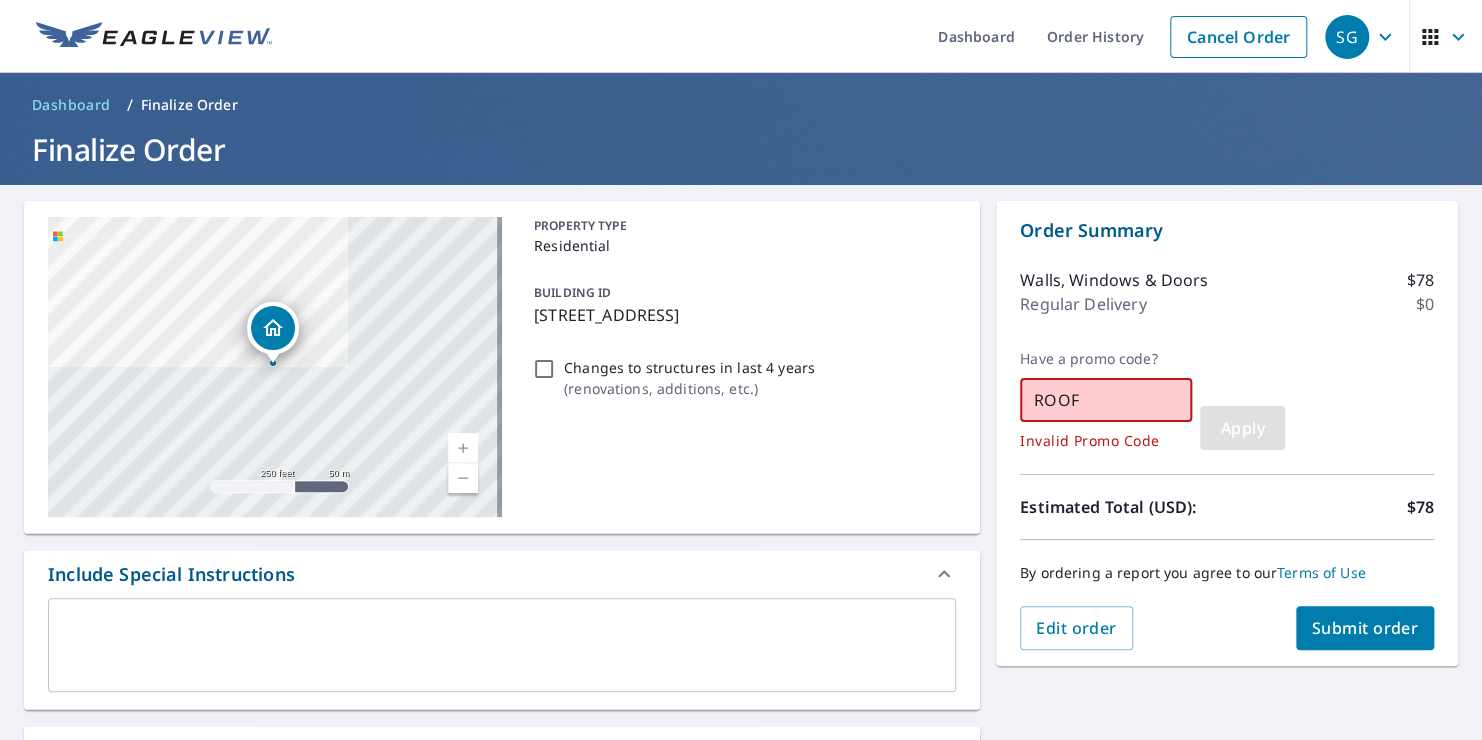 click on "Apply" at bounding box center (1242, 428) 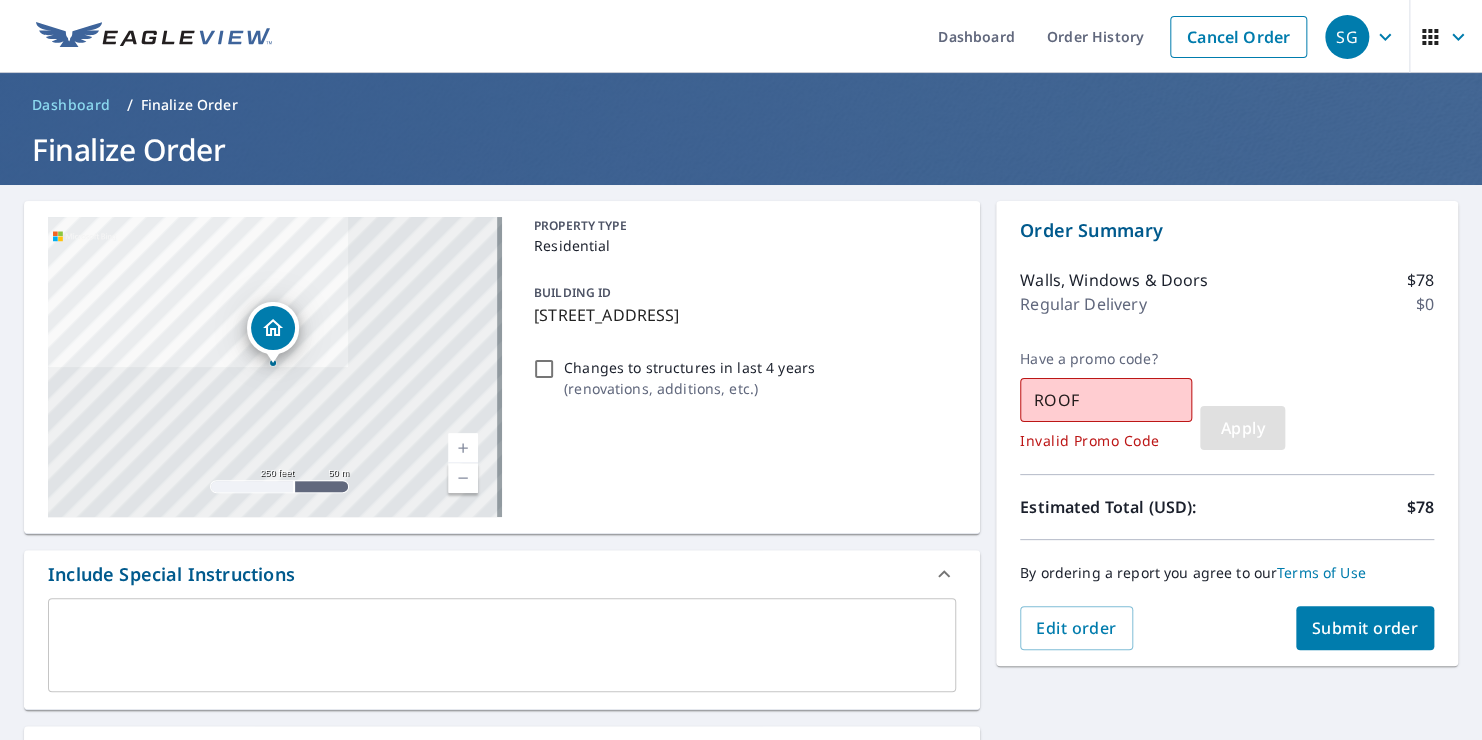 type 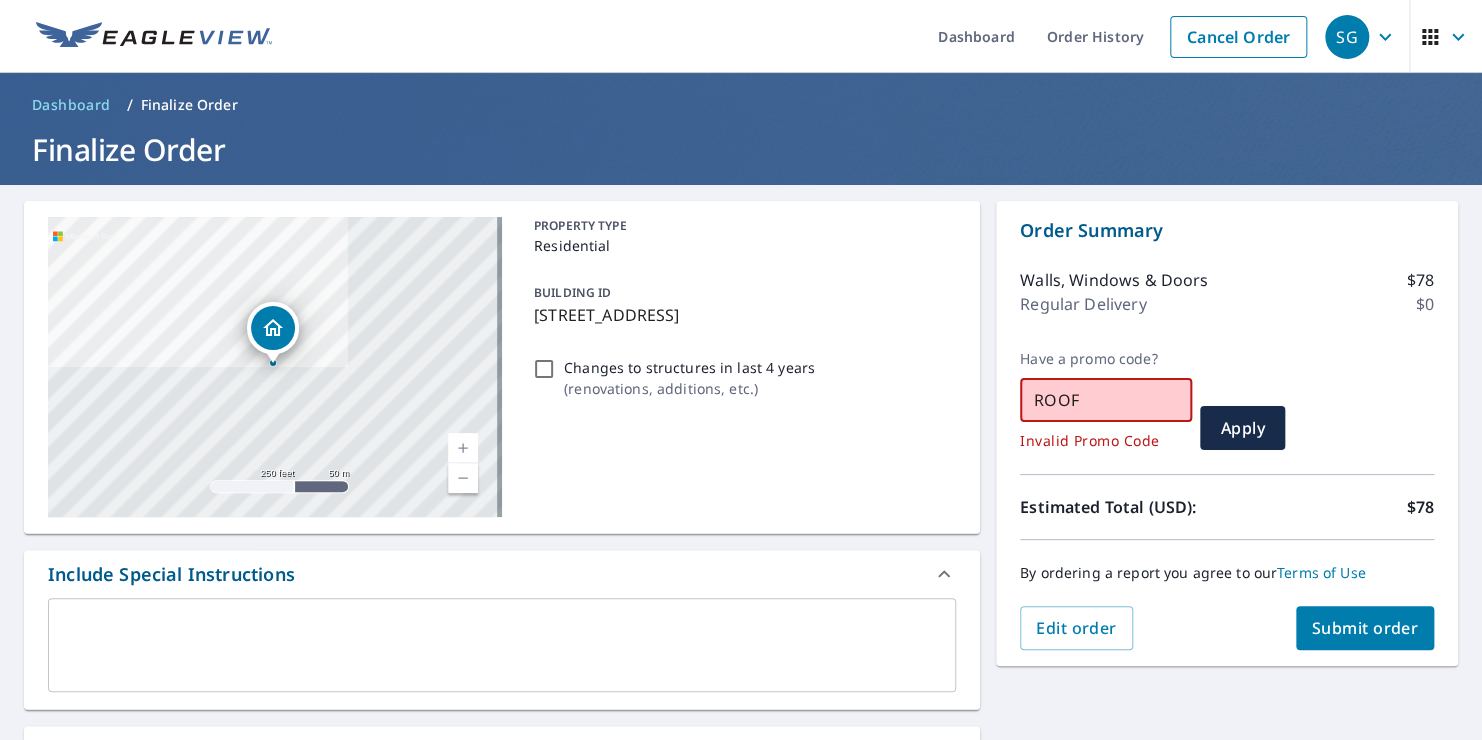 click on "ROOF" at bounding box center [1106, 400] 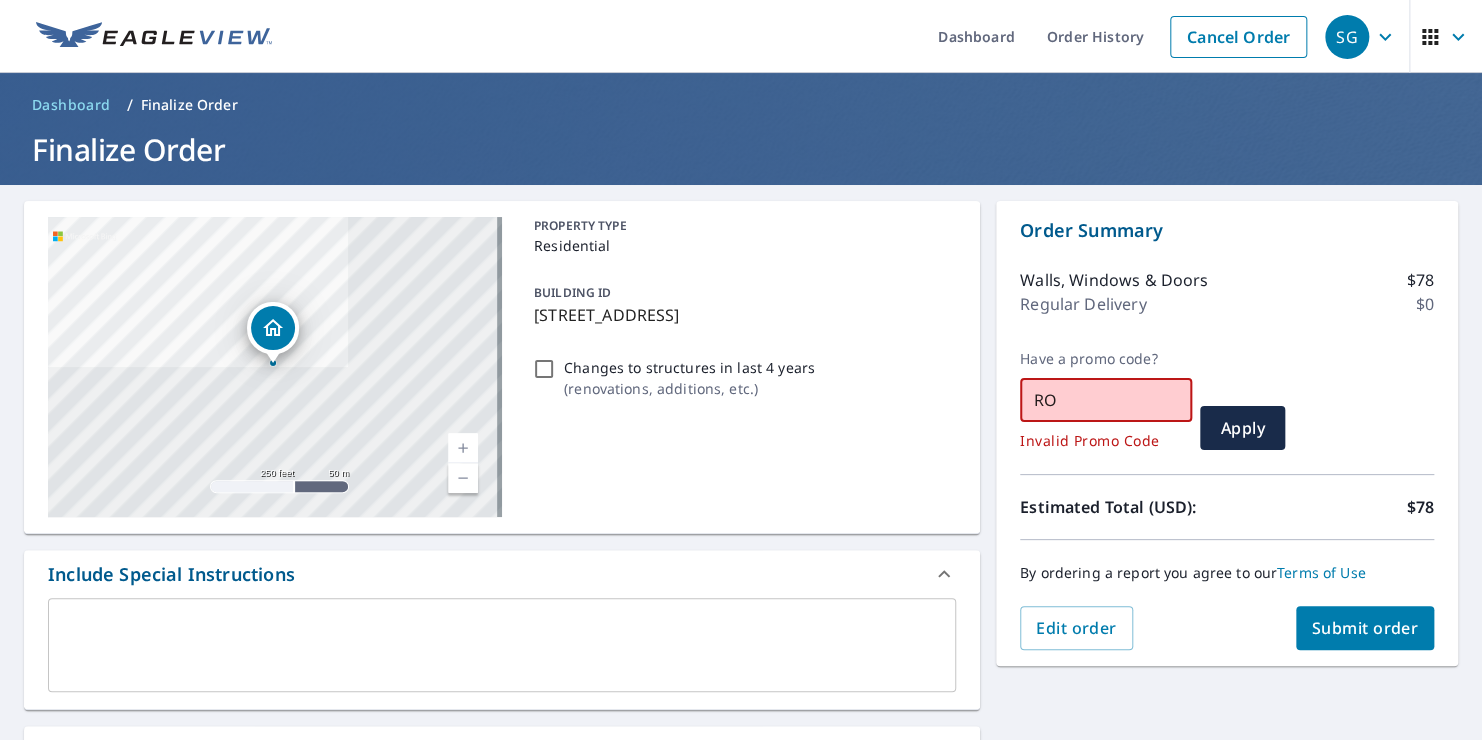 type on "R" 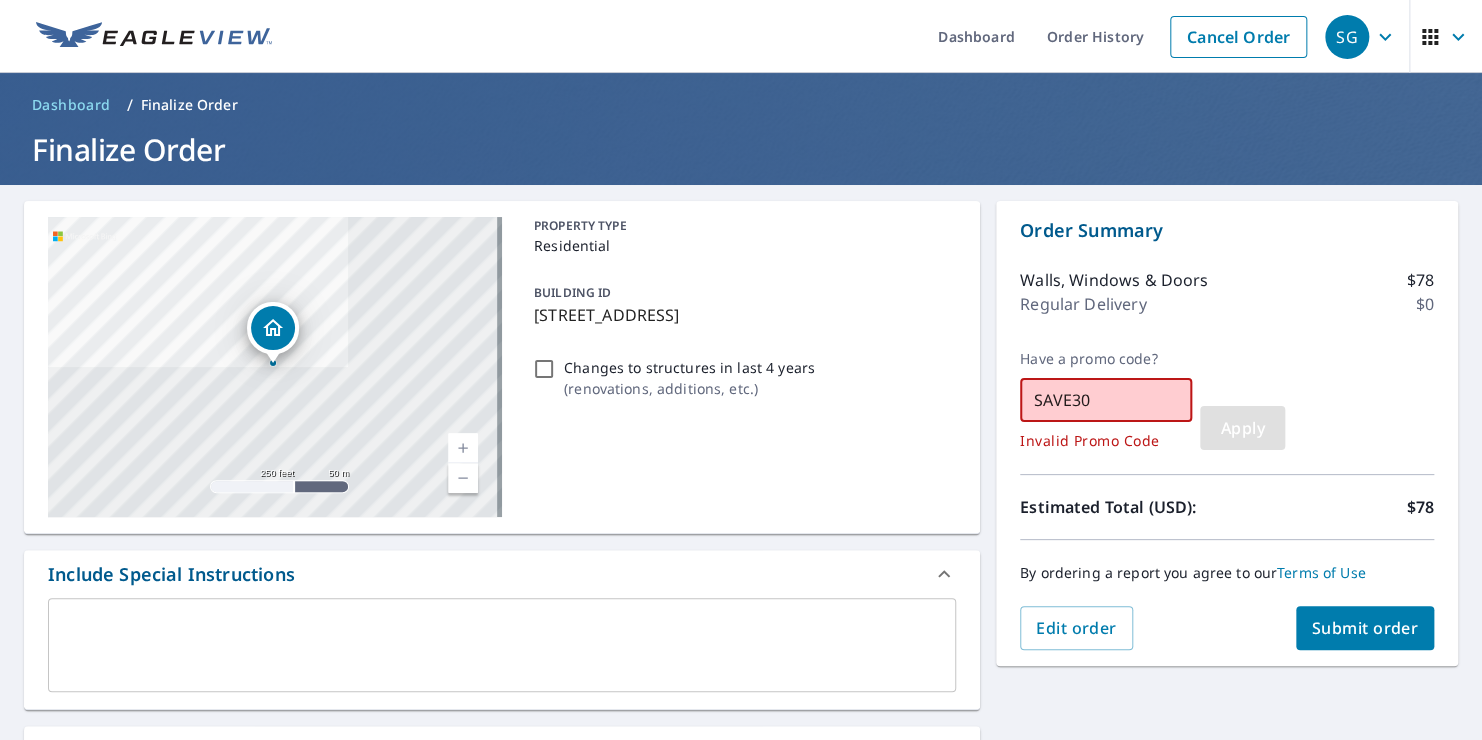 click on "Apply" at bounding box center [1242, 428] 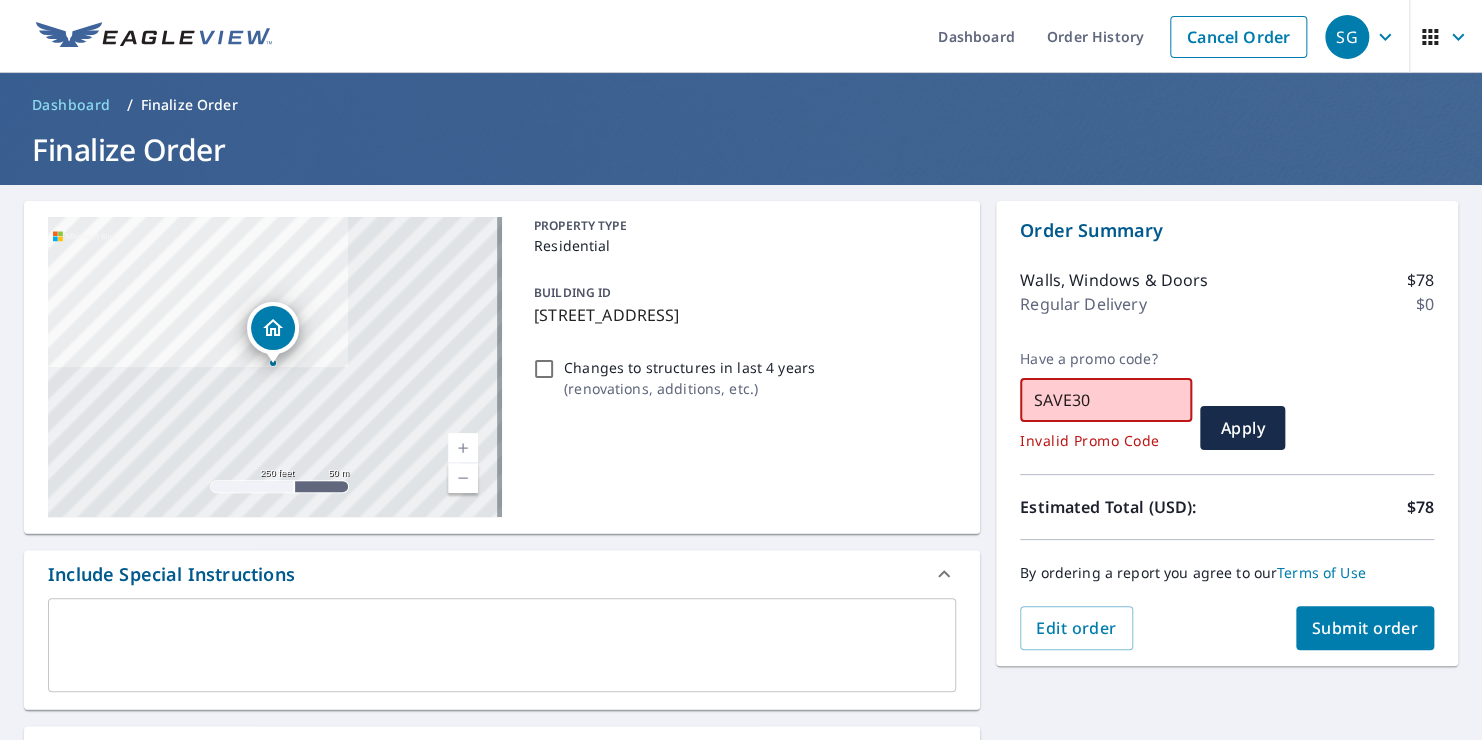 drag, startPoint x: 1104, startPoint y: 407, endPoint x: 960, endPoint y: 387, distance: 145.38225 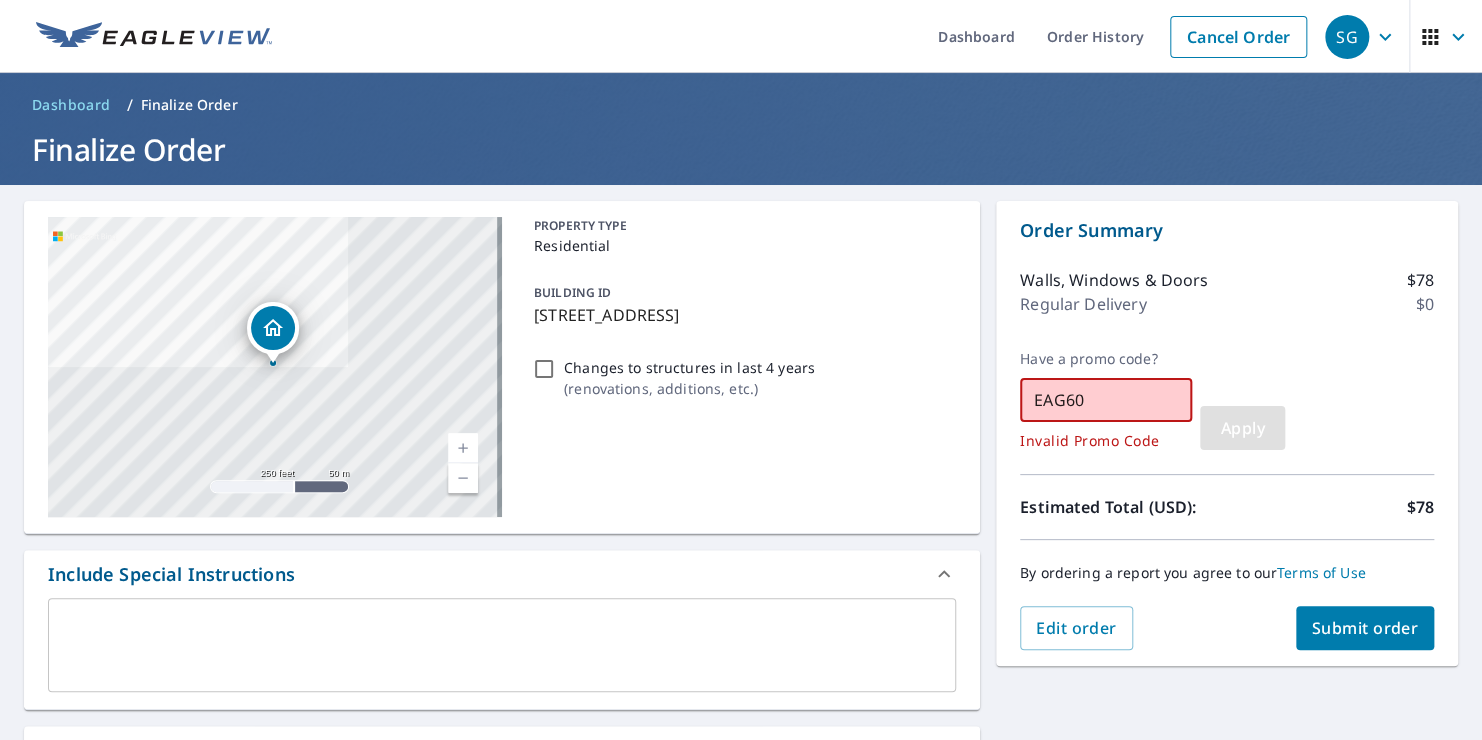 type on "EAG60" 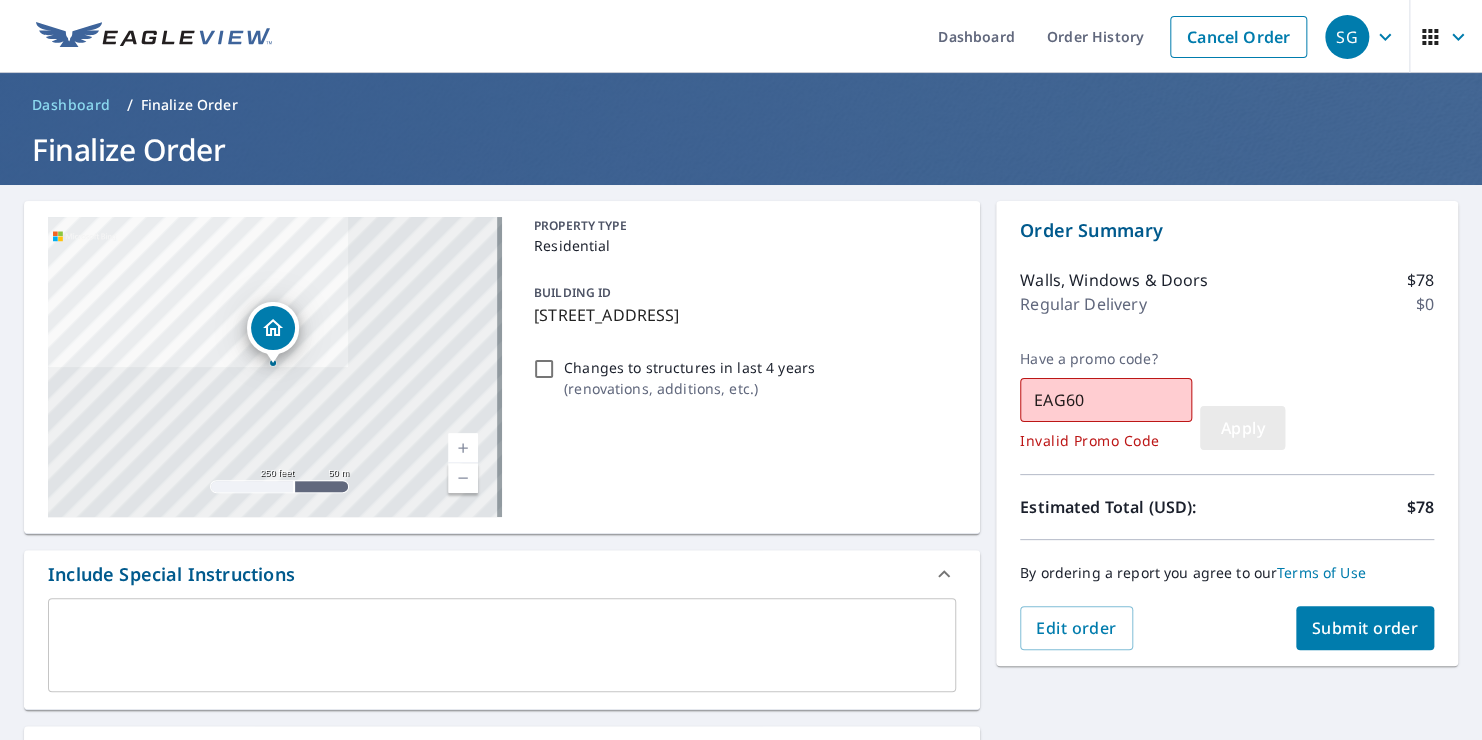 click on "Apply" at bounding box center (1242, 428) 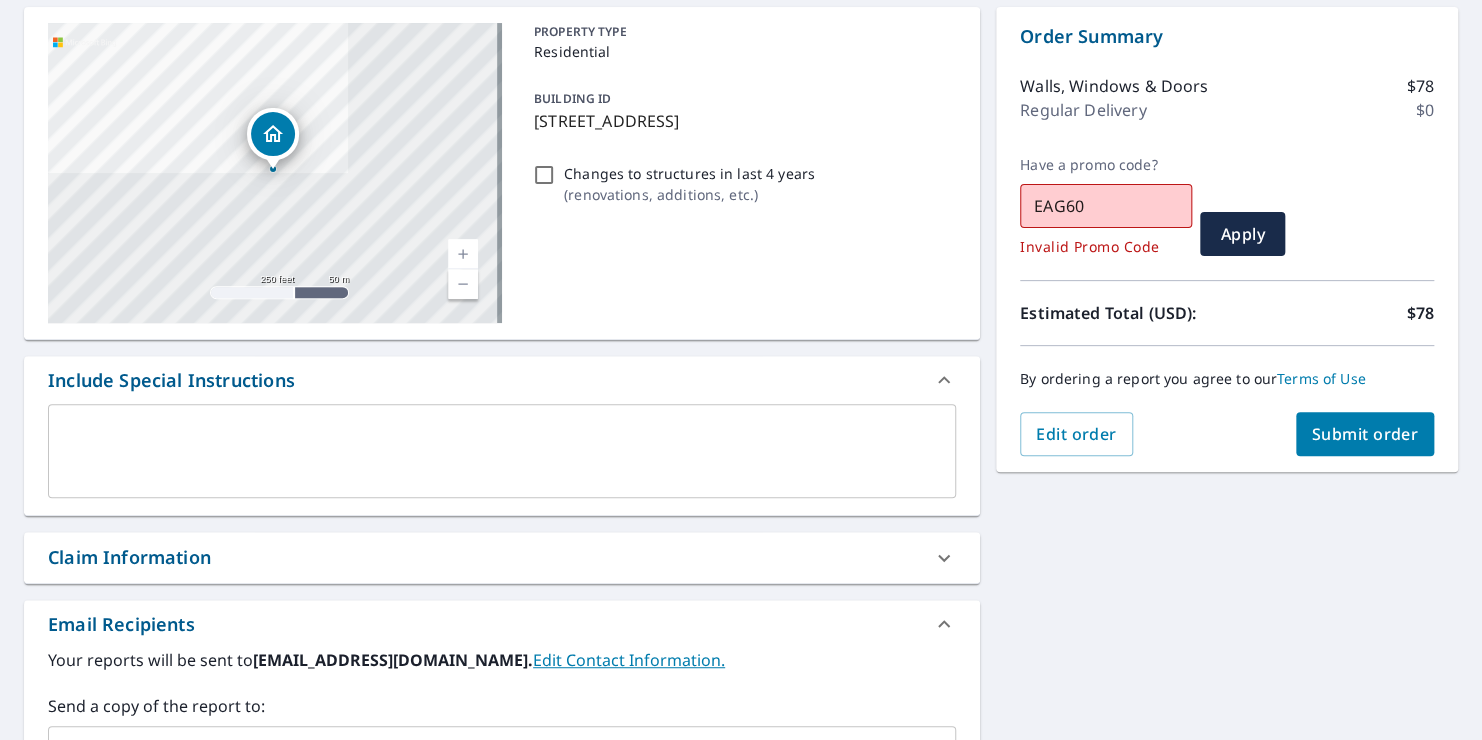 scroll, scrollTop: 192, scrollLeft: 0, axis: vertical 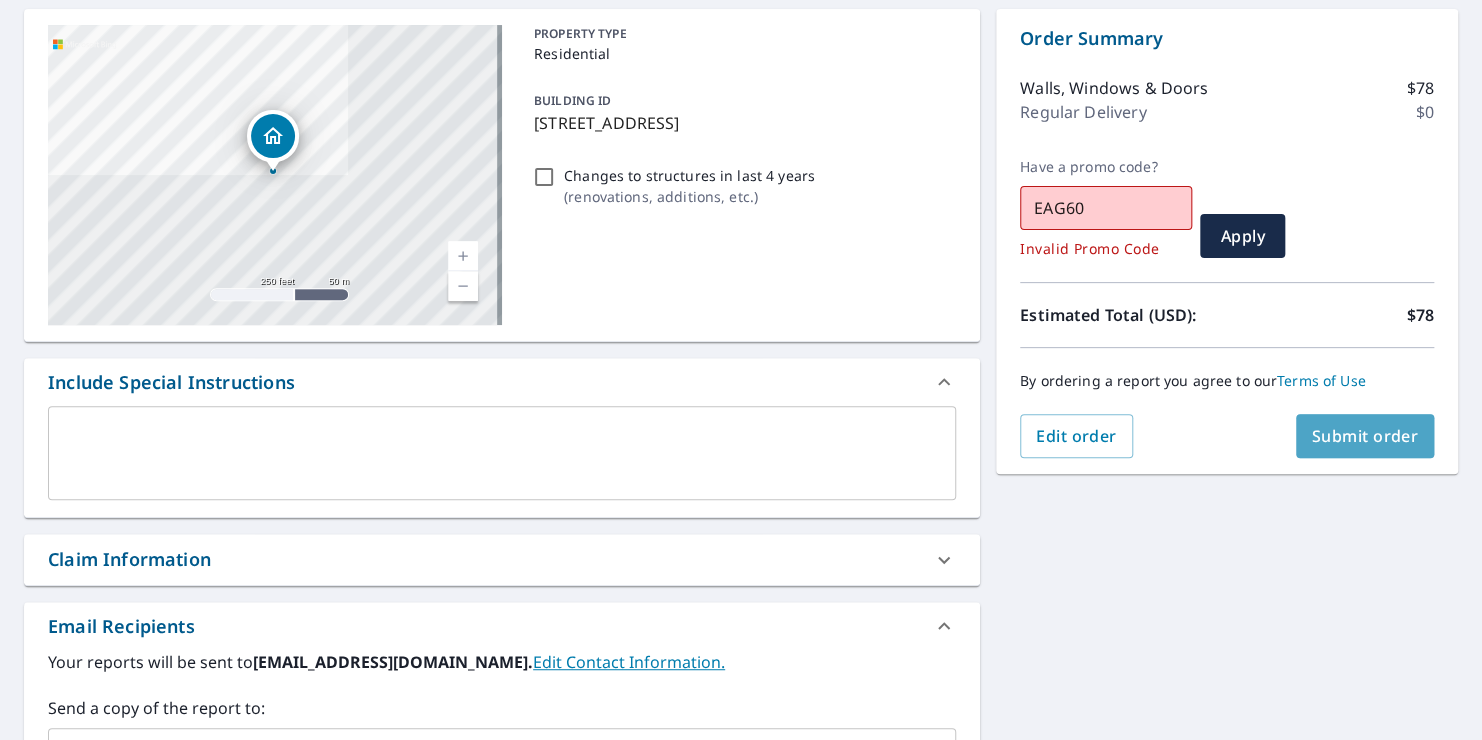 click on "Submit order" at bounding box center (1365, 436) 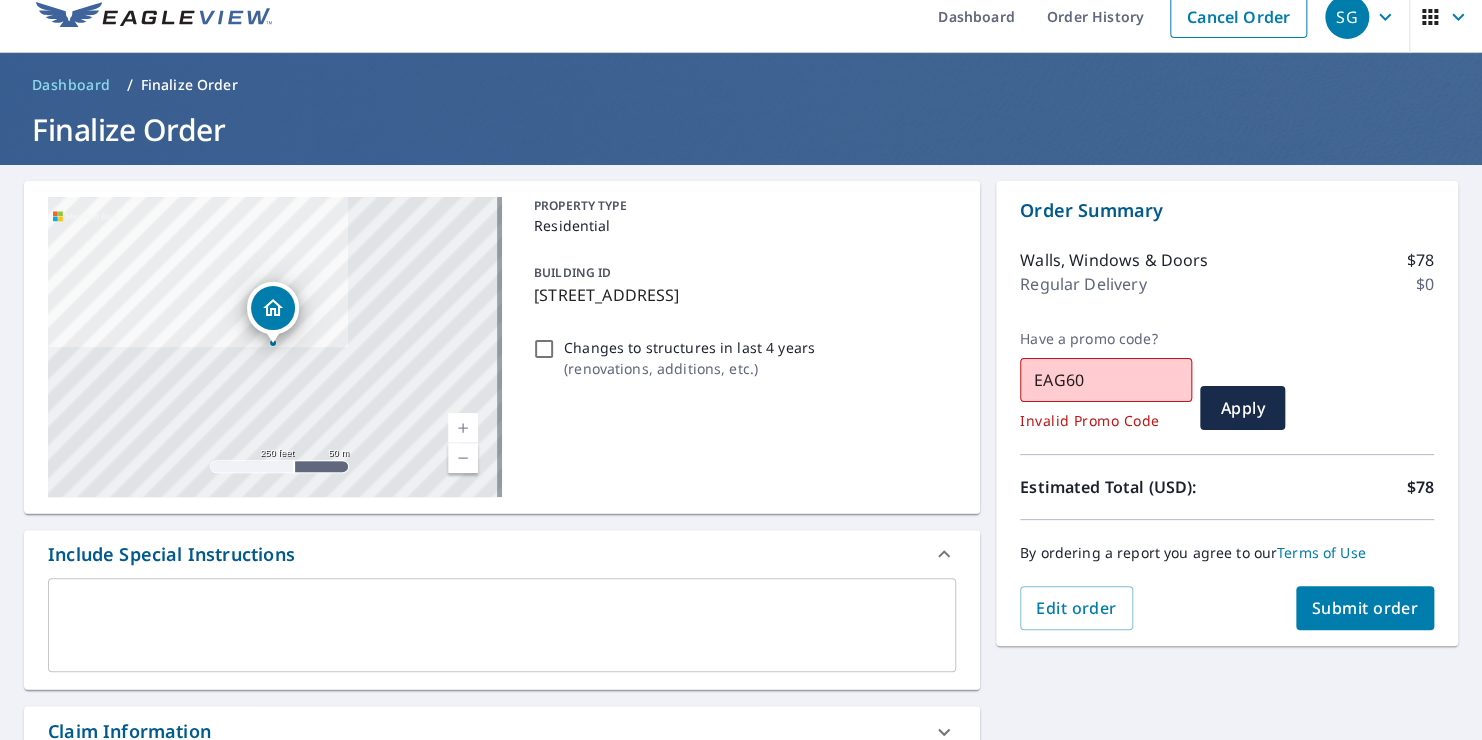 scroll, scrollTop: 23, scrollLeft: 0, axis: vertical 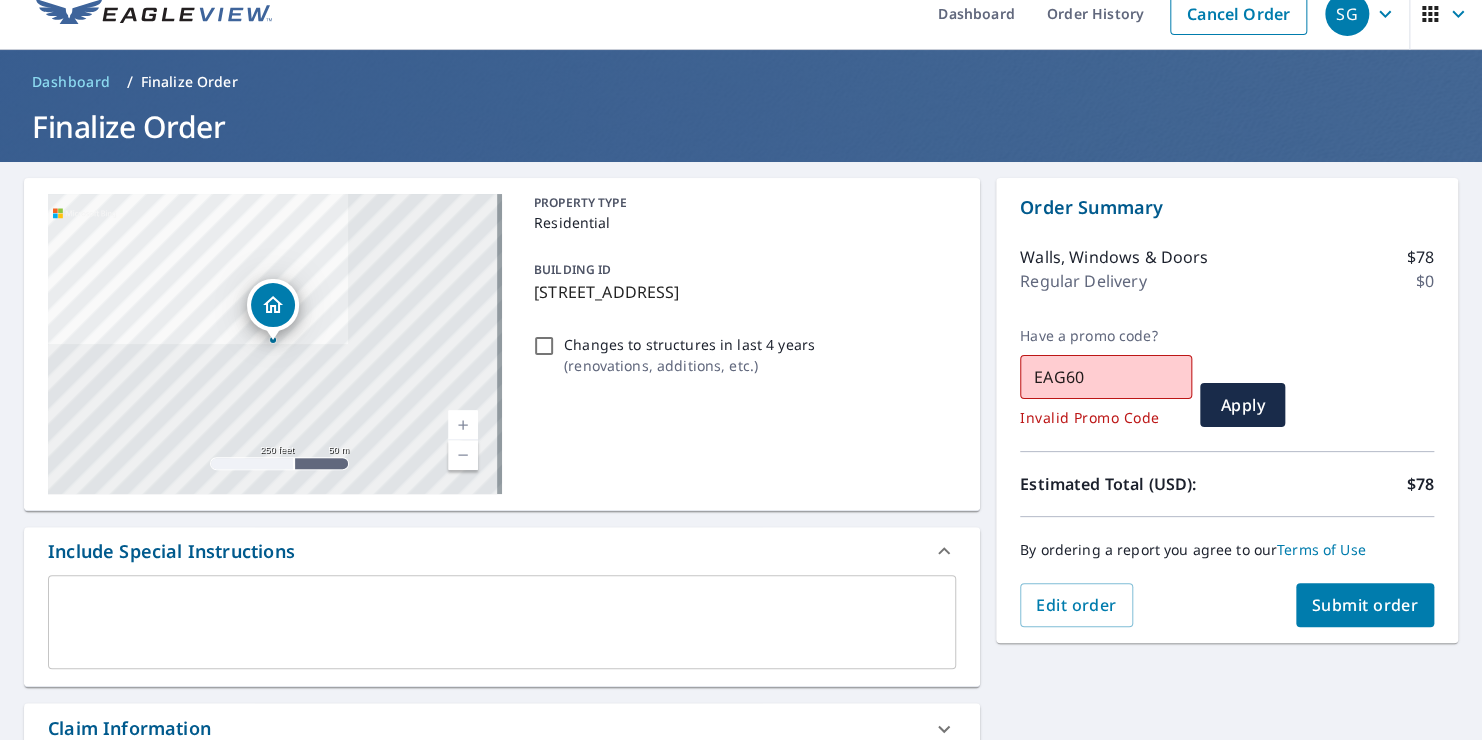 click on "Submit order" at bounding box center [1365, 605] 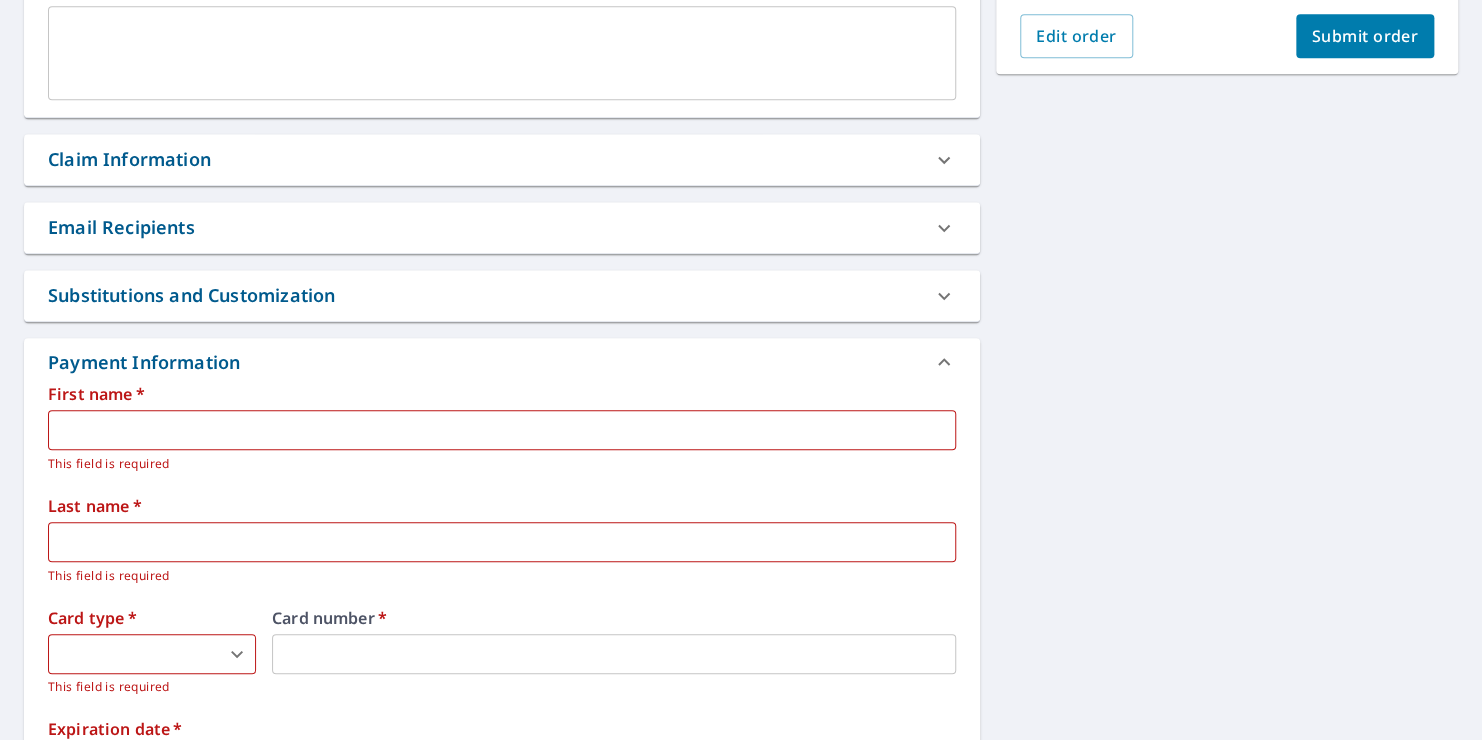 scroll, scrollTop: 678, scrollLeft: 0, axis: vertical 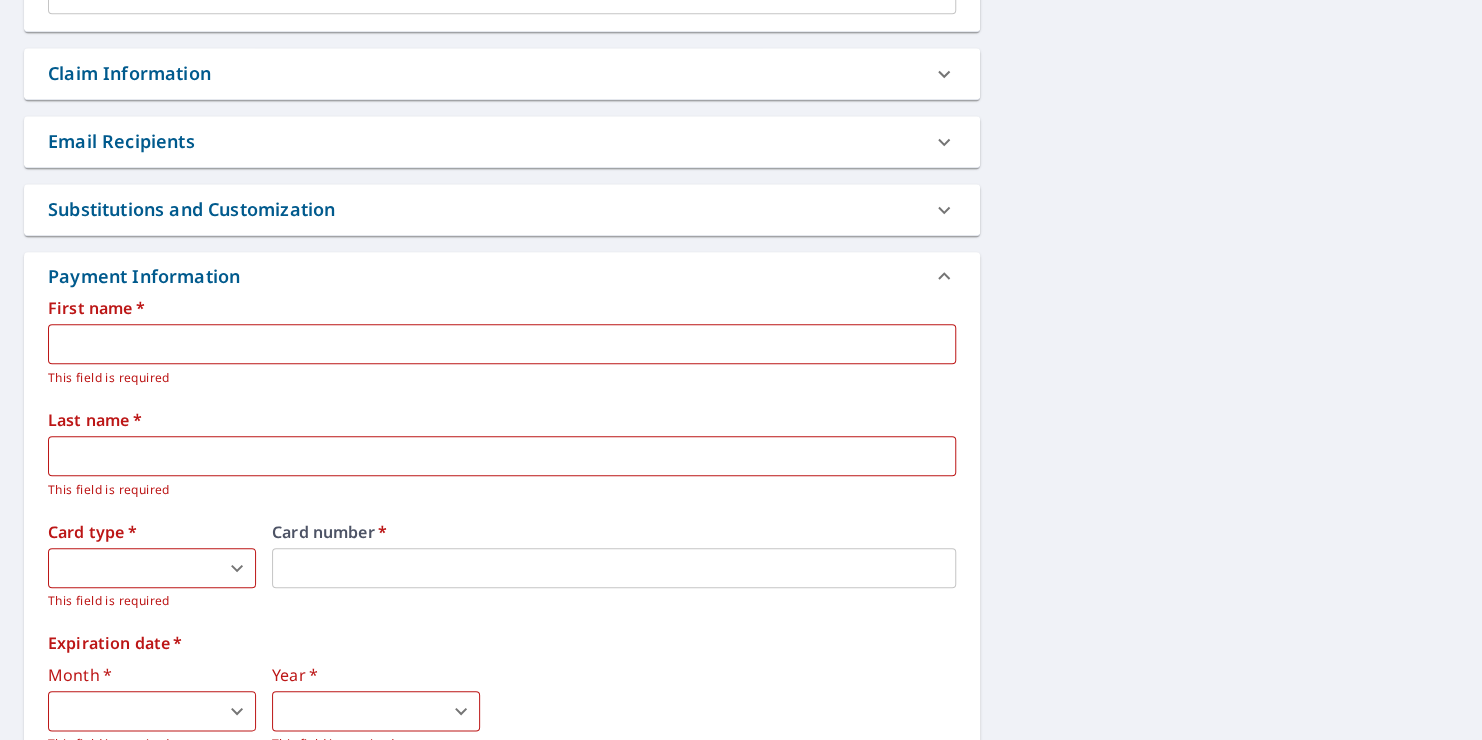 click at bounding box center [502, 344] 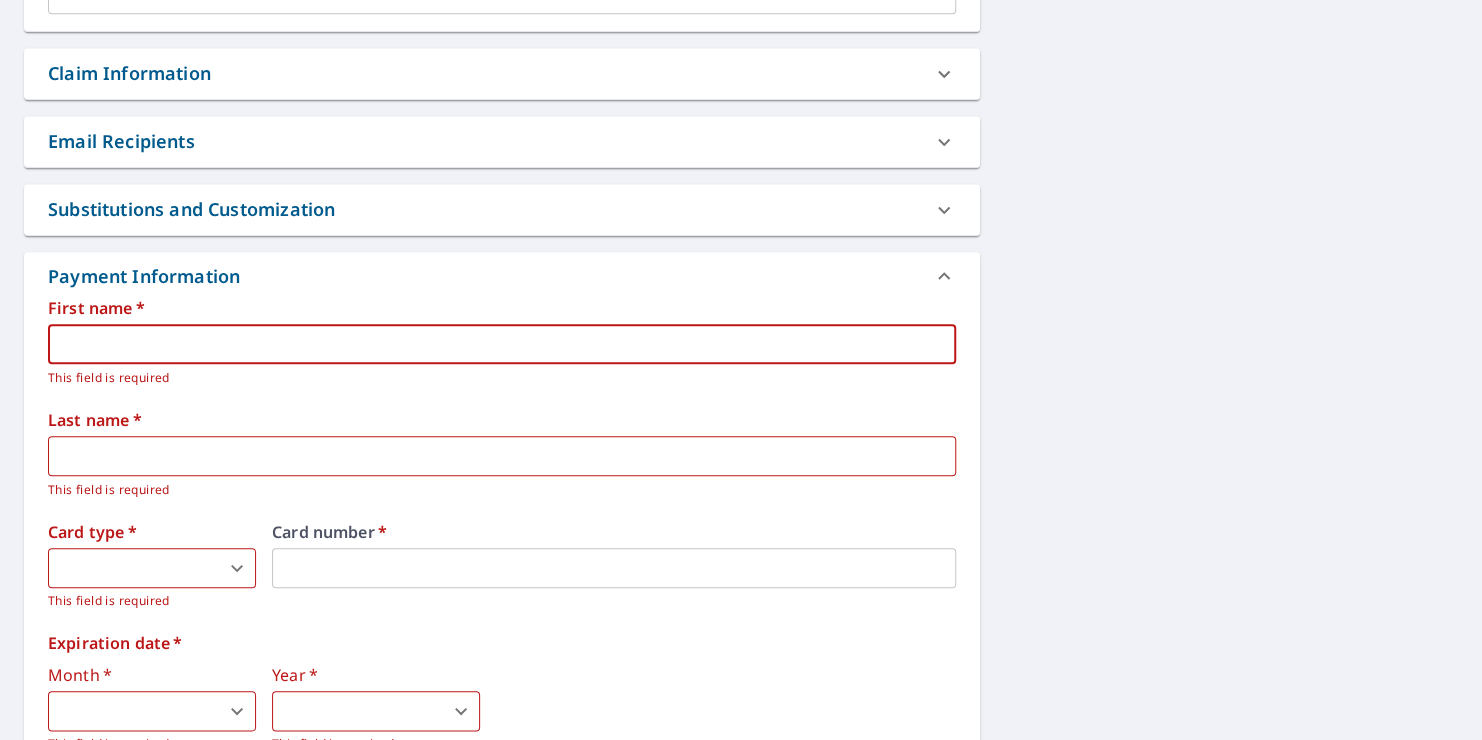 type on "shady" 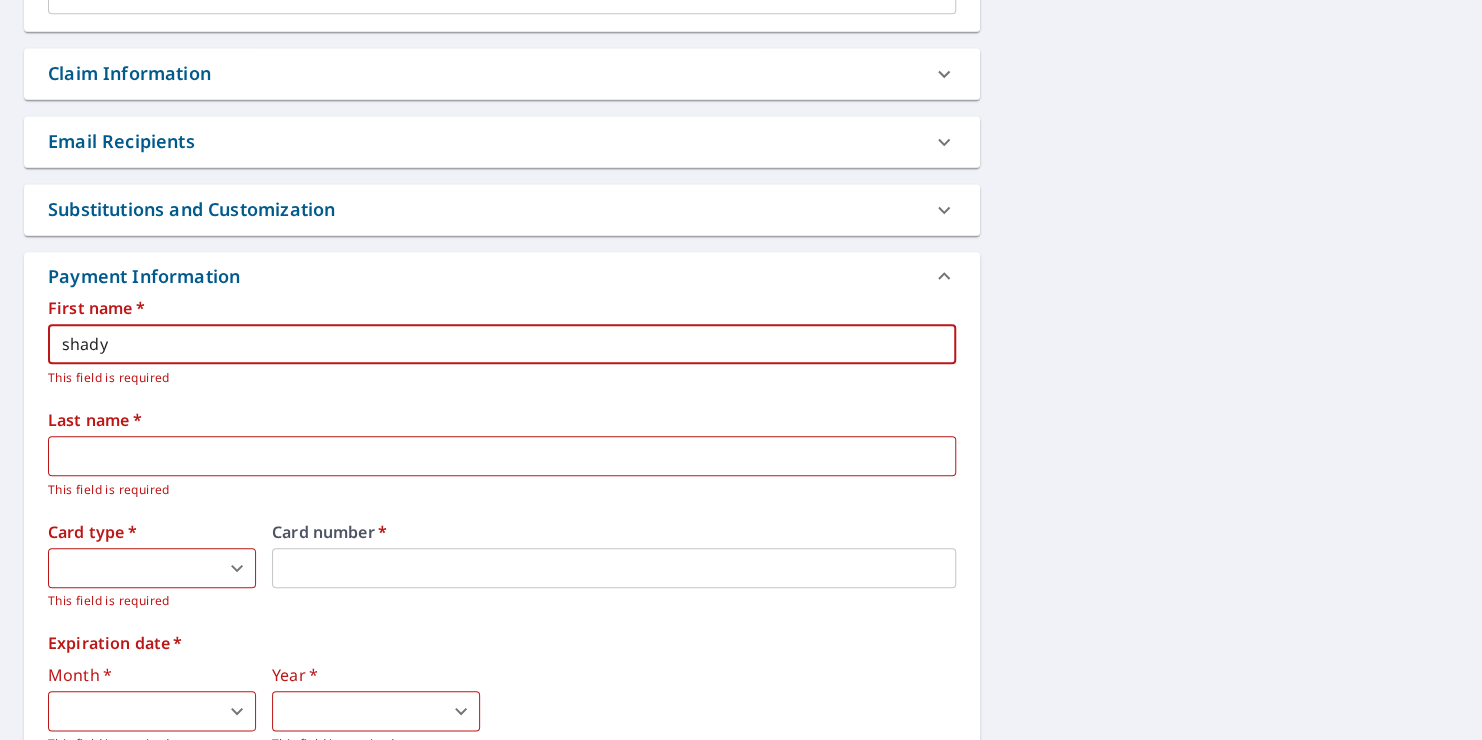 type on "golden" 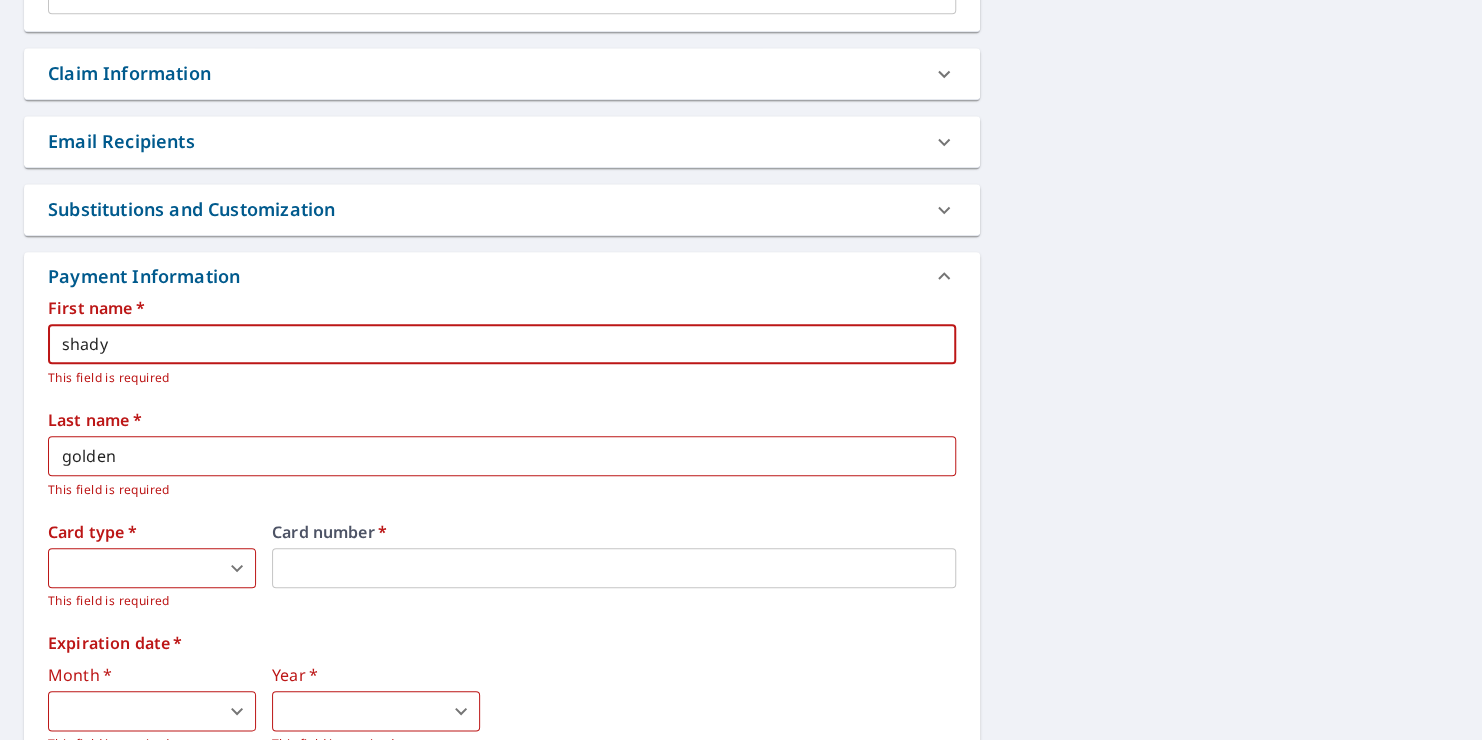 scroll, scrollTop: 854, scrollLeft: 0, axis: vertical 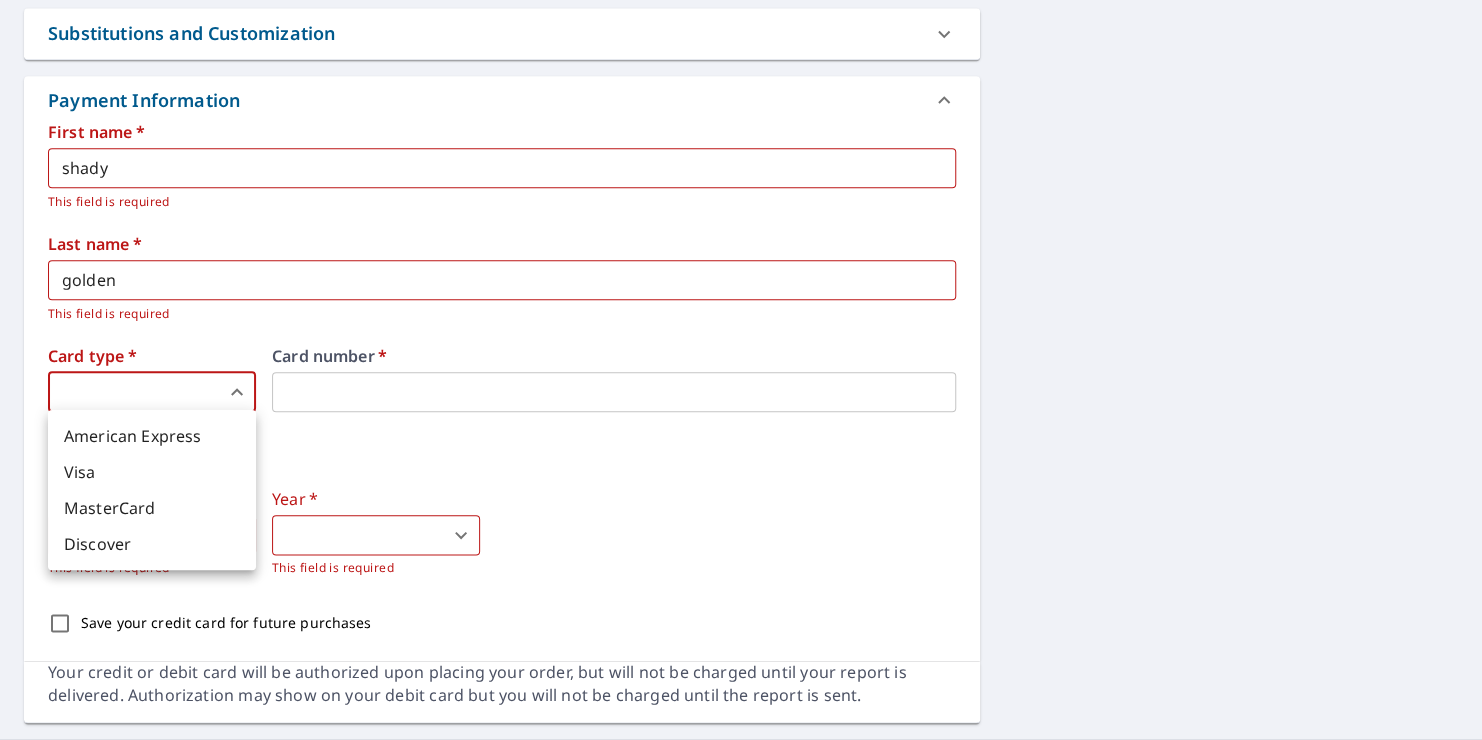 click on "SG SG
Dashboard Order History Cancel Order SG Dashboard / Finalize Order Finalize Order [STREET_ADDRESS] Aerial Road A standard road map Aerial A detailed look from above Labels Labels 250 feet 50 m © 2025 TomTom, © Vexcel Imaging, © 2025 Microsoft Corporation,  © OpenStreetMap Terms PROPERTY TYPE Residential BUILDING ID [STREET_ADDRESS] Changes to structures in last 4 years ( renovations, additions, etc. ) Include Special Instructions x ​ Claim Information Claim number ​ Claim information ​ PO number ​ Date of loss ​ Cat ID ​ Email Recipients Your reports will be sent to  [EMAIL_ADDRESS][DOMAIN_NAME].  Edit Contact Information. Send a copy of the report to: ​ Substitutions and Customization Roof measurement report substitutions If a Walls, Windows & Doors Report is unavailable, send me a Walls Report: Yes No Ask If a Residential/Multi-Family Report is unavailable send me a Commercial Report: Yes No Ask Additional Report Formats DXF RXF *" at bounding box center [741, 370] 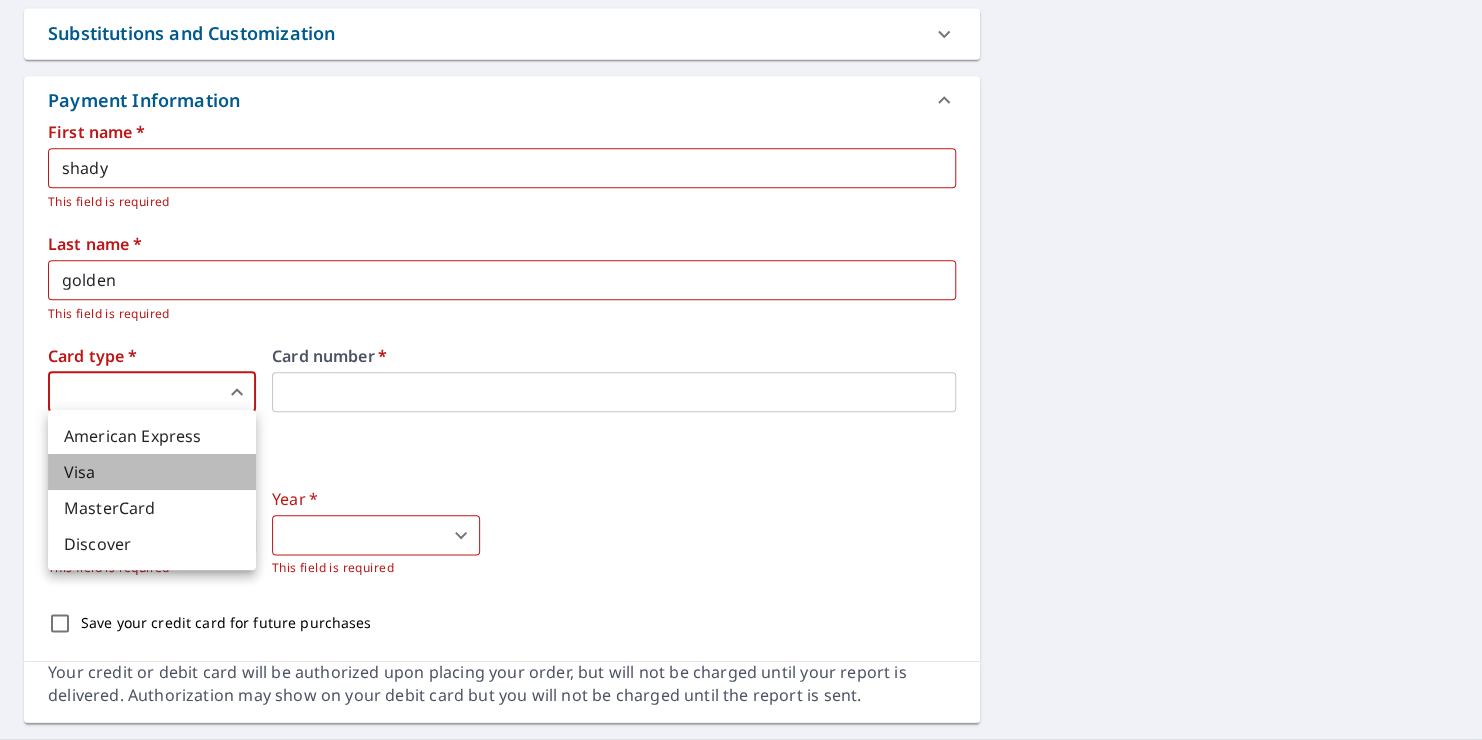 click on "Visa" at bounding box center [152, 472] 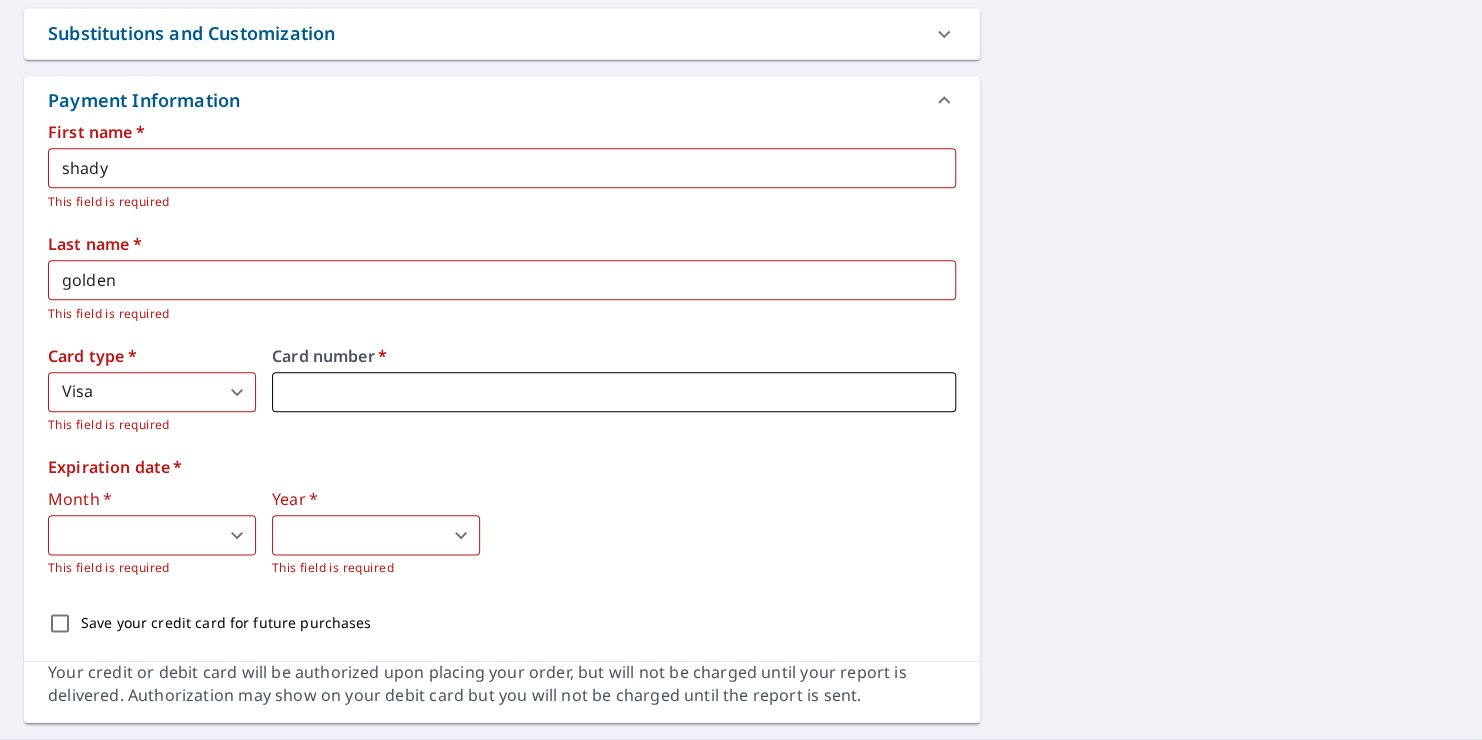 type on "3" 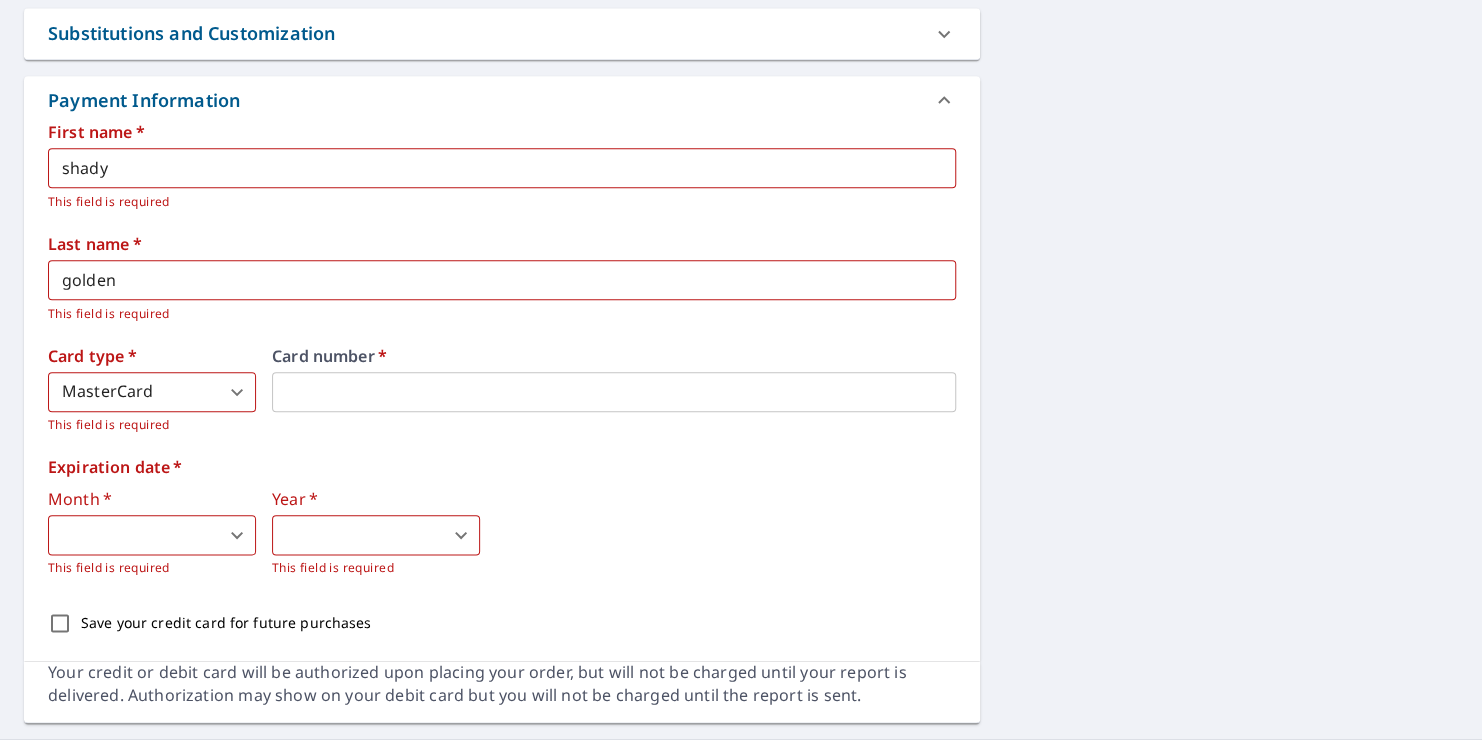 click on "SG SG
Dashboard Order History Cancel Order SG Dashboard / Finalize Order Finalize Order [STREET_ADDRESS] Aerial Road A standard road map Aerial A detailed look from above Labels Labels 250 feet 50 m © 2025 TomTom, © Vexcel Imaging, © 2025 Microsoft Corporation,  © OpenStreetMap Terms PROPERTY TYPE Residential BUILDING ID [STREET_ADDRESS] Changes to structures in last 4 years ( renovations, additions, etc. ) Include Special Instructions x ​ Claim Information Claim number ​ Claim information ​ PO number ​ Date of loss ​ Cat ID ​ Email Recipients Your reports will be sent to  [EMAIL_ADDRESS][DOMAIN_NAME].  Edit Contact Information. Send a copy of the report to: ​ Substitutions and Customization Roof measurement report substitutions If a Walls, Windows & Doors Report is unavailable, send me a Walls Report: Yes No Ask If a Residential/Multi-Family Report is unavailable send me a Commercial Report: Yes No Ask Additional Report Formats DXF RXF *" at bounding box center [741, 370] 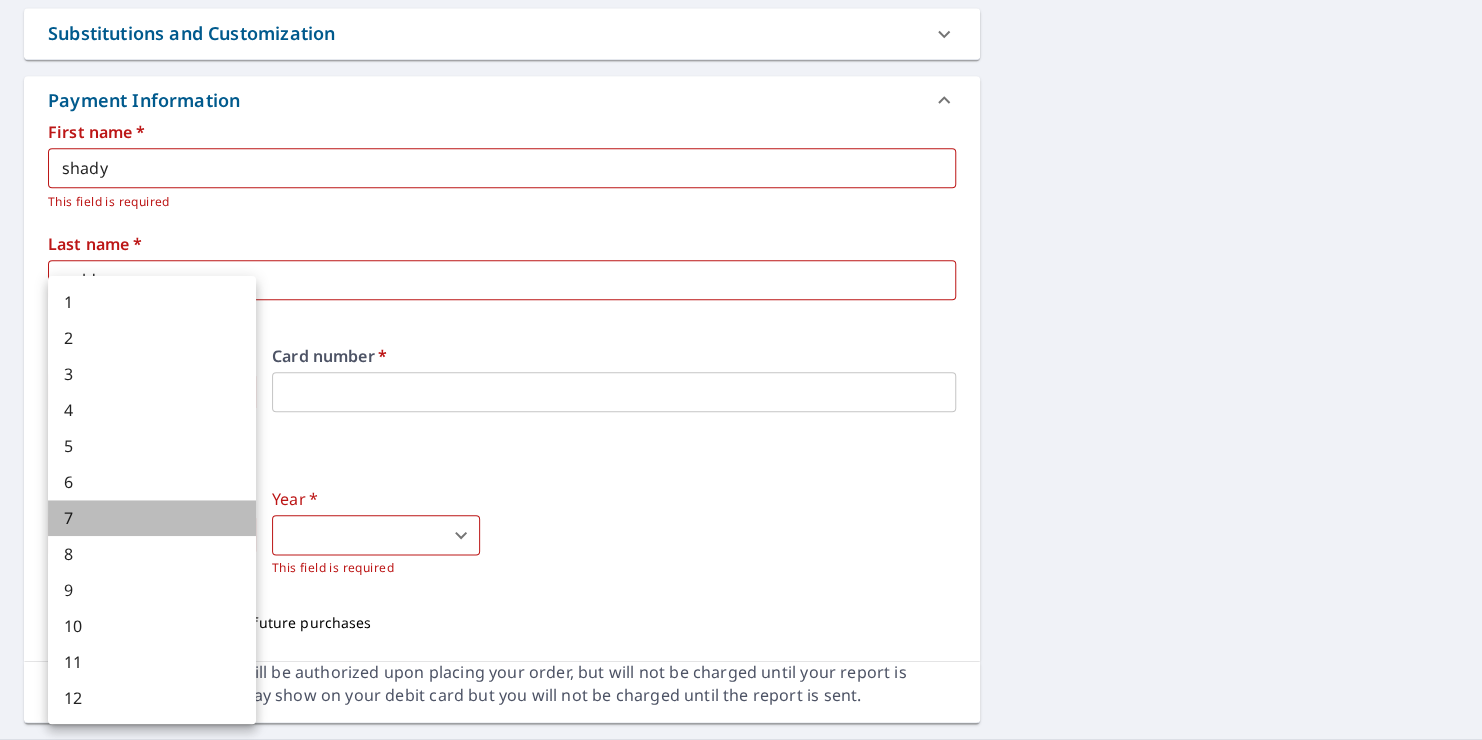 click on "7" at bounding box center [152, 518] 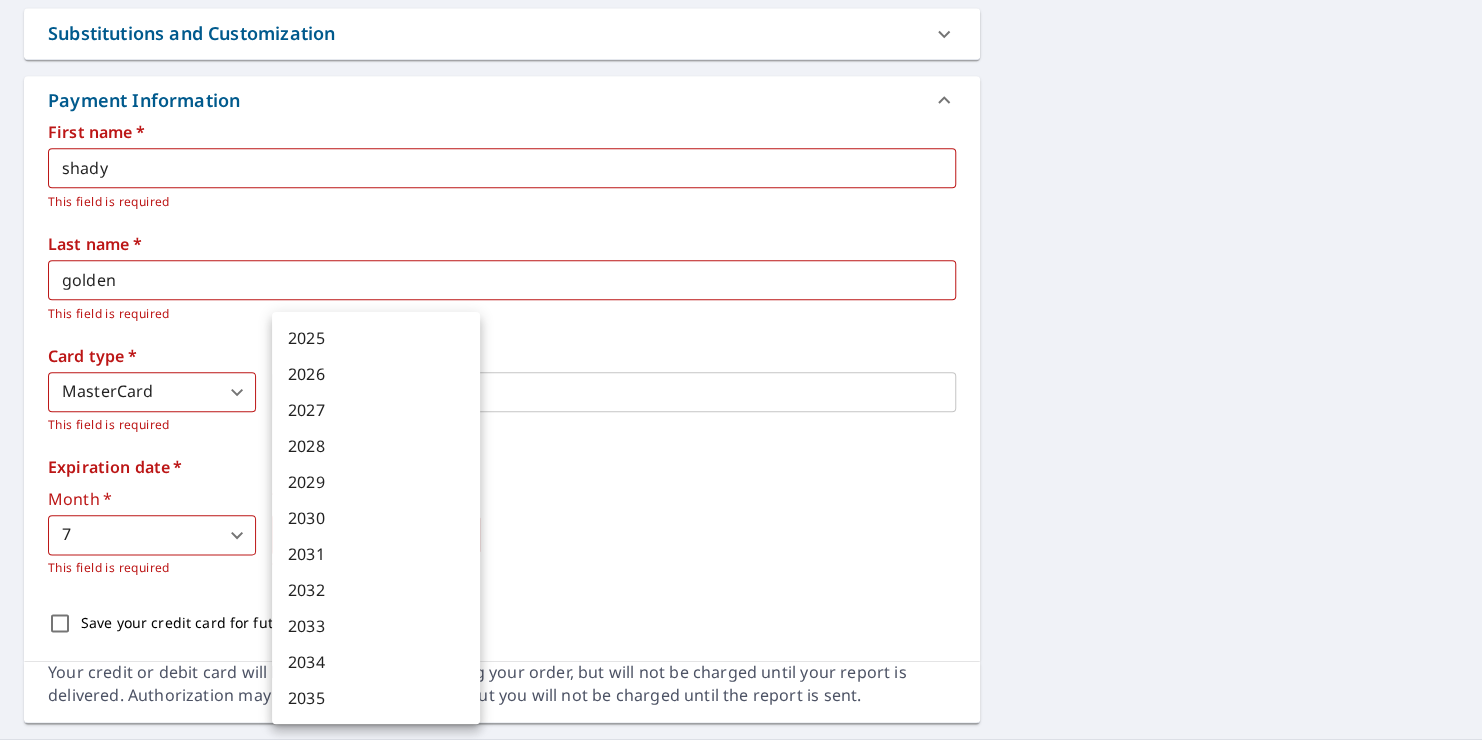 click on "SG SG
Dashboard Order History Cancel Order SG Dashboard / Finalize Order Finalize Order [STREET_ADDRESS] Aerial Road A standard road map Aerial A detailed look from above Labels Labels 250 feet 50 m © 2025 TomTom, © Vexcel Imaging, © 2025 Microsoft Corporation,  © OpenStreetMap Terms PROPERTY TYPE Residential BUILDING ID [STREET_ADDRESS] Changes to structures in last 4 years ( renovations, additions, etc. ) Include Special Instructions x ​ Claim Information Claim number ​ Claim information ​ PO number ​ Date of loss ​ Cat ID ​ Email Recipients Your reports will be sent to  [EMAIL_ADDRESS][DOMAIN_NAME].  Edit Contact Information. Send a copy of the report to: ​ Substitutions and Customization Roof measurement report substitutions If a Walls, Windows & Doors Report is unavailable, send me a Walls Report: Yes No Ask If a Residential/Multi-Family Report is unavailable send me a Commercial Report: Yes No Ask Additional Report Formats DXF RXF *" at bounding box center [741, 370] 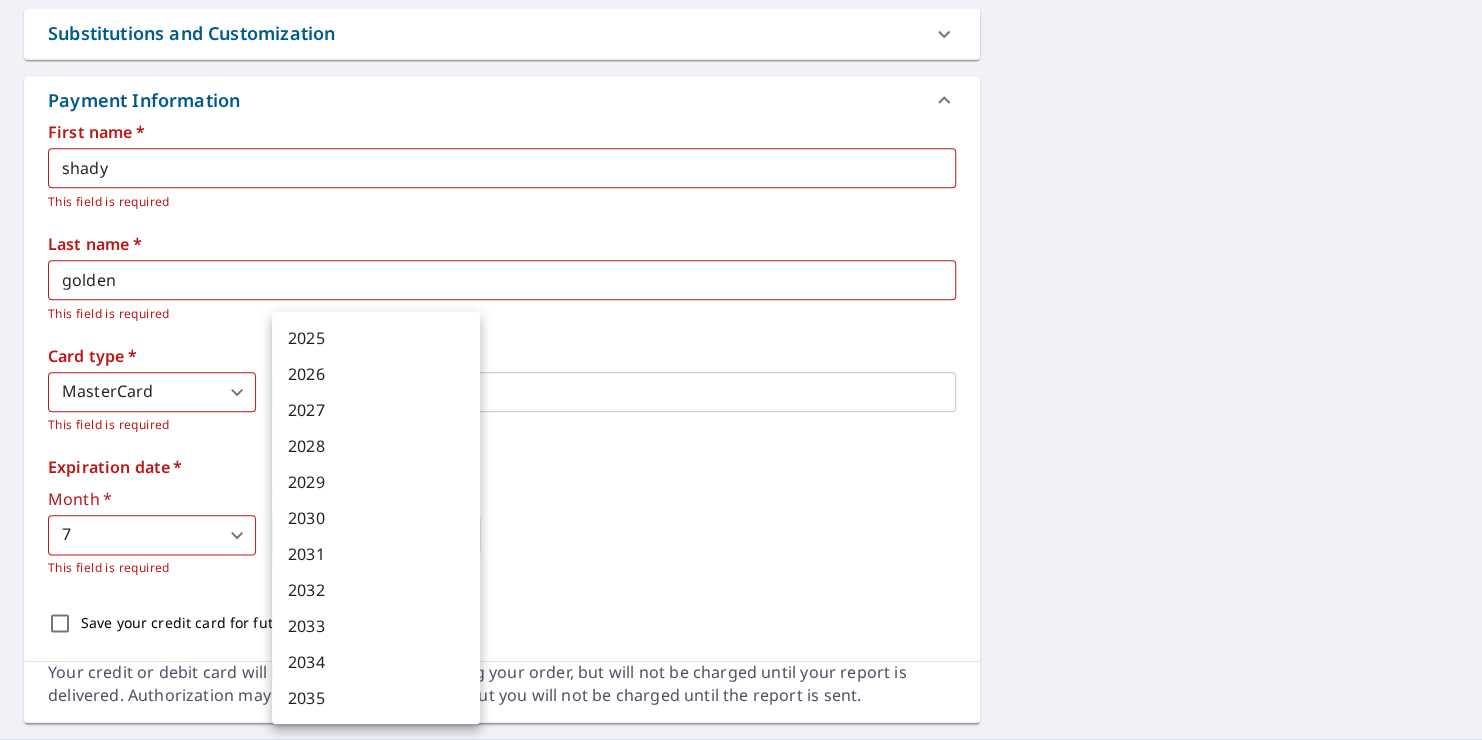 type on "2028" 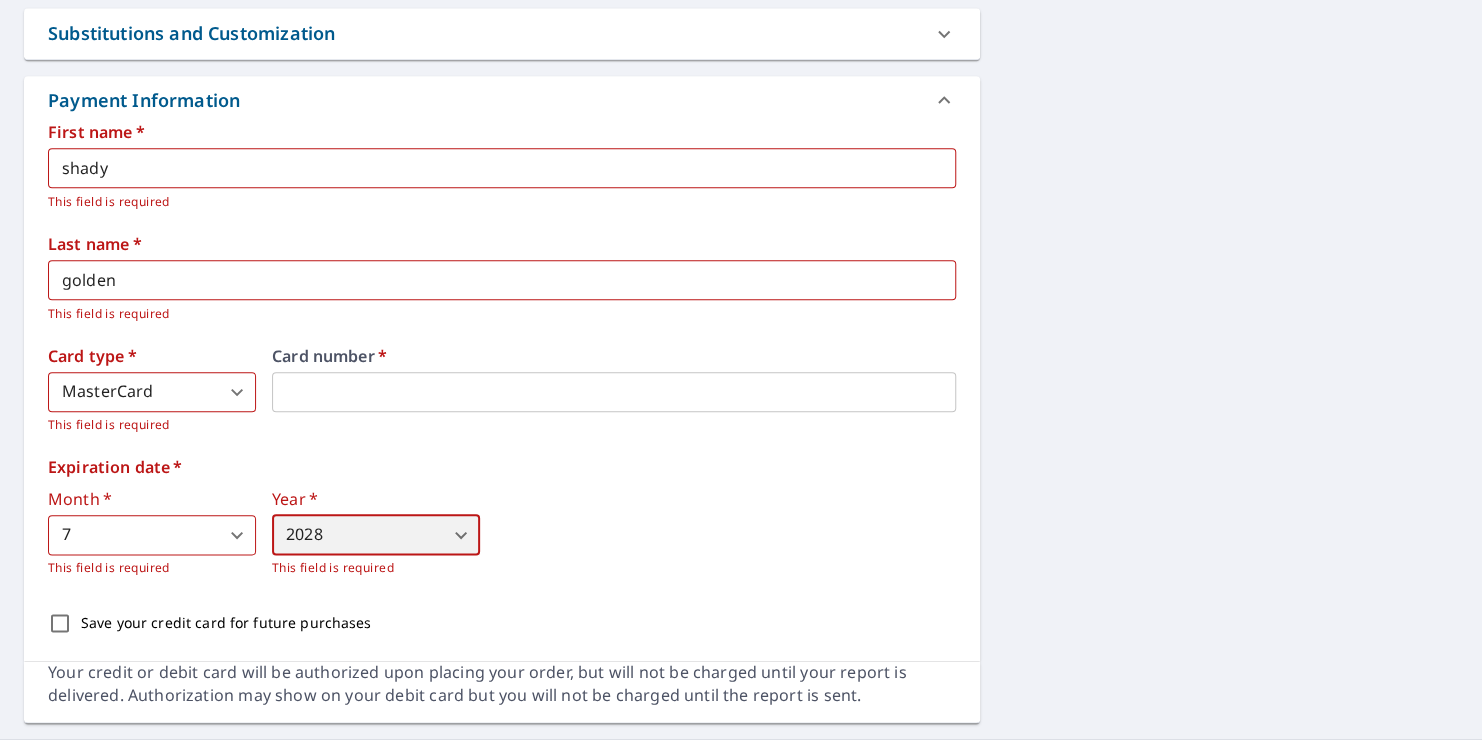 scroll, scrollTop: 903, scrollLeft: 0, axis: vertical 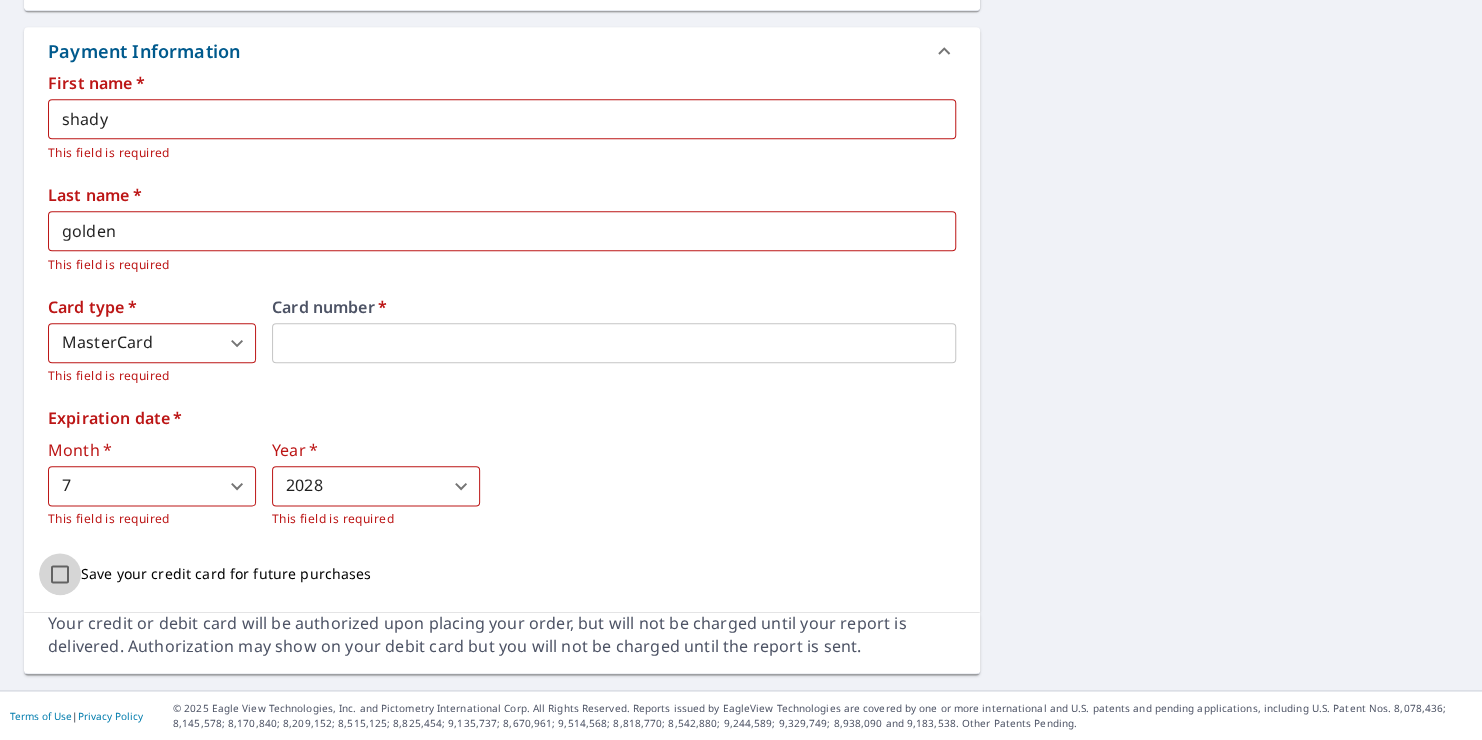 click on "Save your credit card for future purchases" at bounding box center [60, 574] 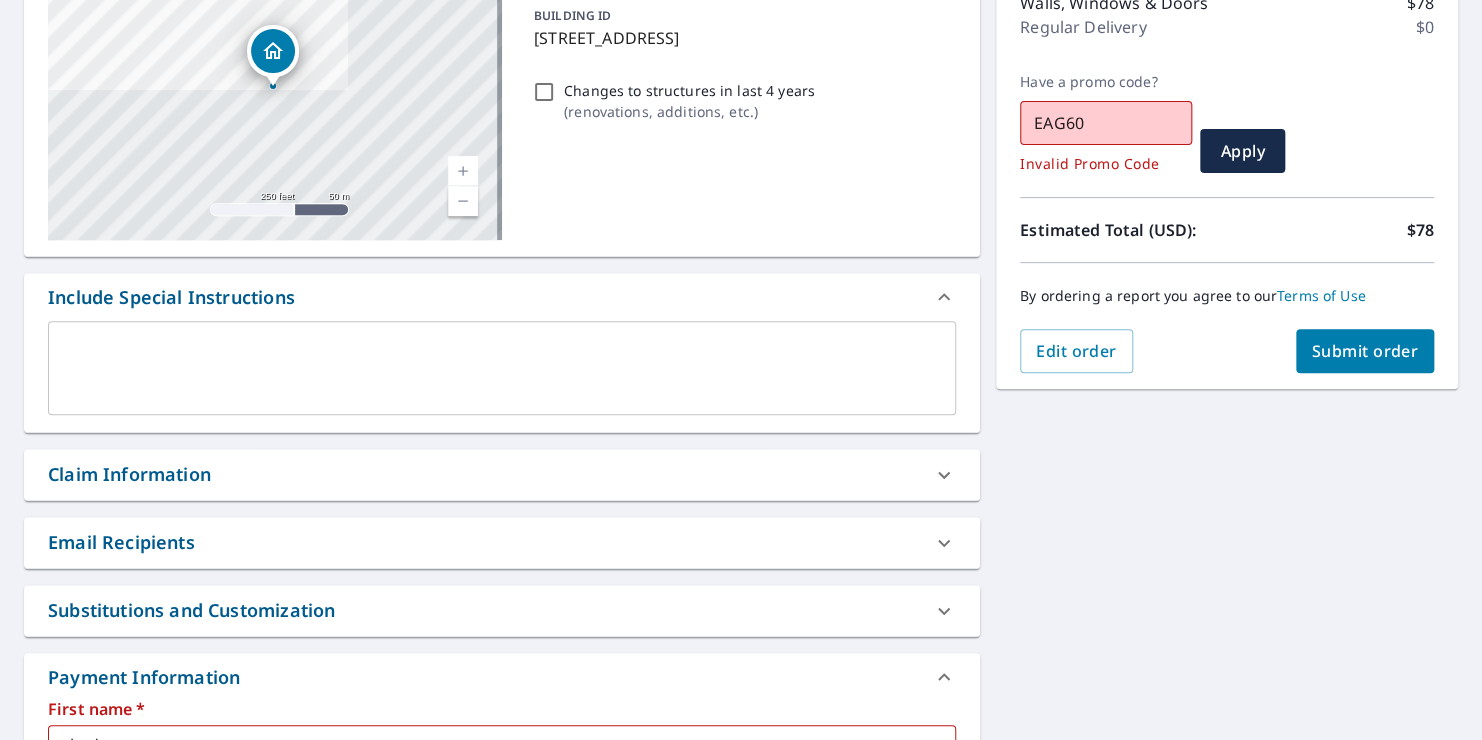 scroll, scrollTop: 279, scrollLeft: 0, axis: vertical 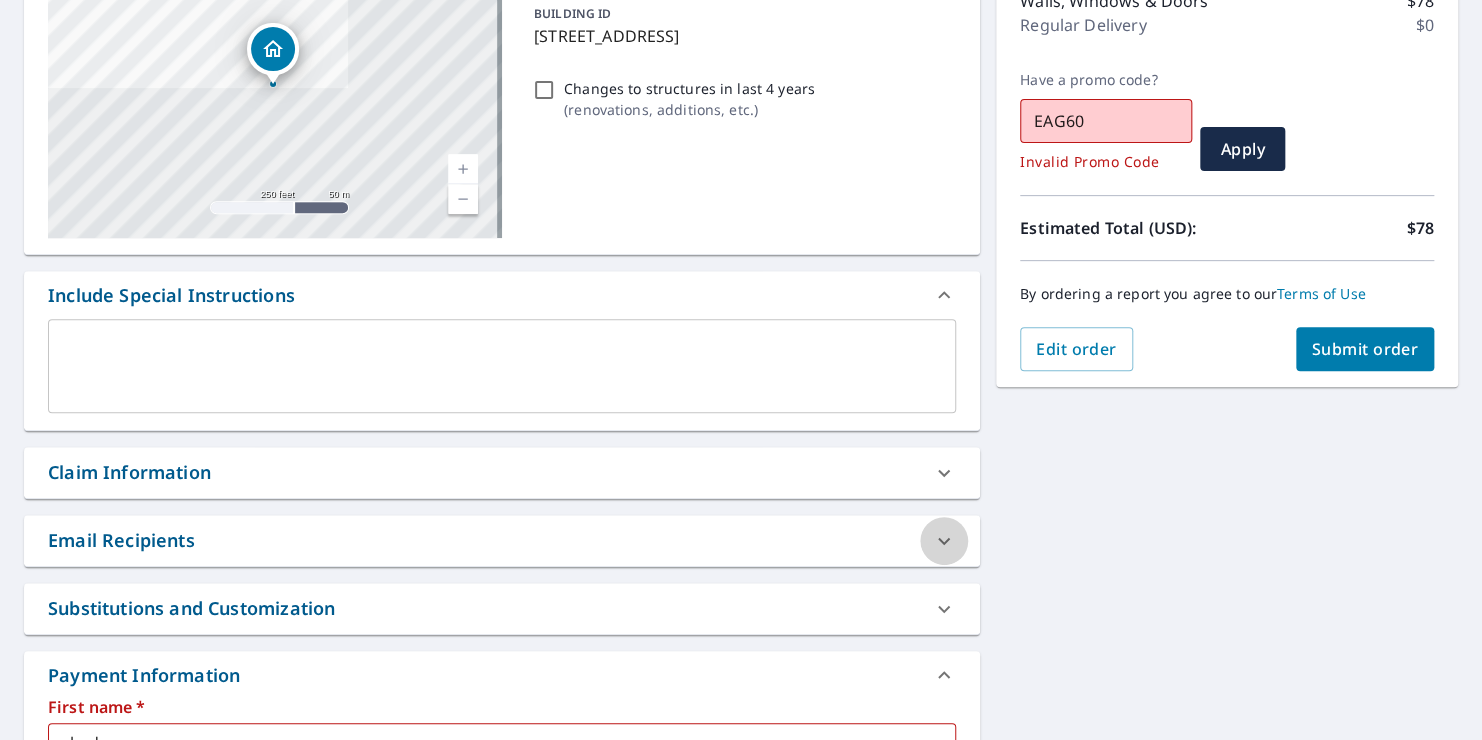 click 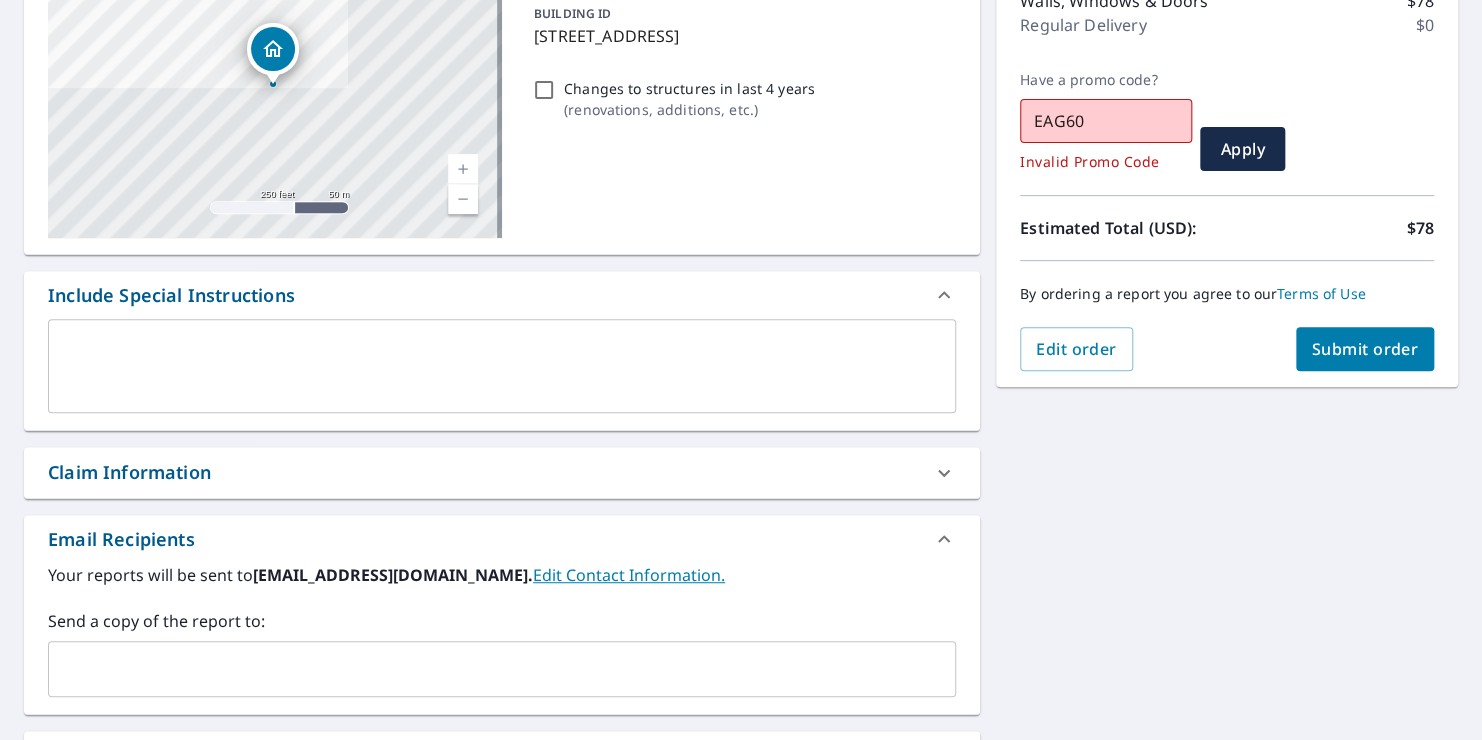 scroll, scrollTop: 379, scrollLeft: 0, axis: vertical 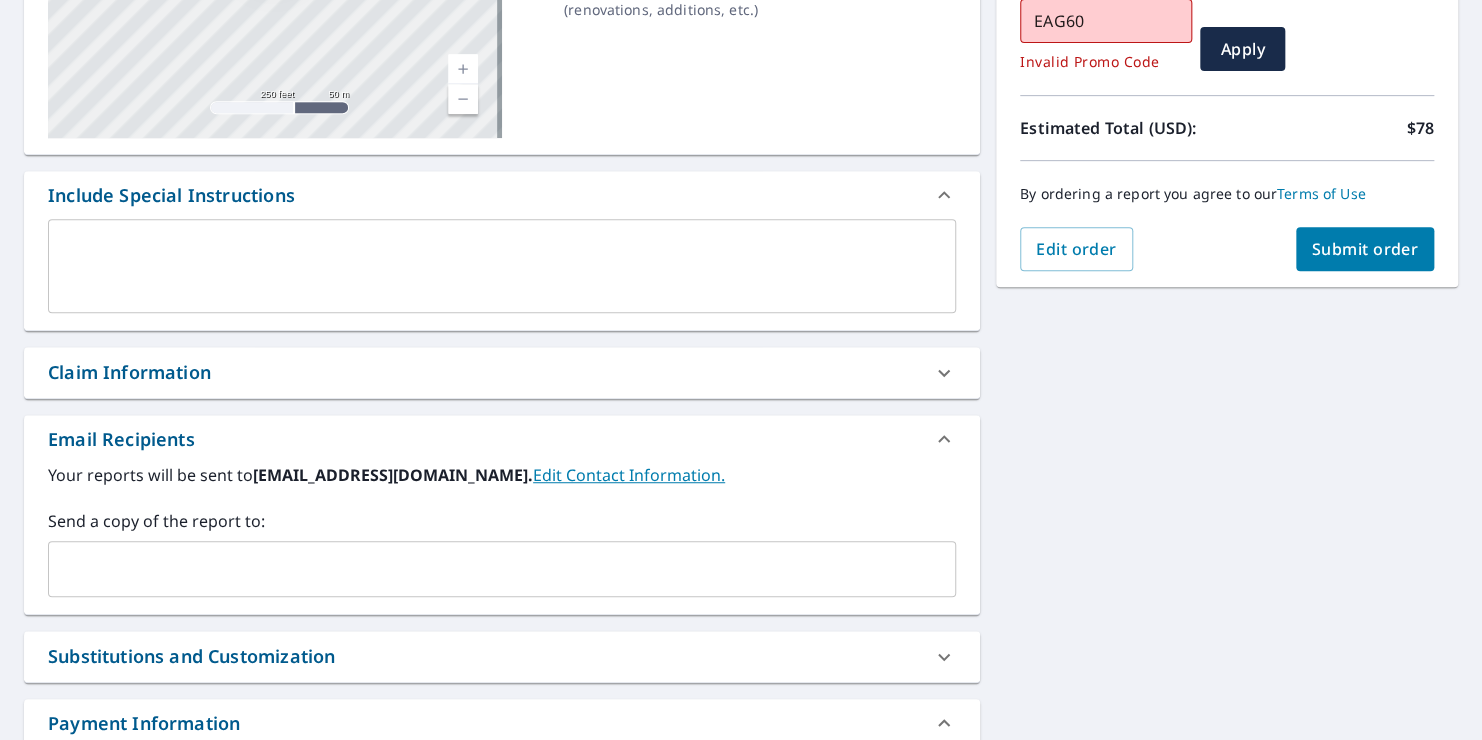 click at bounding box center (487, 569) 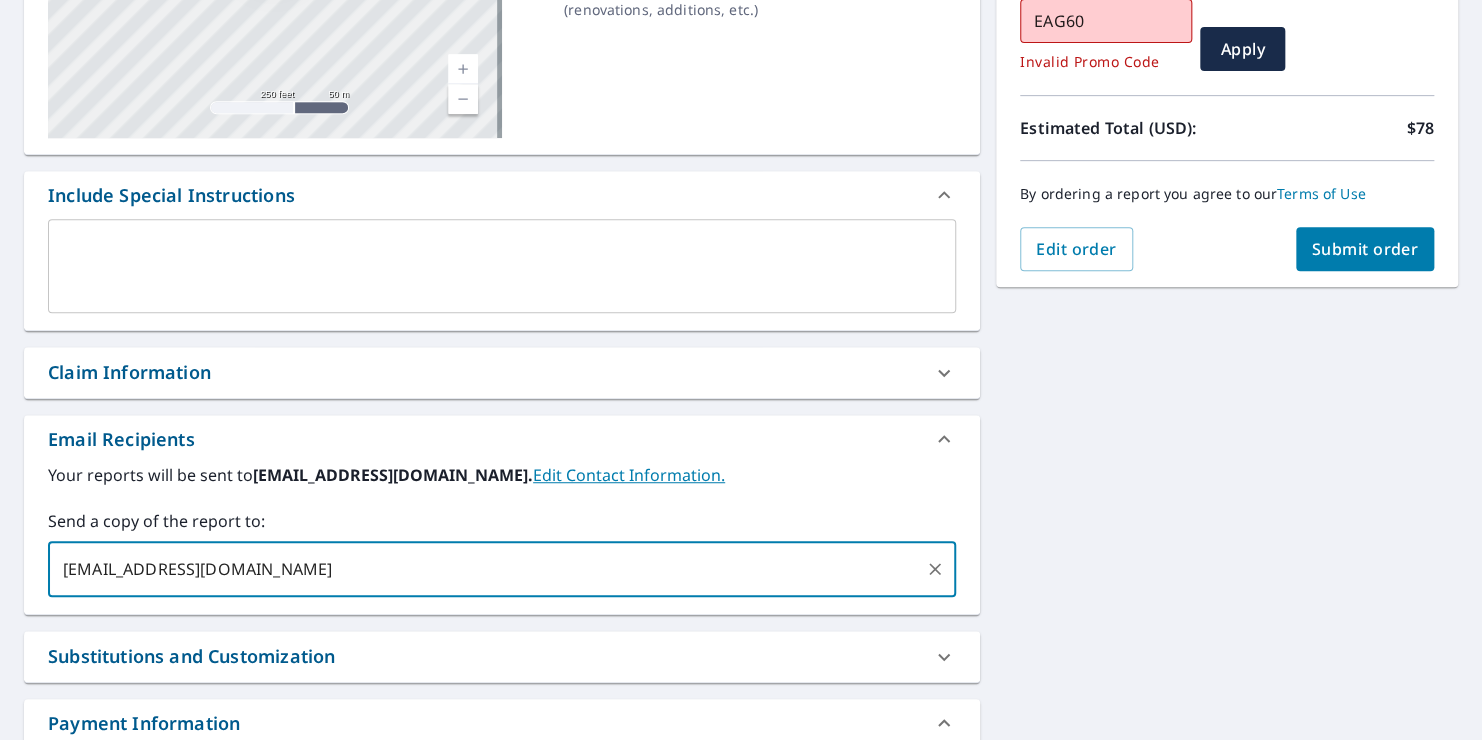 scroll, scrollTop: 627, scrollLeft: 0, axis: vertical 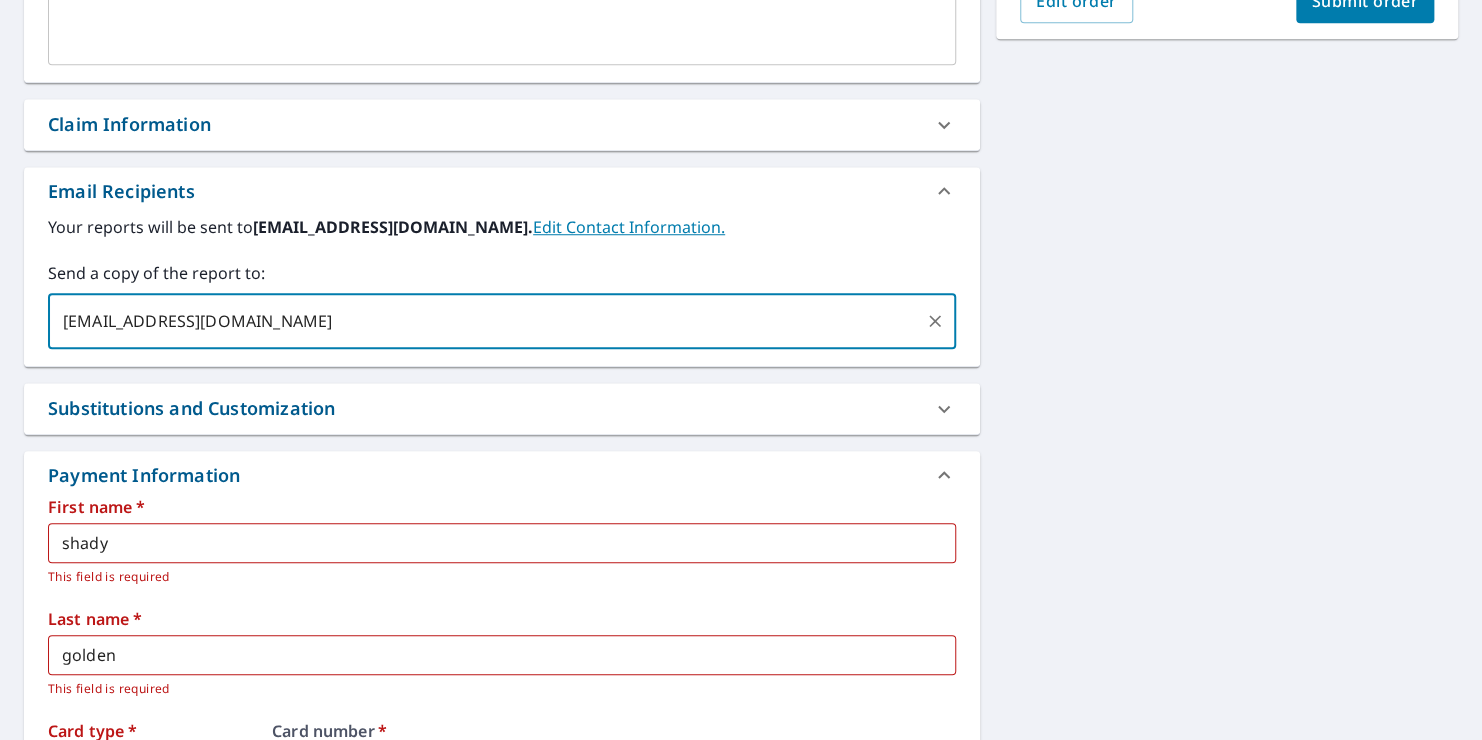 type on "[EMAIL_ADDRESS][DOMAIN_NAME]" 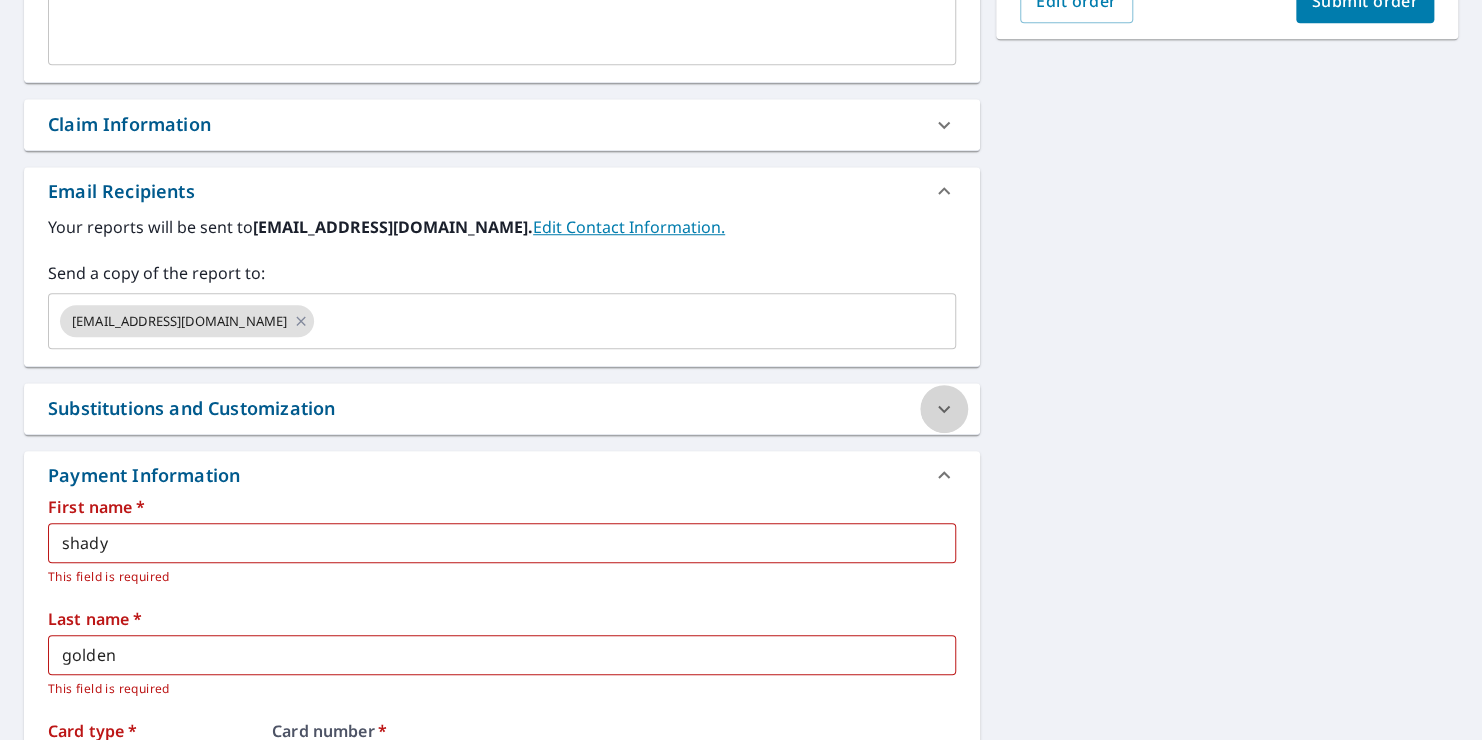 click at bounding box center (944, 409) 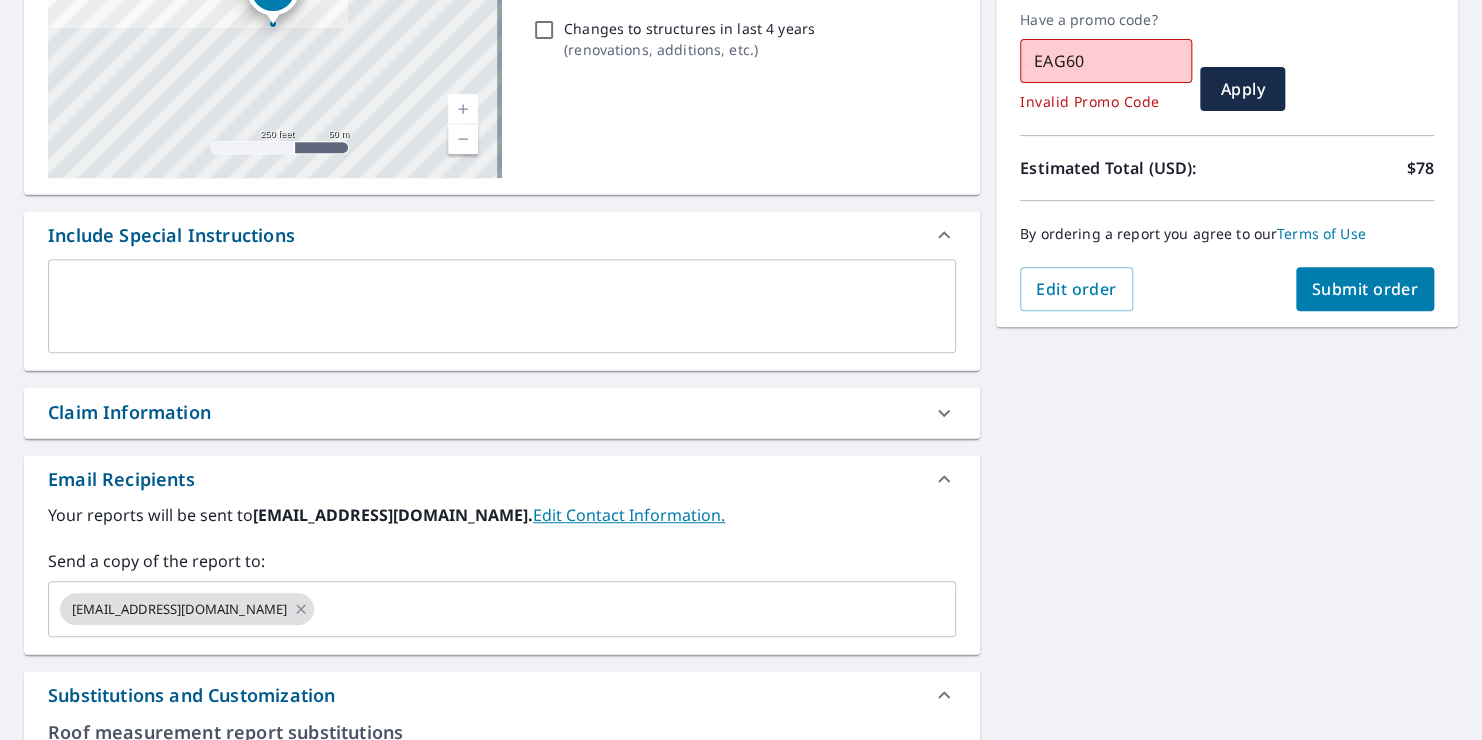 scroll, scrollTop: 239, scrollLeft: 0, axis: vertical 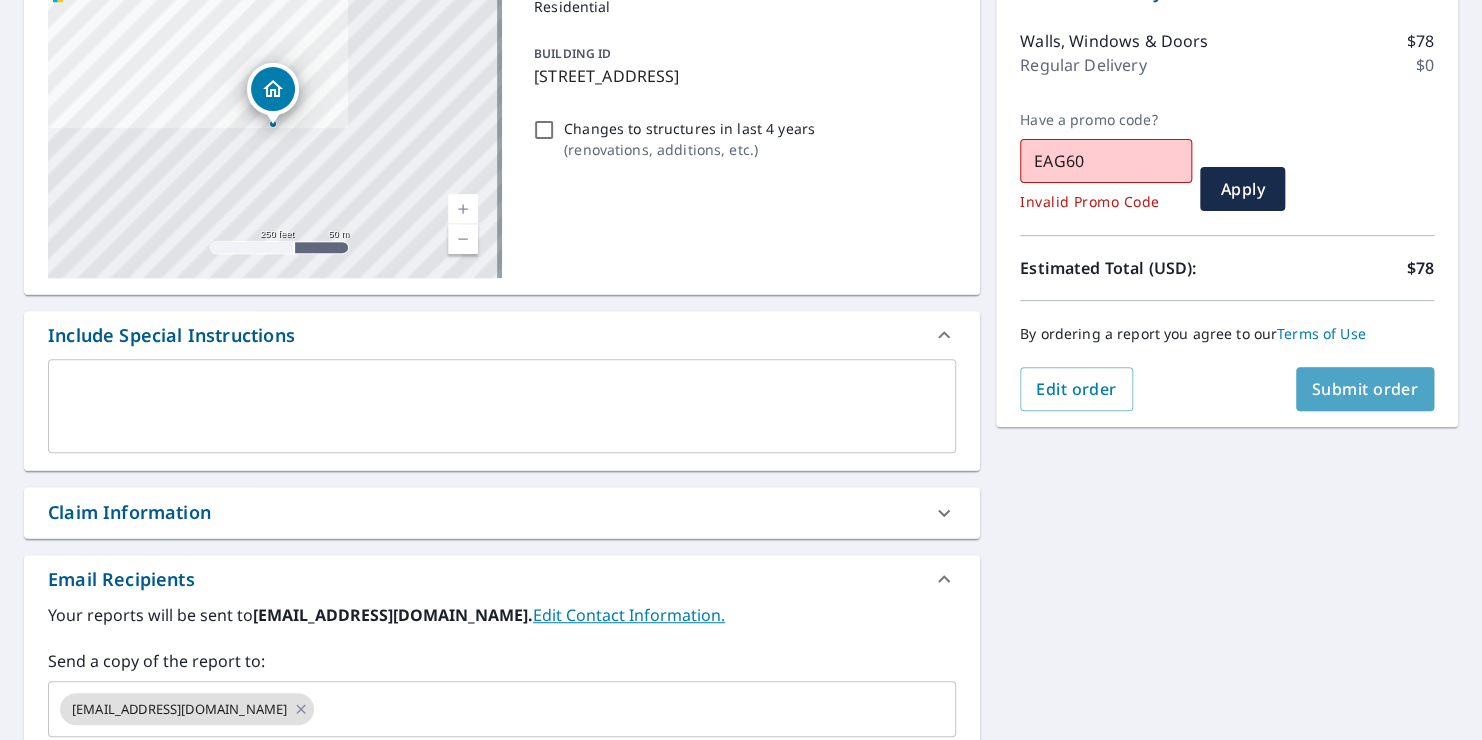 click on "Submit order" at bounding box center [1365, 389] 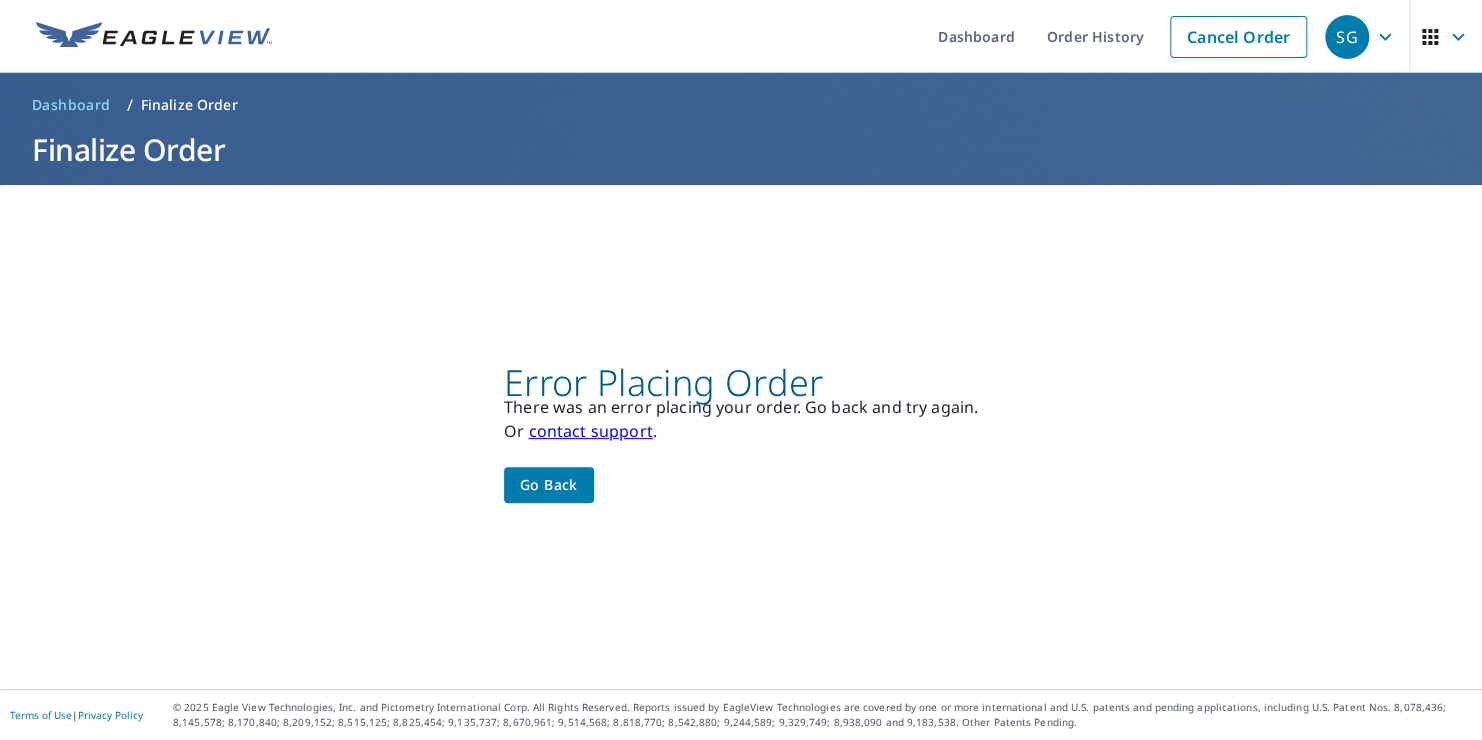 scroll, scrollTop: 0, scrollLeft: 0, axis: both 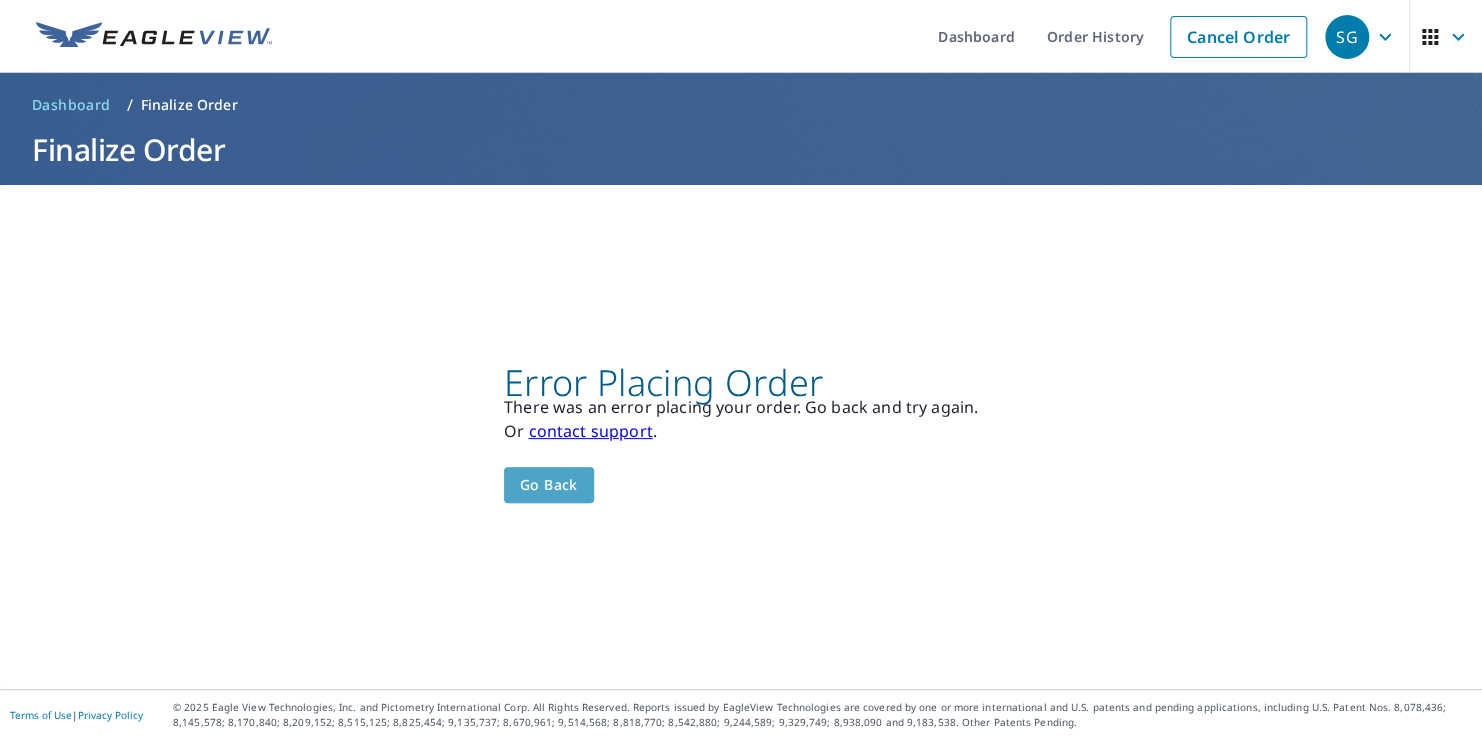 click on "Go back" at bounding box center (549, 485) 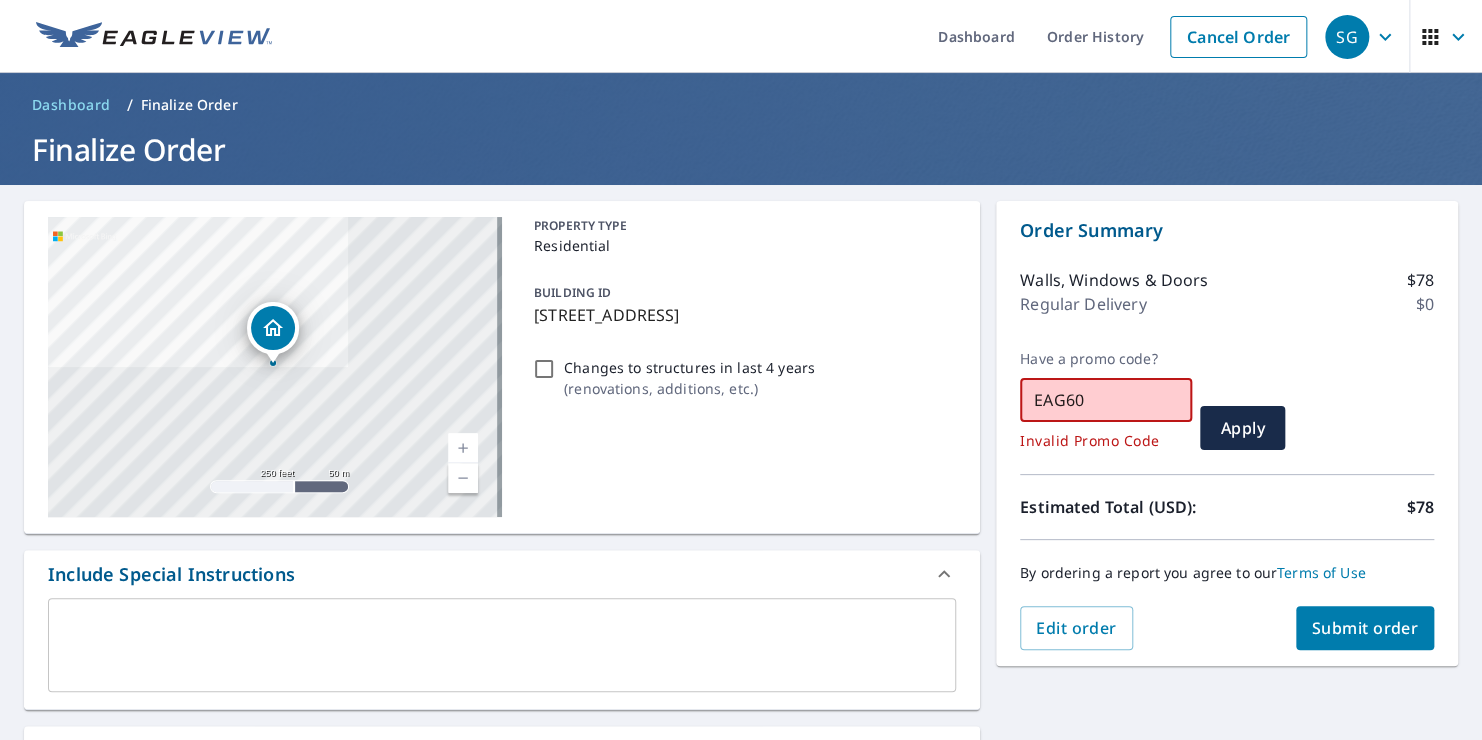 click on "EAG60" at bounding box center [1106, 400] 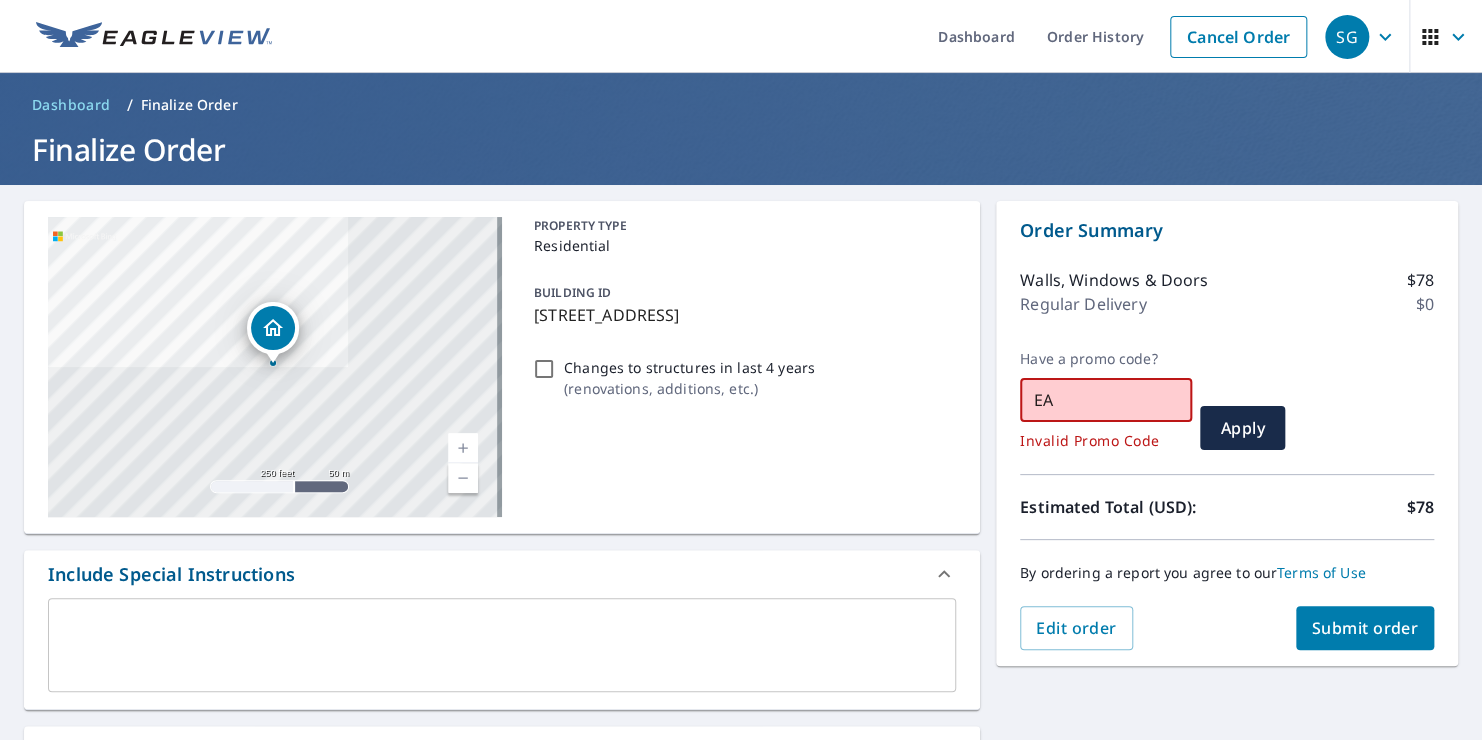 type on "E" 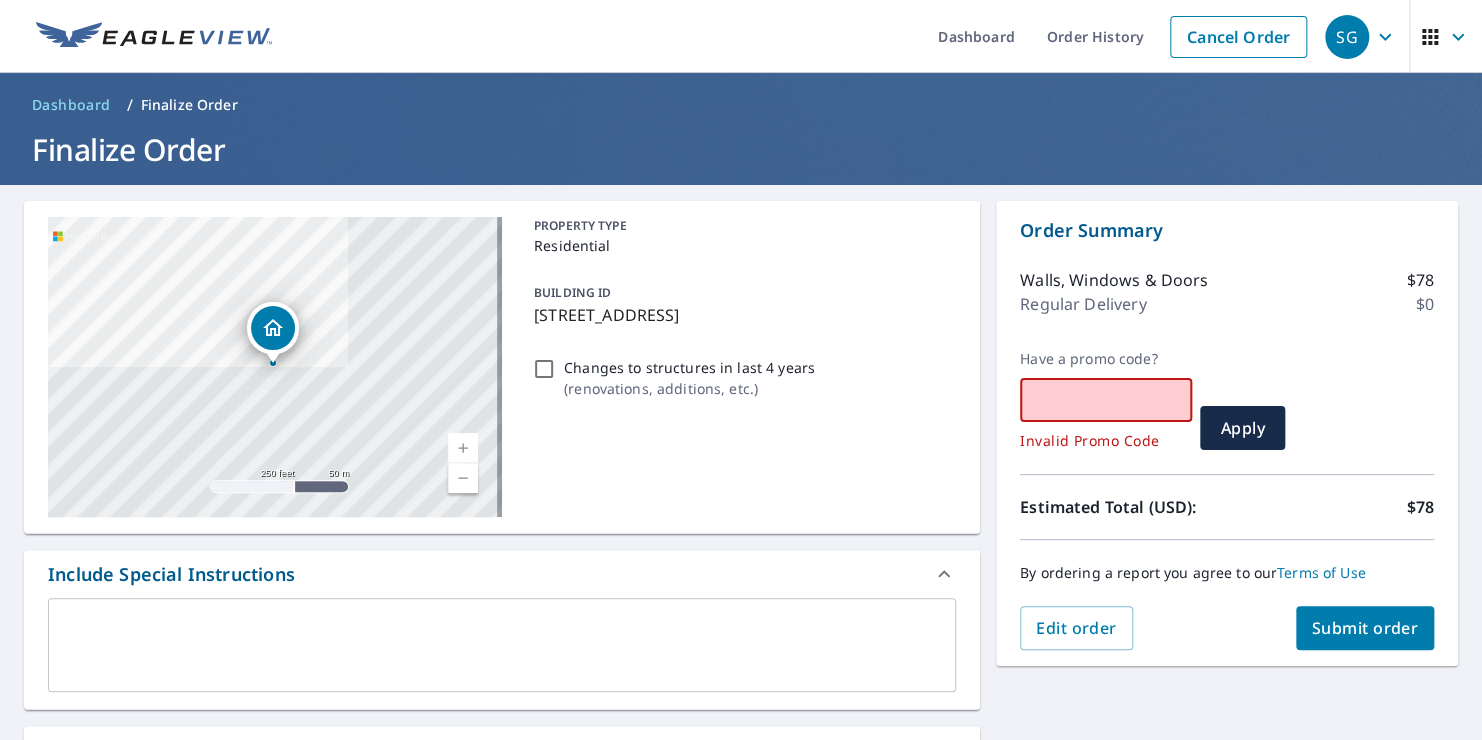 type 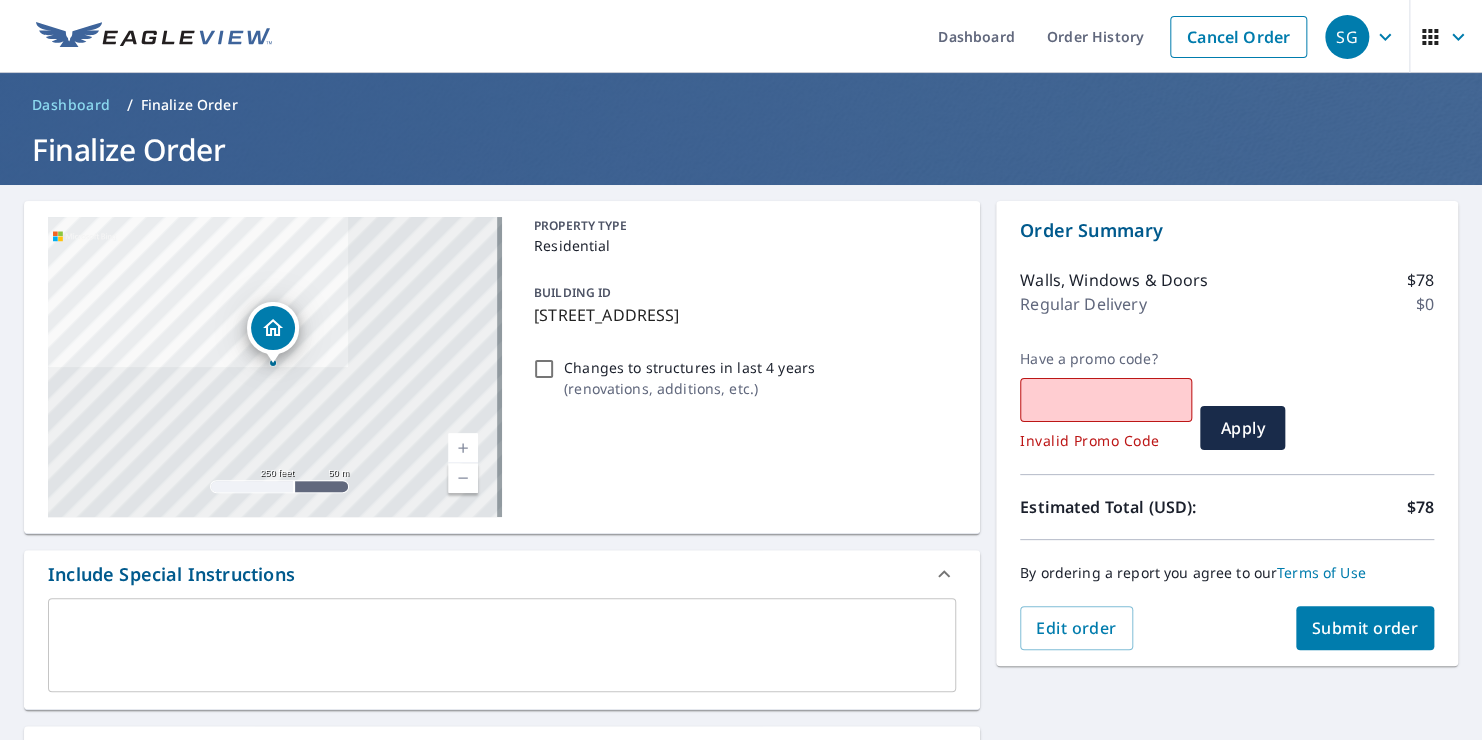 click on "Have a promo code? ​ Invalid Promo Code Apply" at bounding box center [1227, 400] 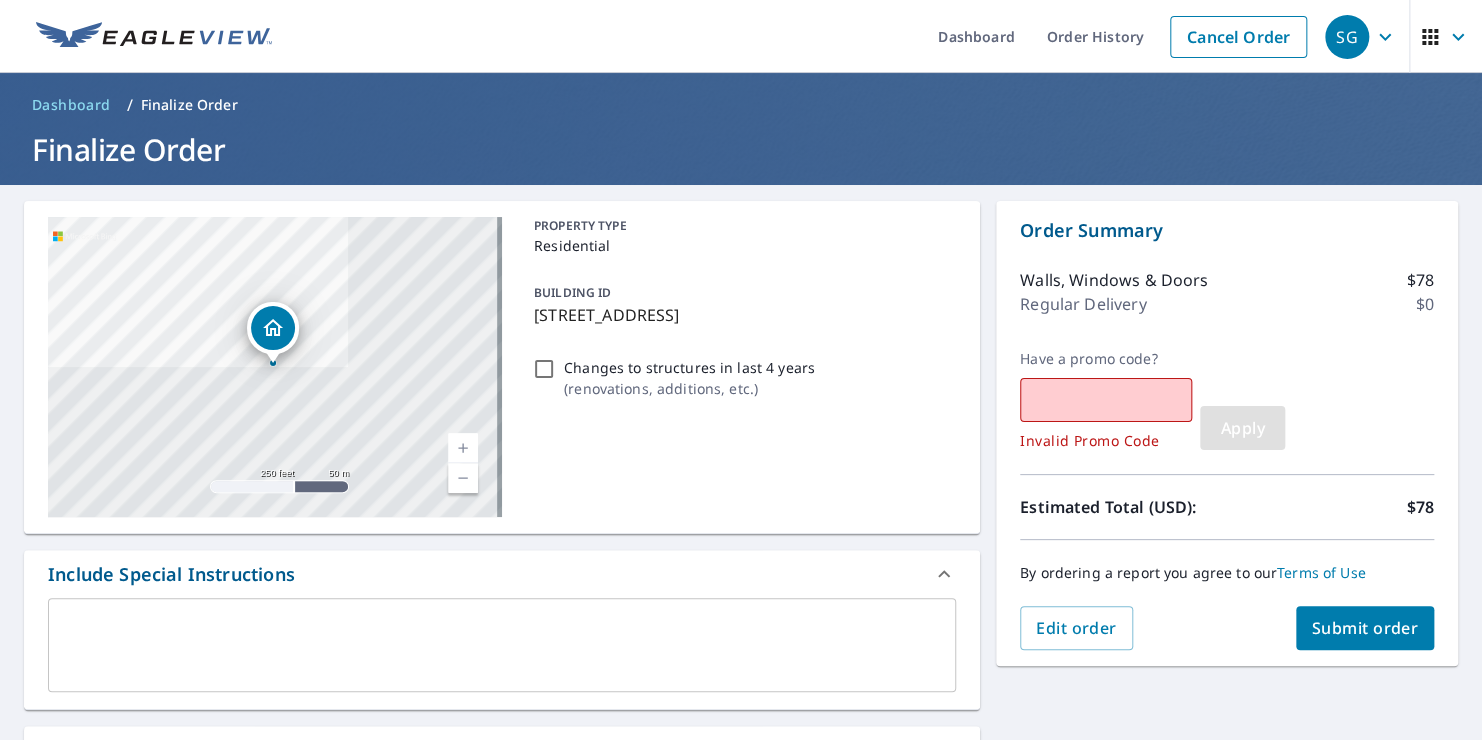 click on "Apply" at bounding box center (1242, 428) 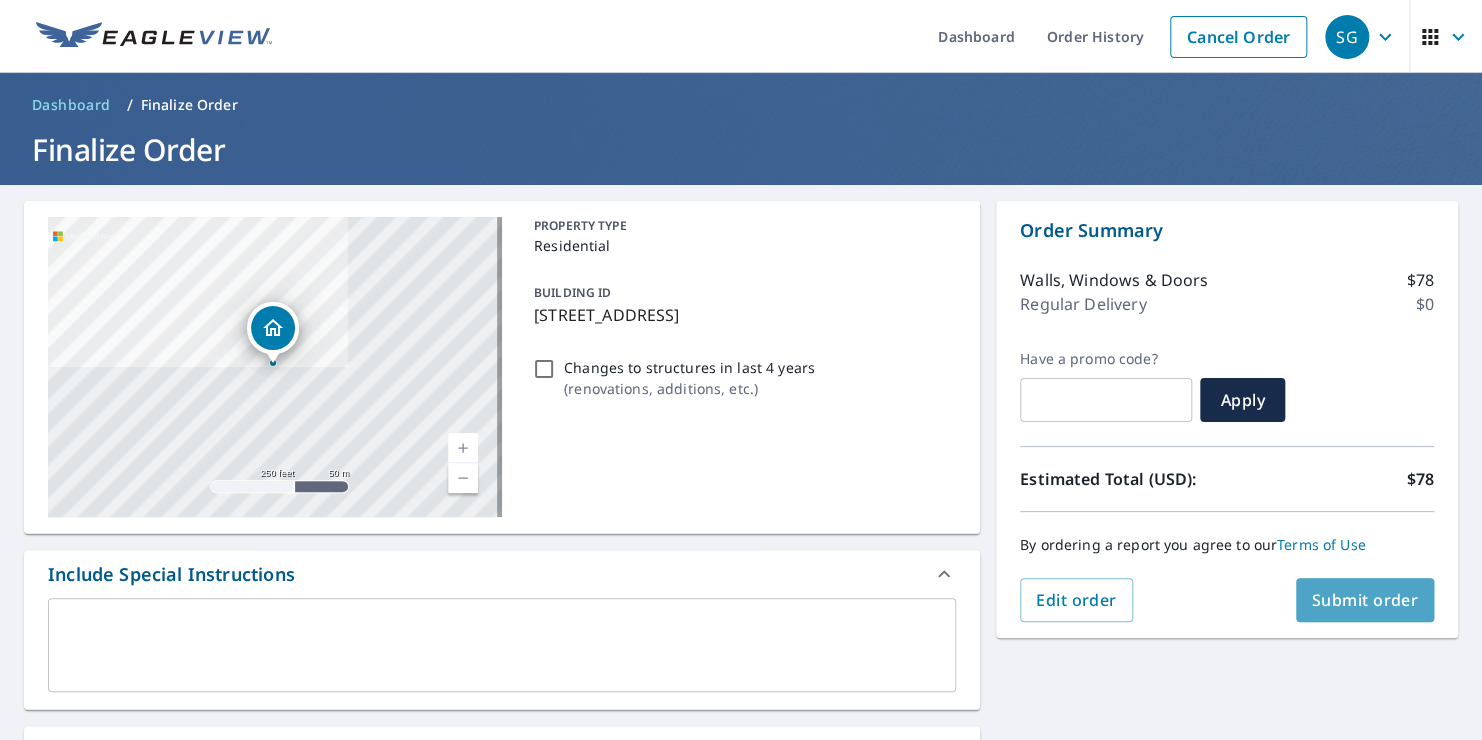 click on "Submit order" at bounding box center [1365, 600] 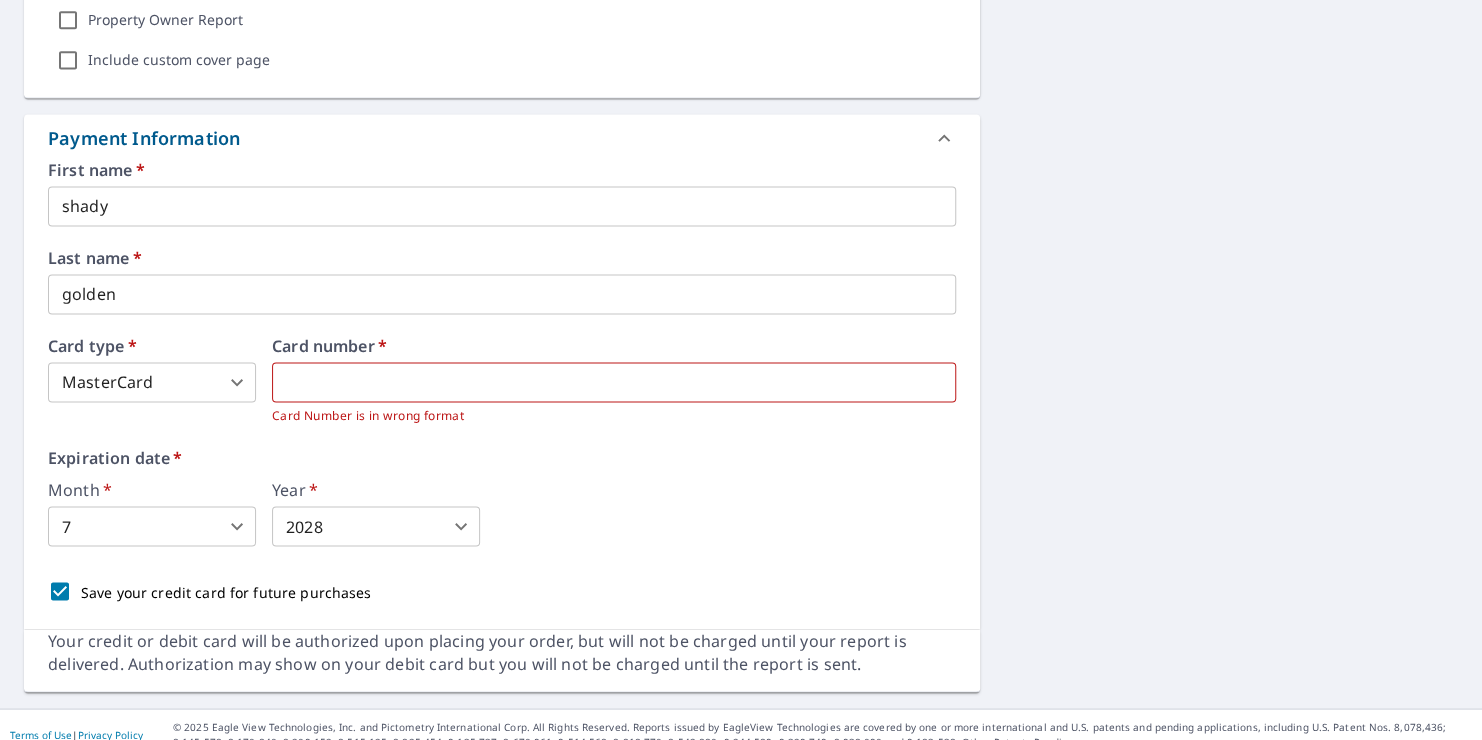 scroll, scrollTop: 1328, scrollLeft: 0, axis: vertical 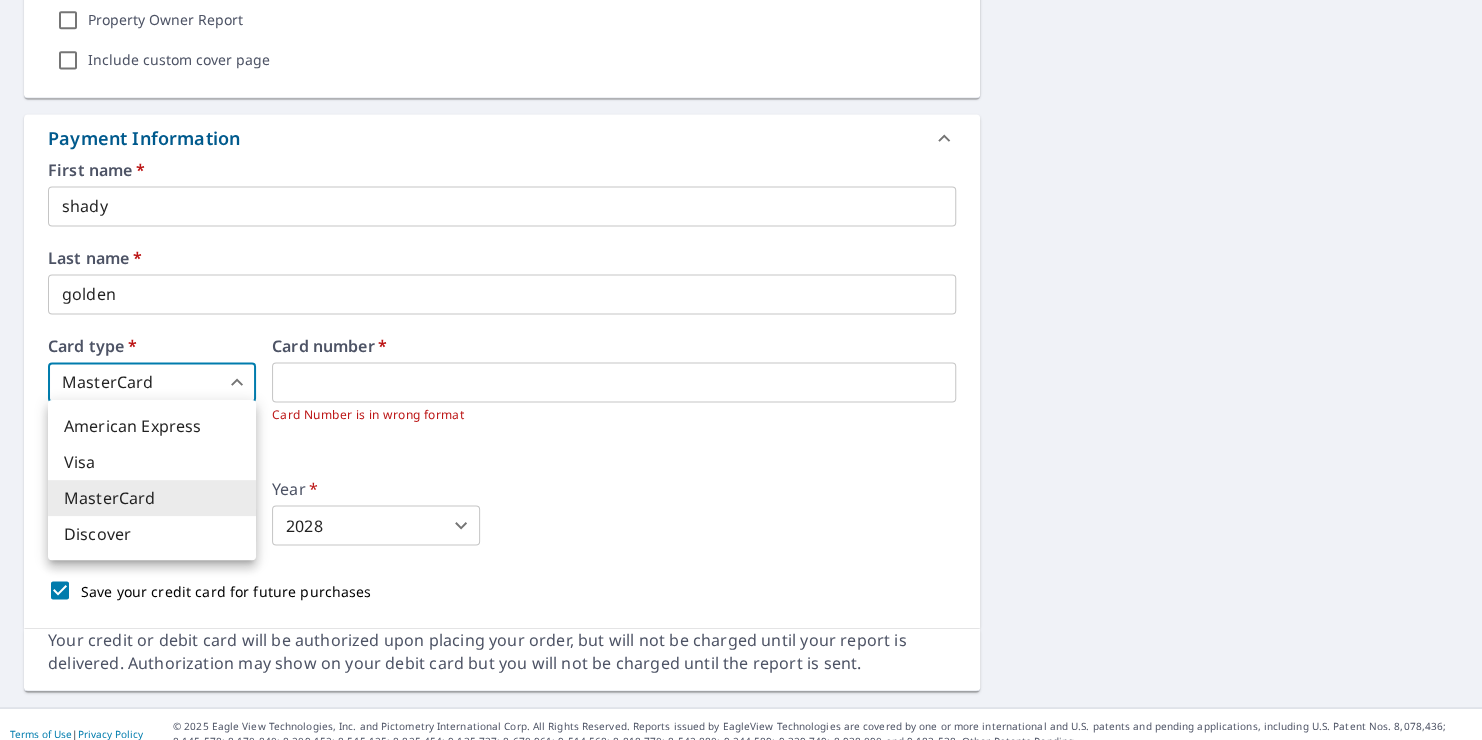 click on "SG SG
Dashboard Order History Cancel Order SG Dashboard / Finalize Order Finalize Order [STREET_ADDRESS] Aerial Road A standard road map Aerial A detailed look from above Labels Labels 250 feet 50 m © 2025 TomTom, © Vexcel Imaging, © 2025 Microsoft Corporation,  © OpenStreetMap Terms PROPERTY TYPE Residential BUILDING ID [STREET_ADDRESS] Changes to structures in last 4 years ( renovations, additions, etc. ) Include Special Instructions x ​ Claim Information Claim number ​ Claim information ​ PO number ​ Date of loss ​ Cat ID ​ Email Recipients Your reports will be sent to  [EMAIL_ADDRESS][DOMAIN_NAME].  Edit Contact Information. Send a copy of the report to: ​ Substitutions and Customization Roof measurement report substitutions If a Walls, Windows & Doors Report is unavailable, send me a Walls Report: Yes No Ask If a Residential/Multi-Family Report is unavailable send me a Commercial Report: Yes No Ask Additional Report Formats DXF RXF *" at bounding box center [741, 370] 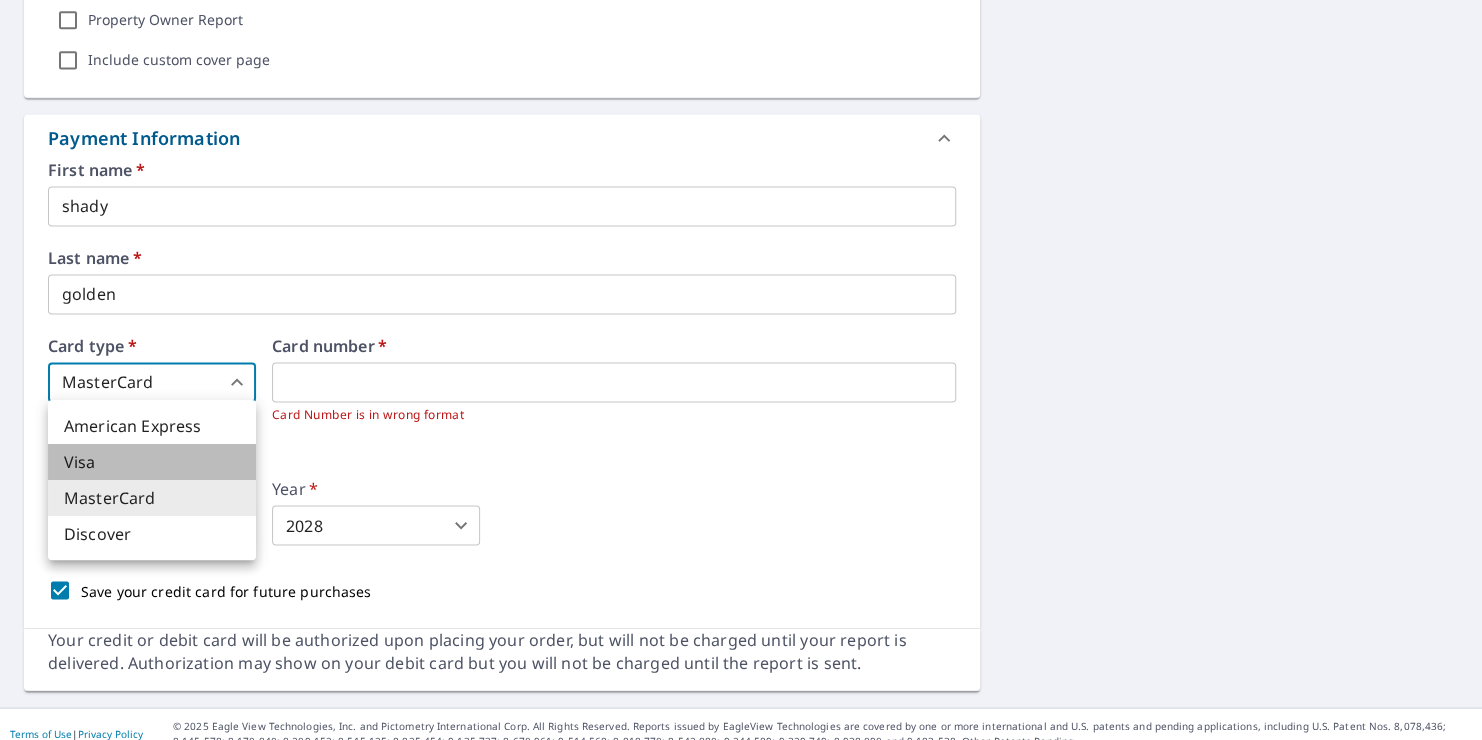 click on "Visa" at bounding box center (152, 462) 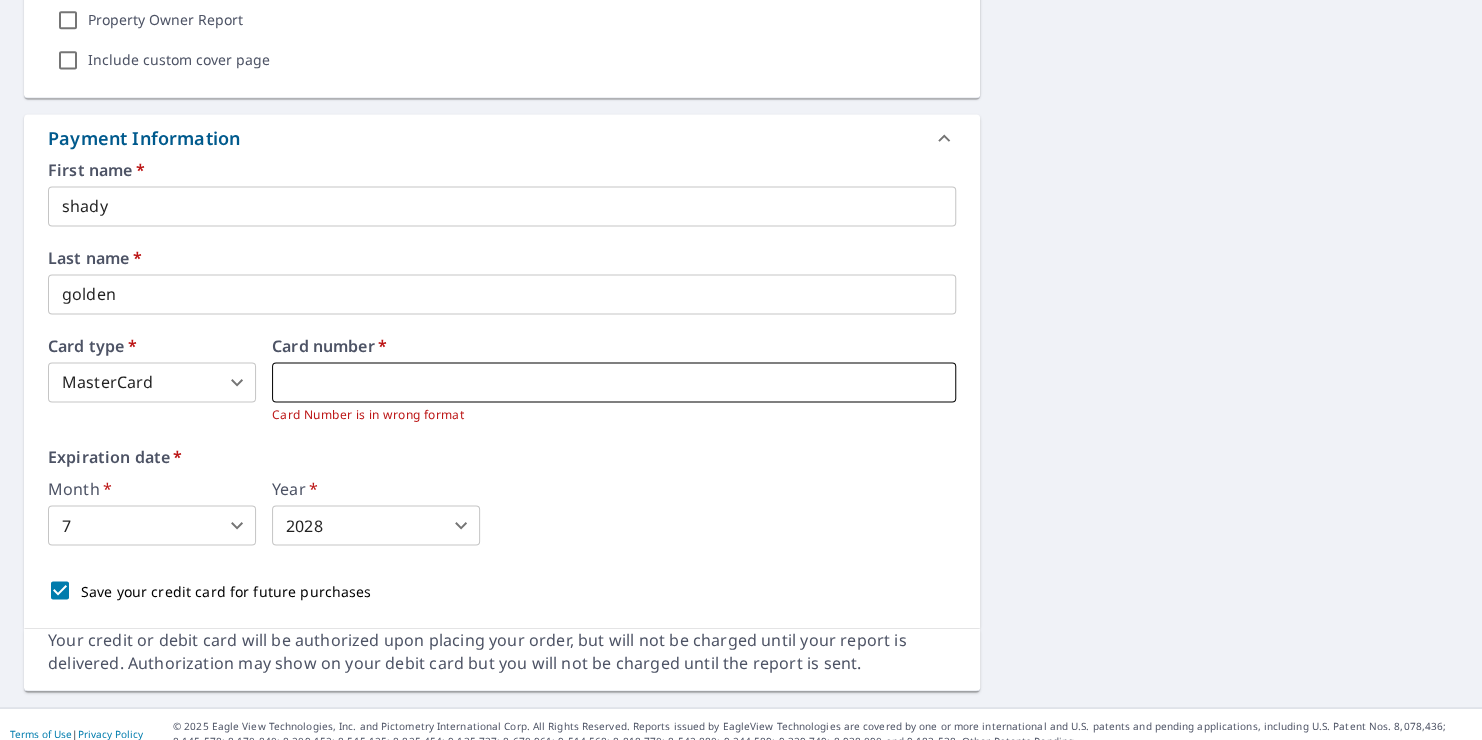 type on "3" 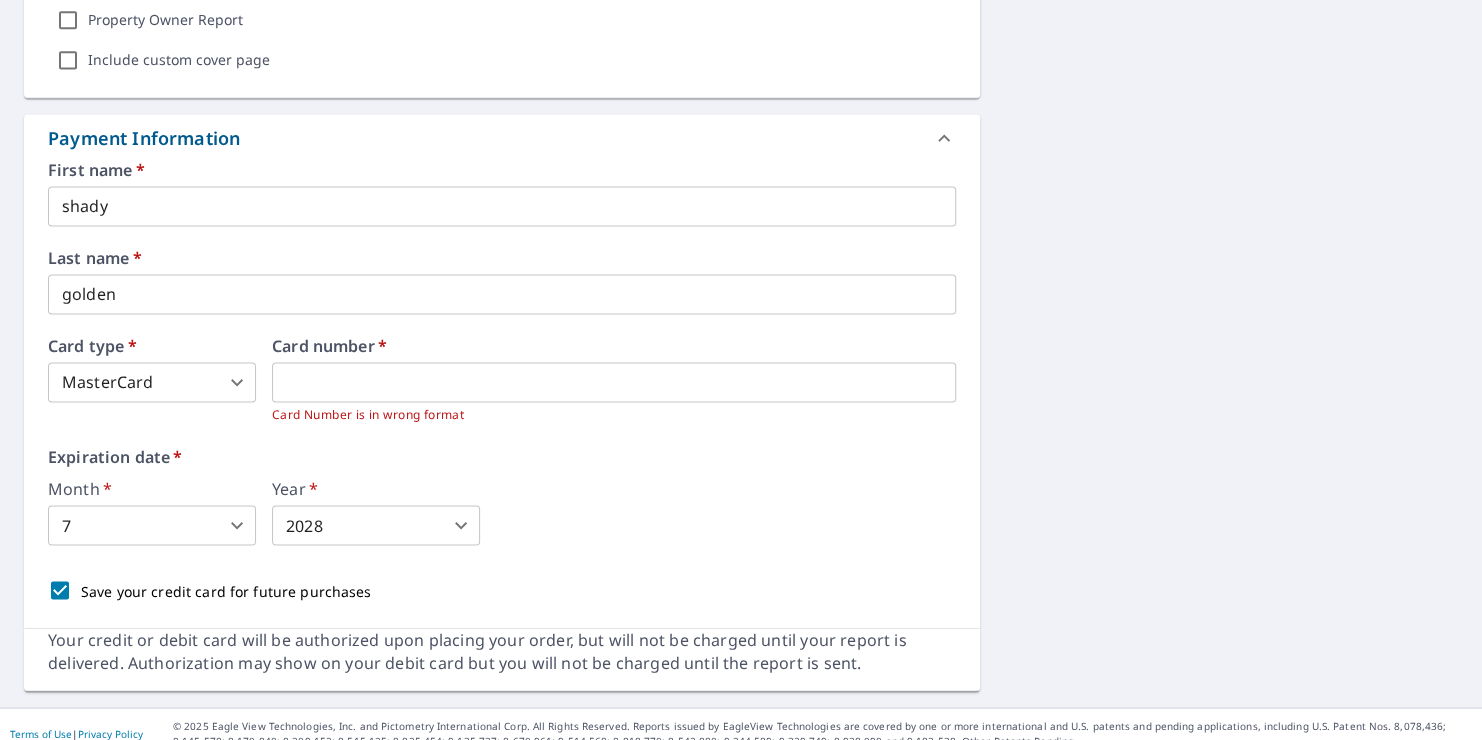 click on "Expiration date   *" at bounding box center (502, 457) 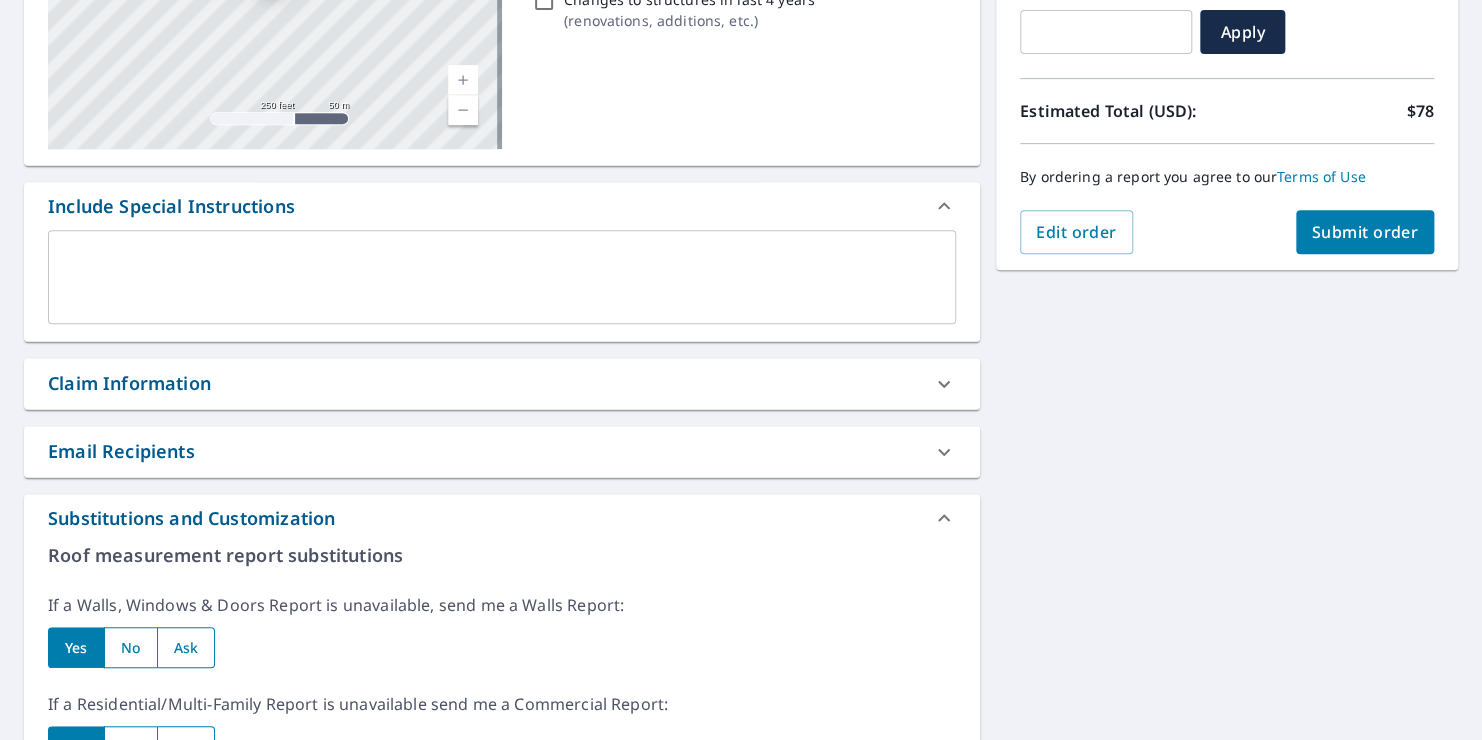 scroll, scrollTop: 296, scrollLeft: 0, axis: vertical 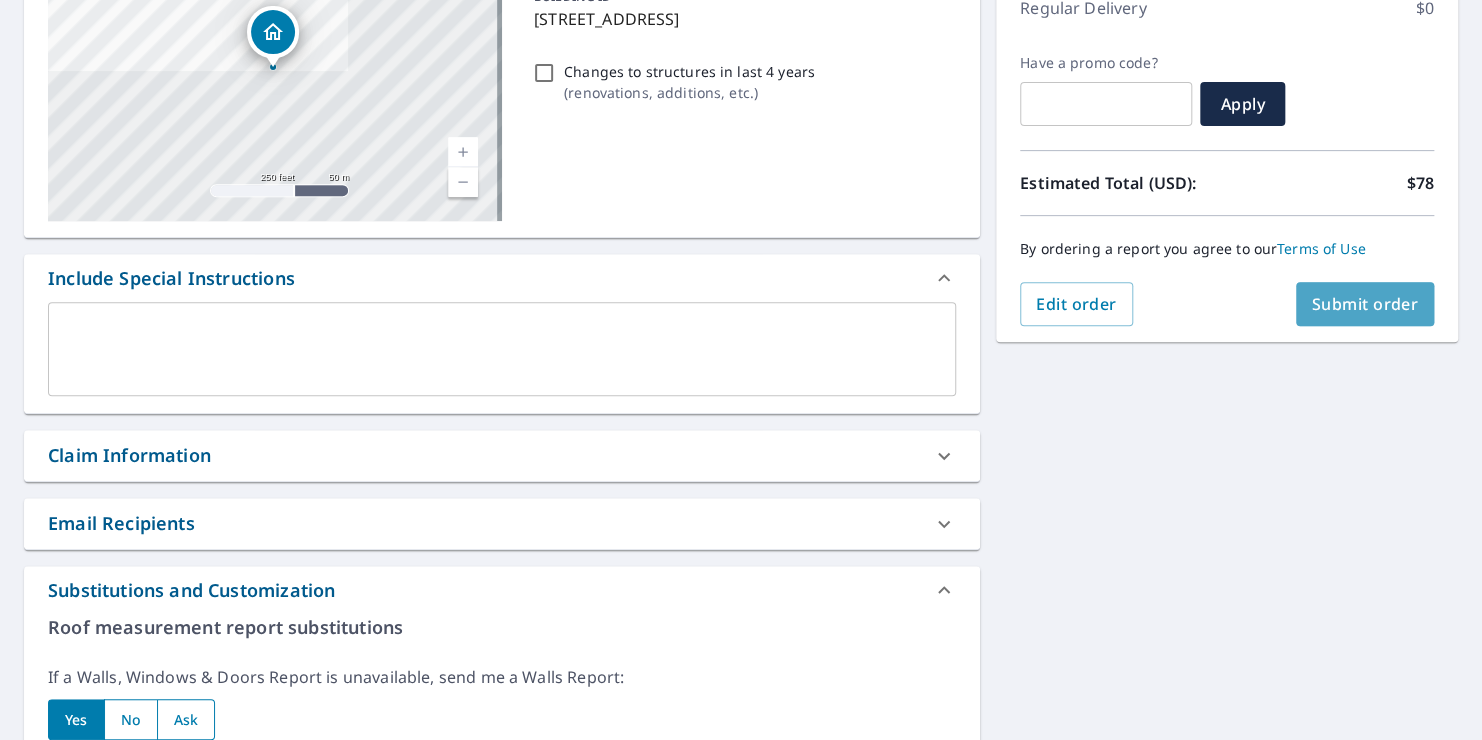 click on "Submit order" at bounding box center [1365, 304] 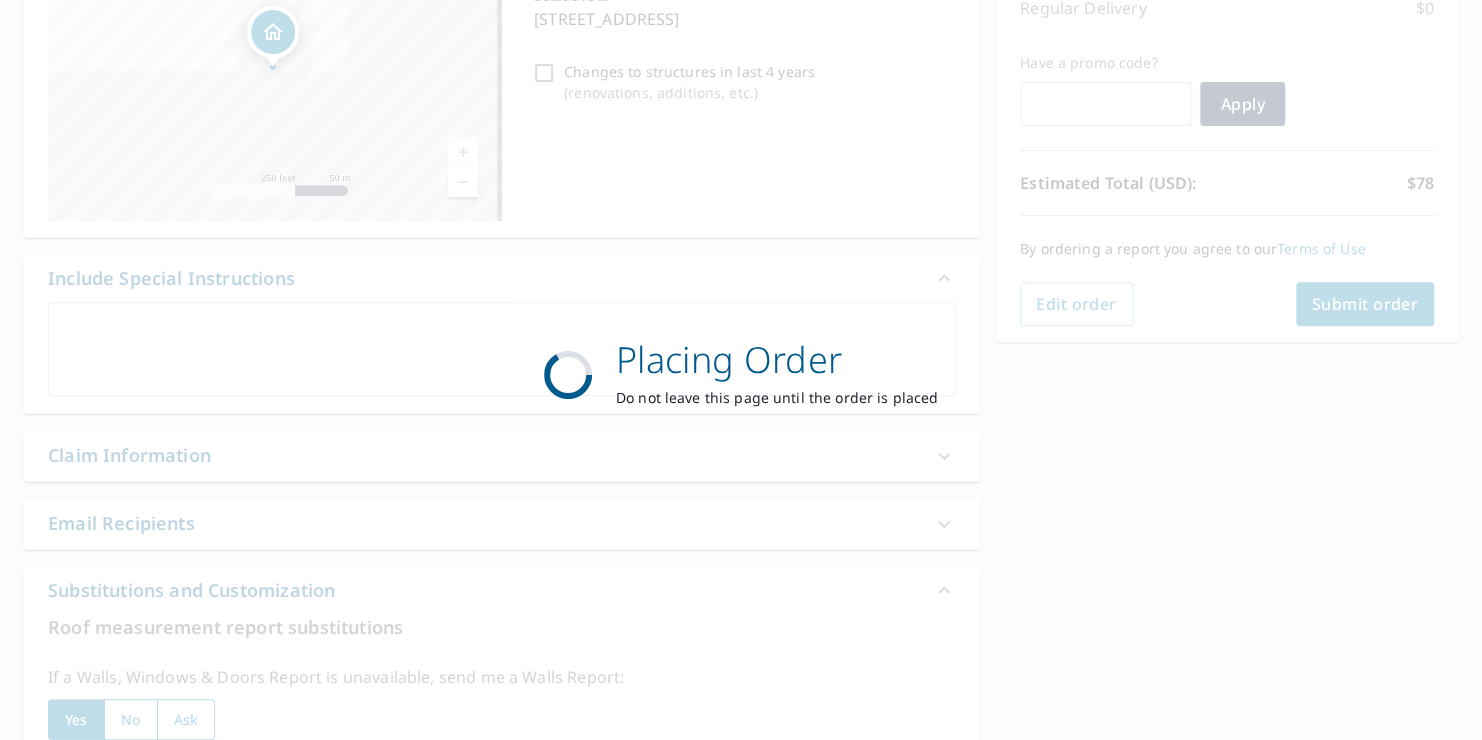scroll, scrollTop: 0, scrollLeft: 0, axis: both 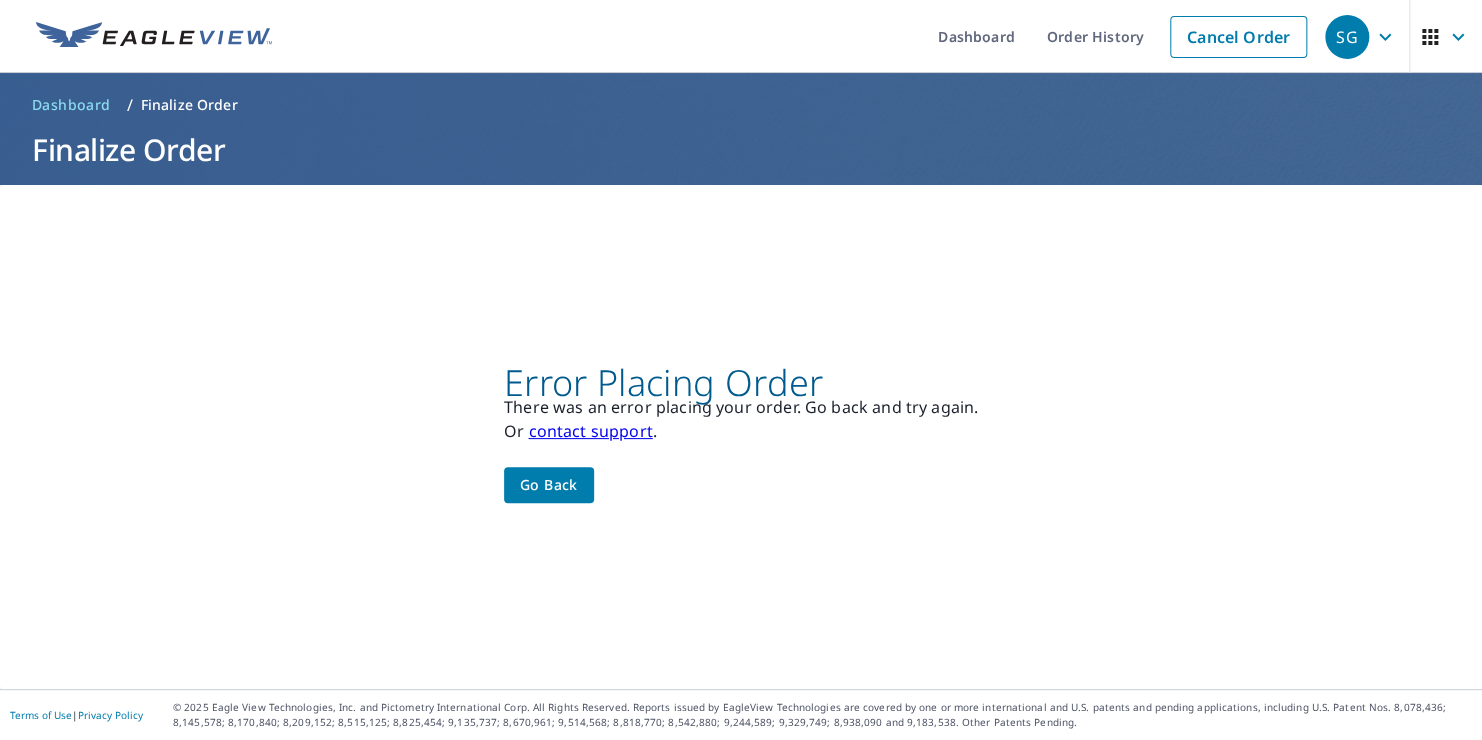 click on "contact support" at bounding box center [590, 431] 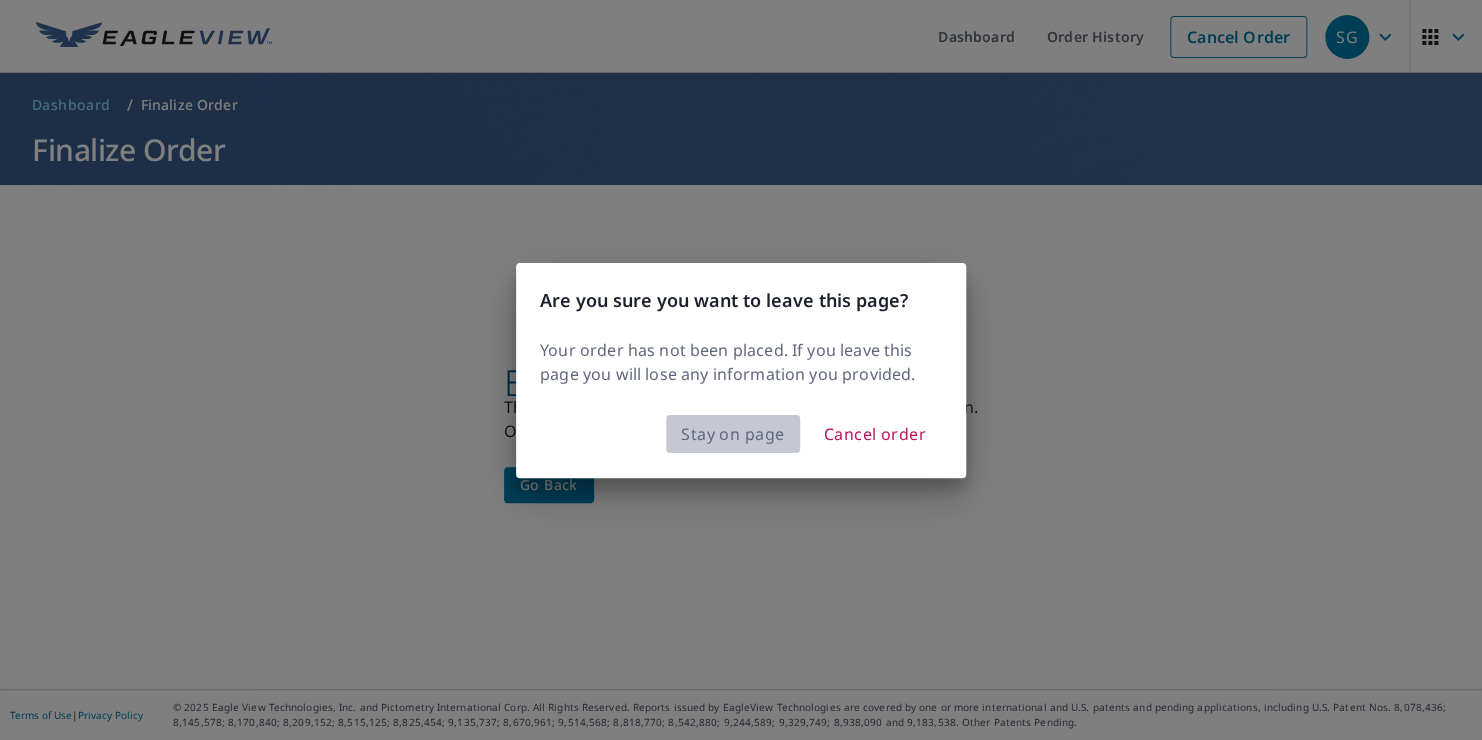 click on "Stay on page" at bounding box center [733, 434] 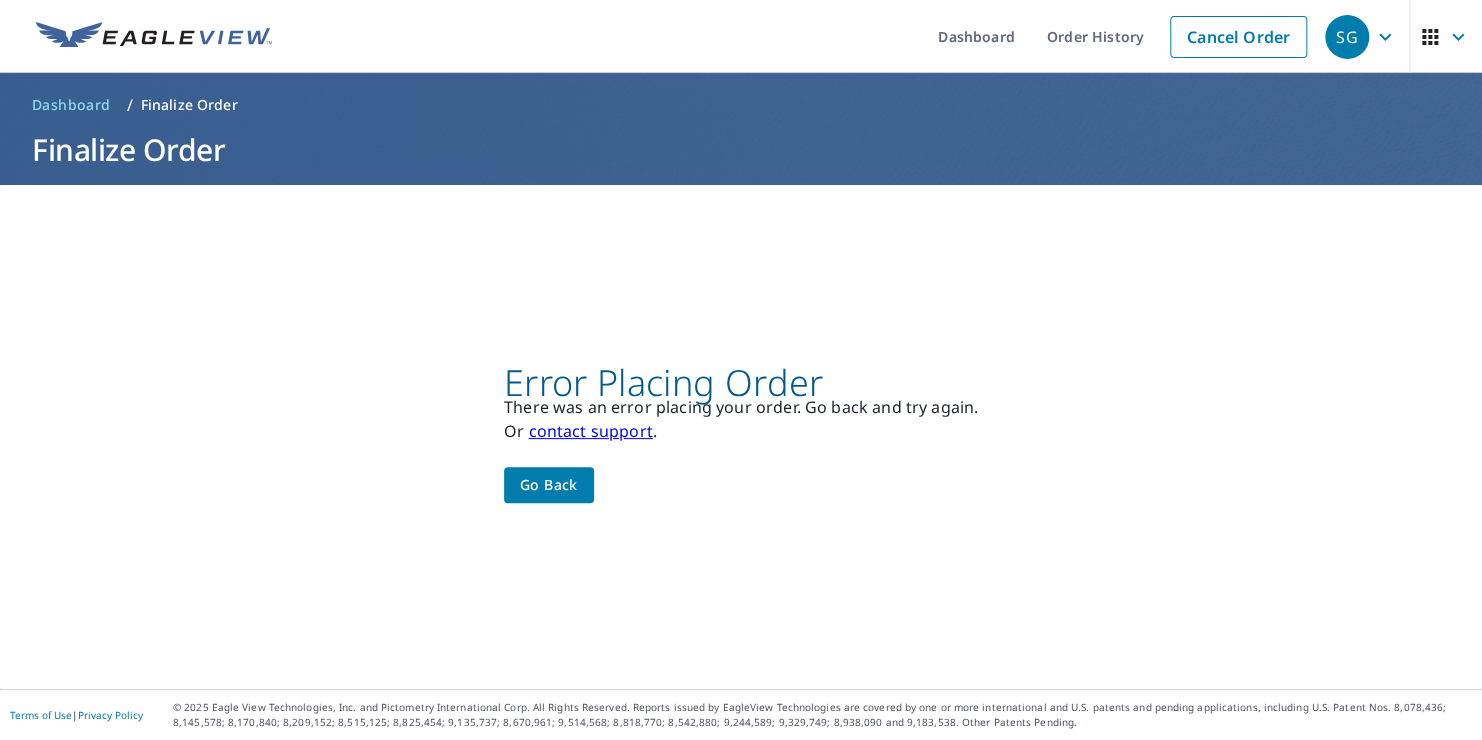 click on "Go back" at bounding box center [549, 485] 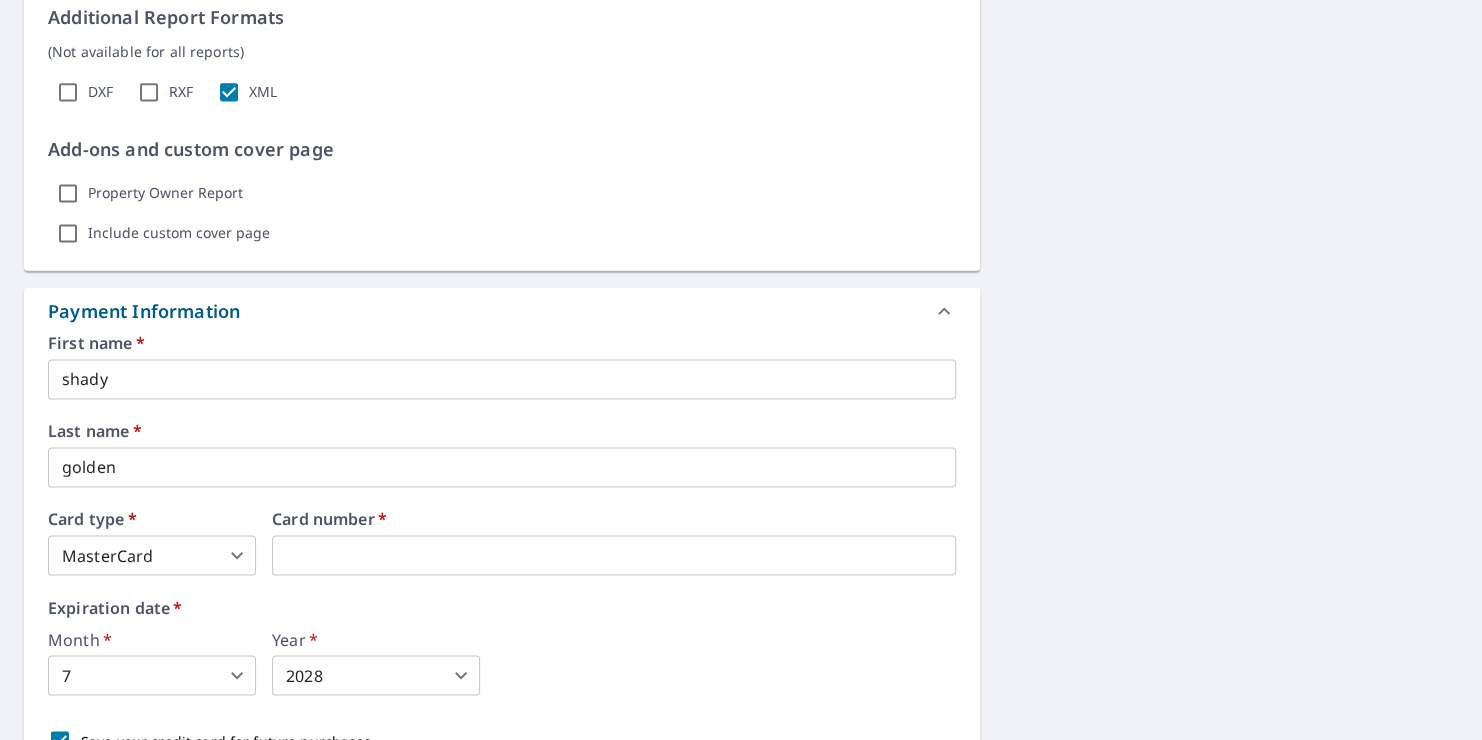 scroll, scrollTop: 1468, scrollLeft: 0, axis: vertical 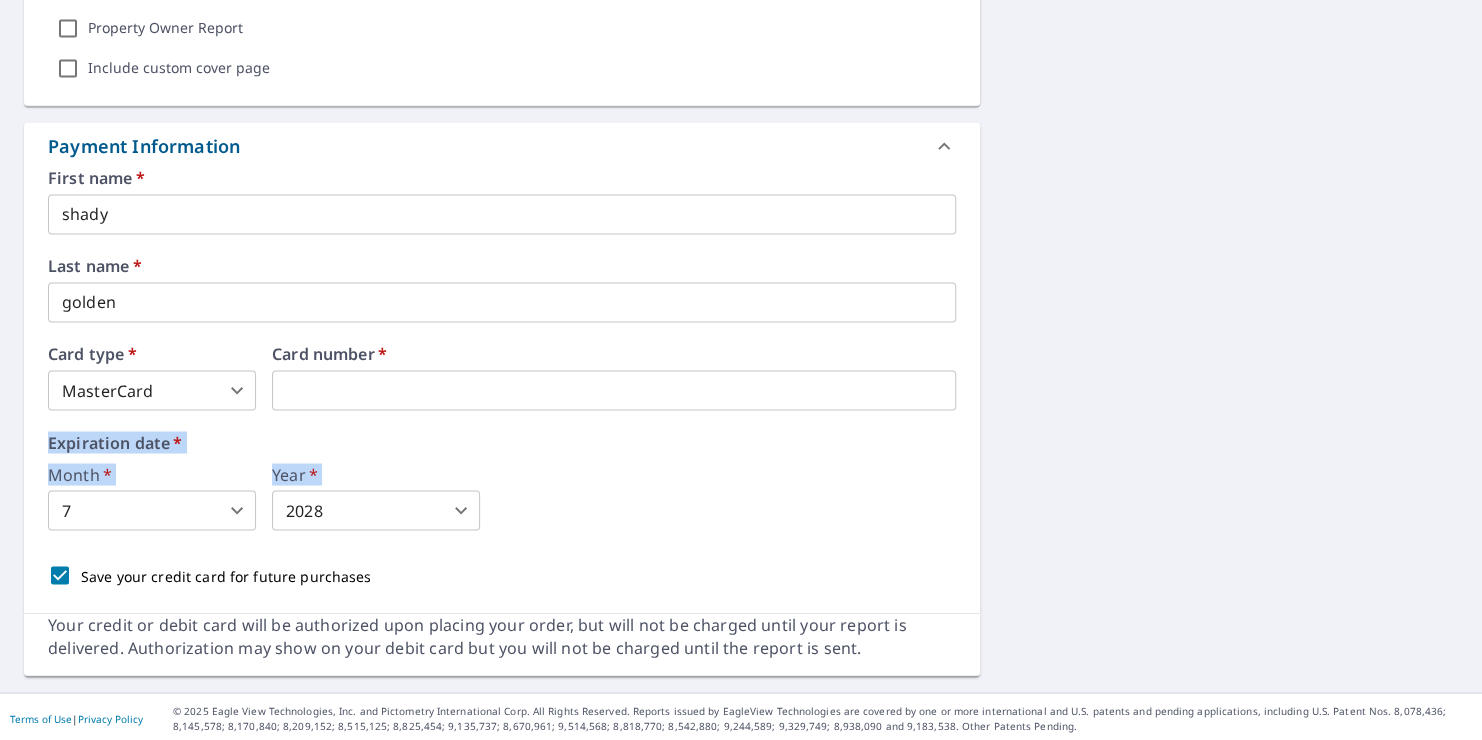 drag, startPoint x: 1004, startPoint y: 368, endPoint x: 731, endPoint y: 512, distance: 308.6503 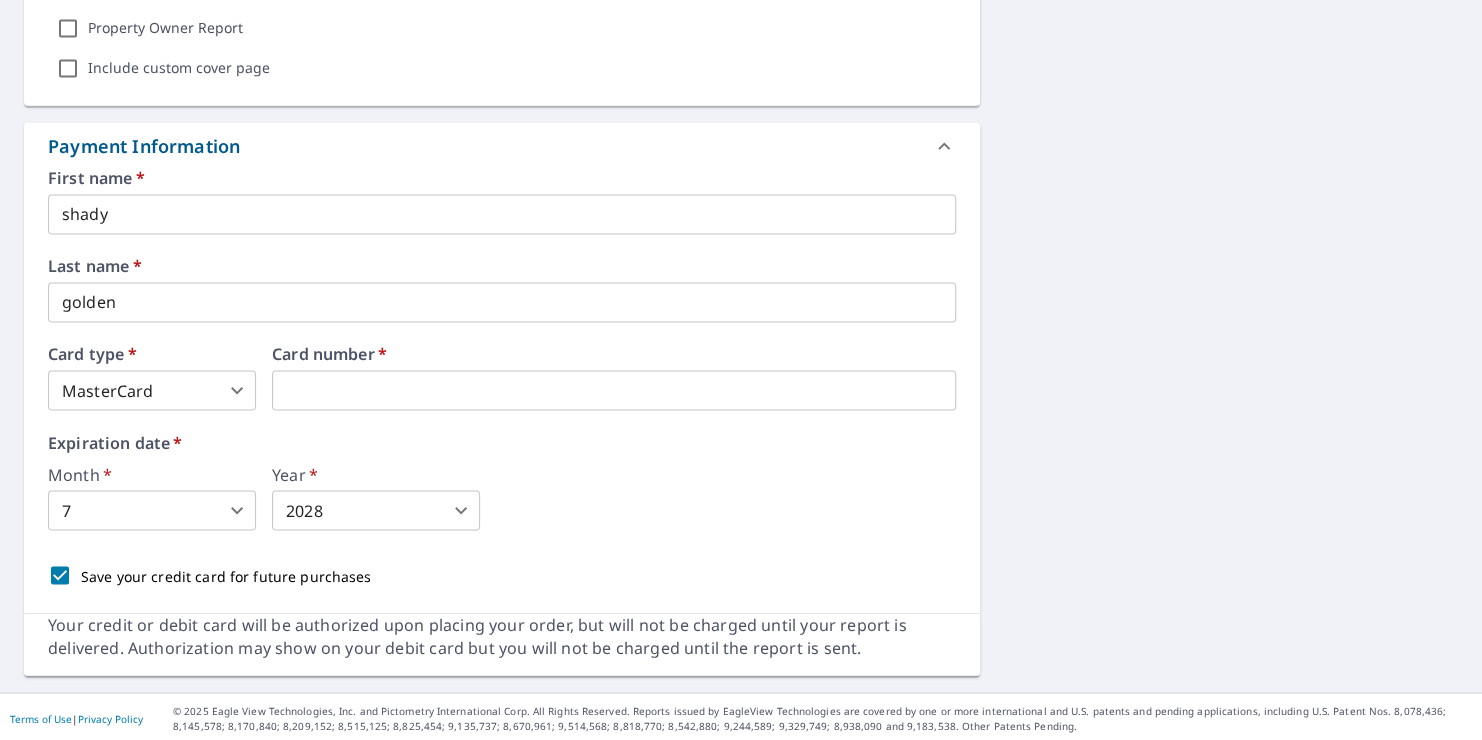 drag, startPoint x: 731, startPoint y: 512, endPoint x: 909, endPoint y: 538, distance: 179.88885 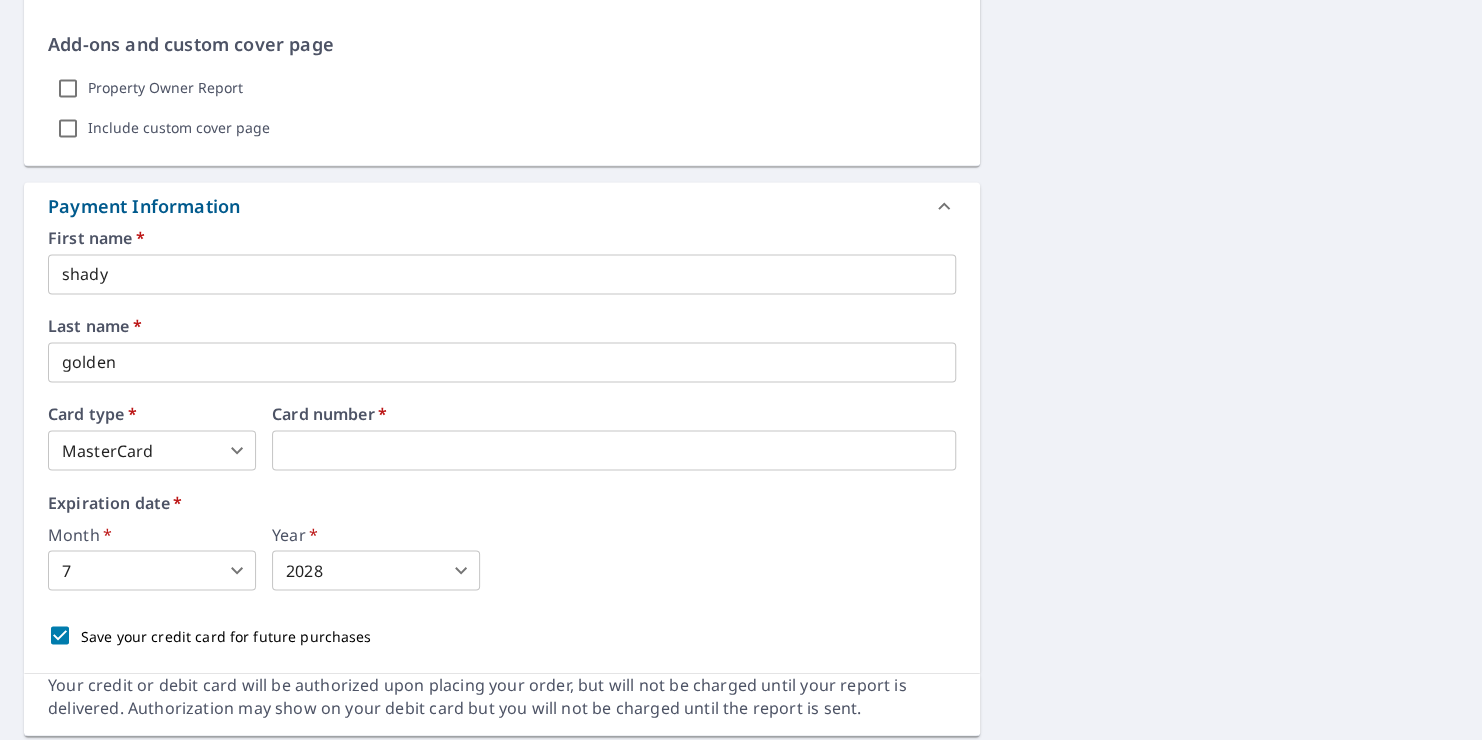 scroll, scrollTop: 1407, scrollLeft: 0, axis: vertical 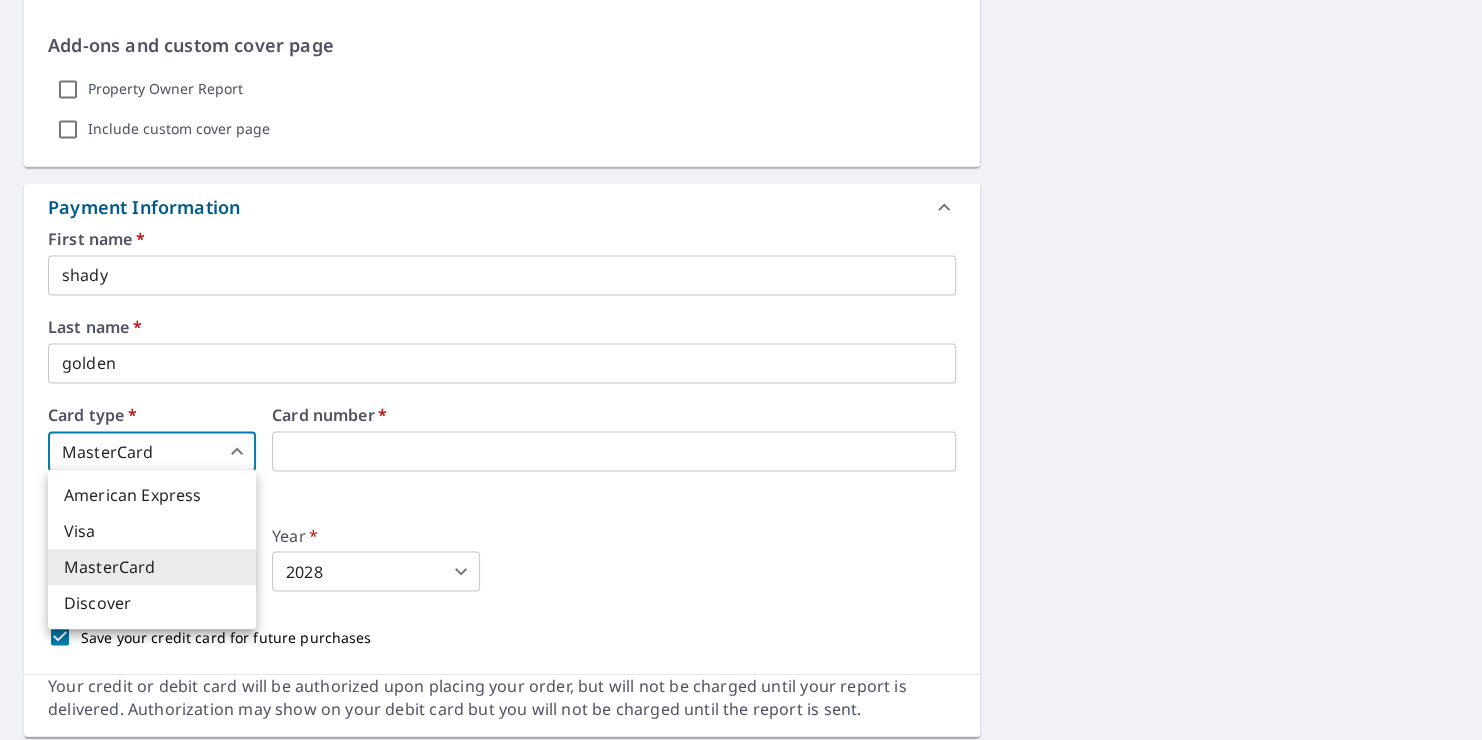click on "SG SG
Dashboard Order History Cancel Order SG Dashboard / Finalize Order Finalize Order [STREET_ADDRESS] Aerial Road A standard road map Aerial A detailed look from above Labels Labels 250 feet 50 m © 2025 TomTom, © Vexcel Imaging, © 2025 Microsoft Corporation,  © OpenStreetMap Terms PROPERTY TYPE Residential BUILDING ID [STREET_ADDRESS] Changes to structures in last 4 years ( renovations, additions, etc. ) Include Special Instructions x ​ Claim Information Claim number ​ Claim information ​ PO number ​ Date of loss ​ Cat ID ​ Email Recipients Your reports will be sent to  [EMAIL_ADDRESS][DOMAIN_NAME].  Edit Contact Information. Send a copy of the report to: ​ Substitutions and Customization Roof measurement report substitutions If a Walls, Windows & Doors Report is unavailable, send me a Walls Report: Yes No Ask If a Residential/Multi-Family Report is unavailable send me a Commercial Report: Yes No Ask Additional Report Formats DXF RXF *" at bounding box center (741, 370) 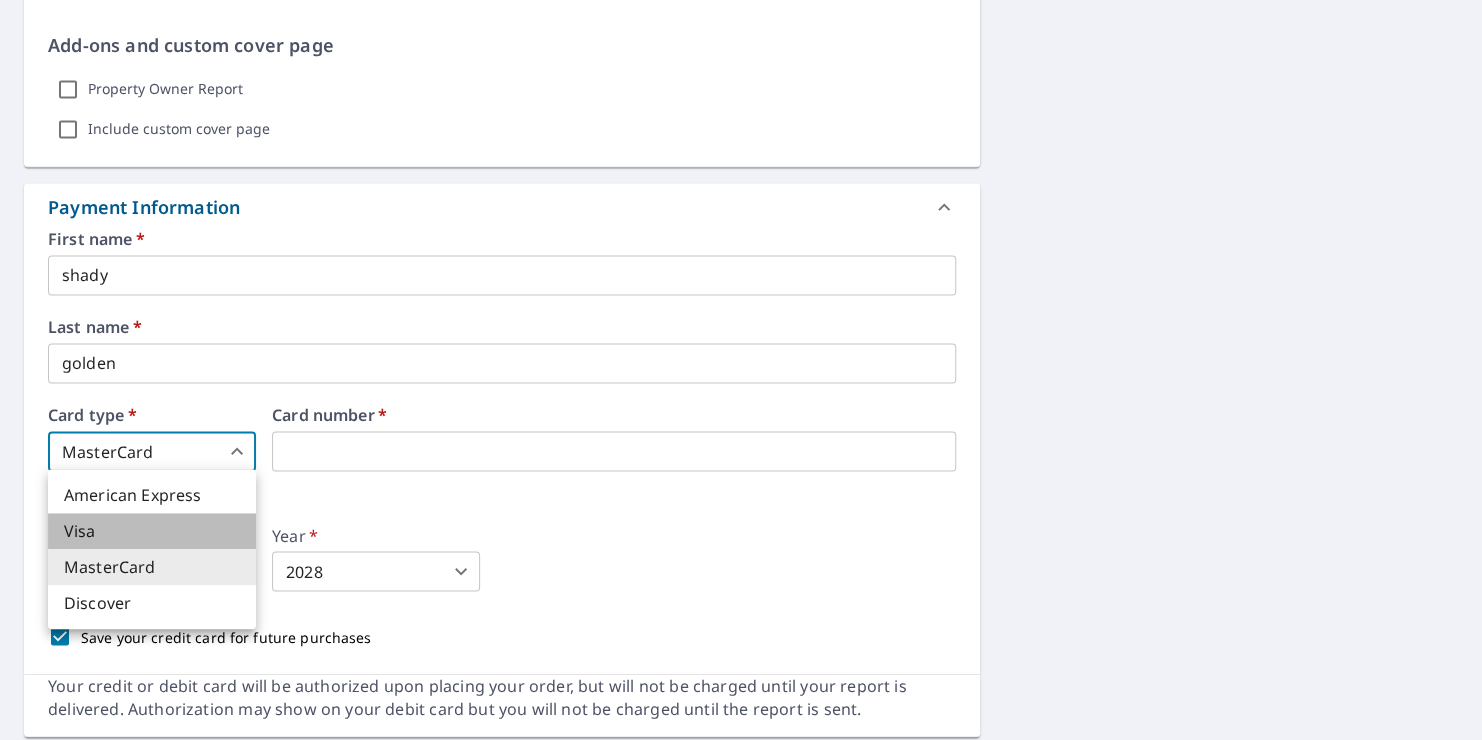 click on "Visa" at bounding box center (152, 531) 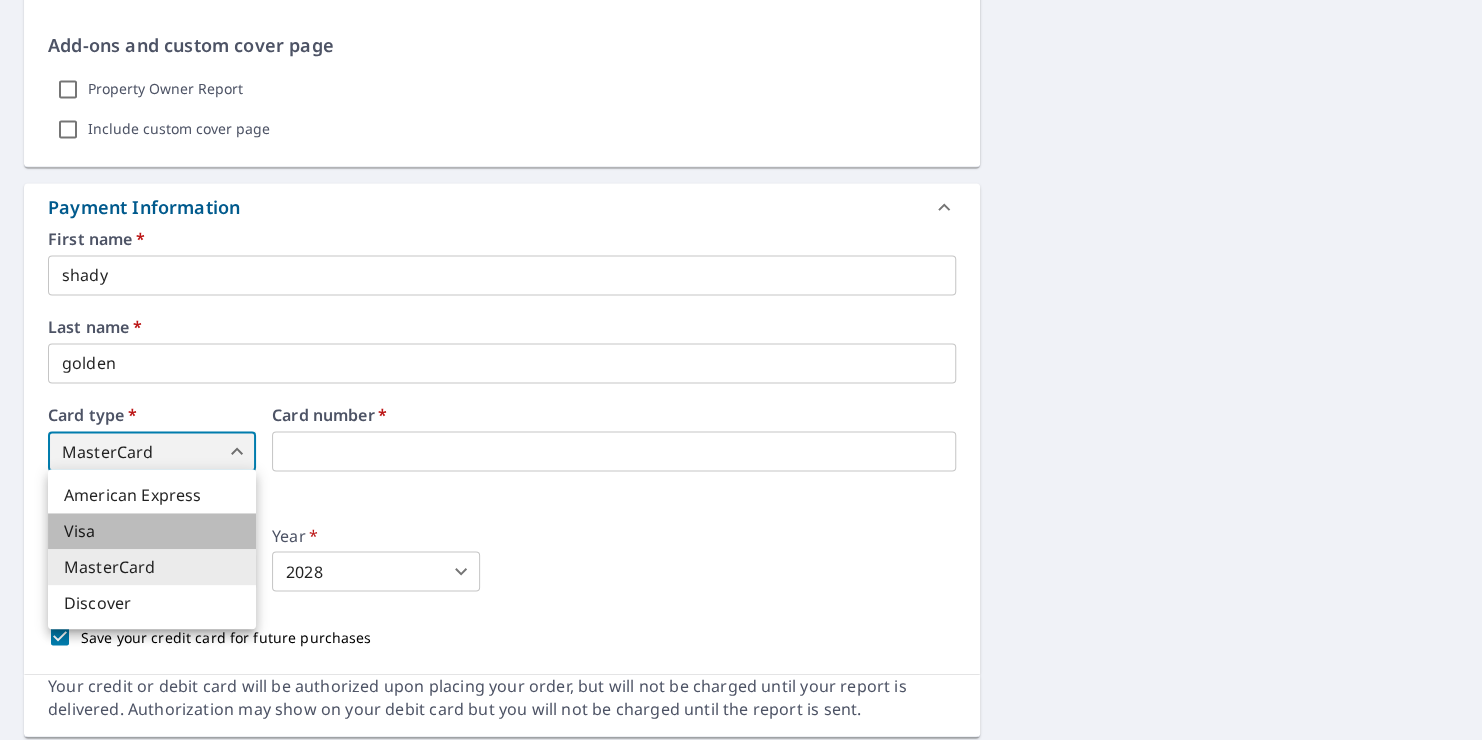 type on "2" 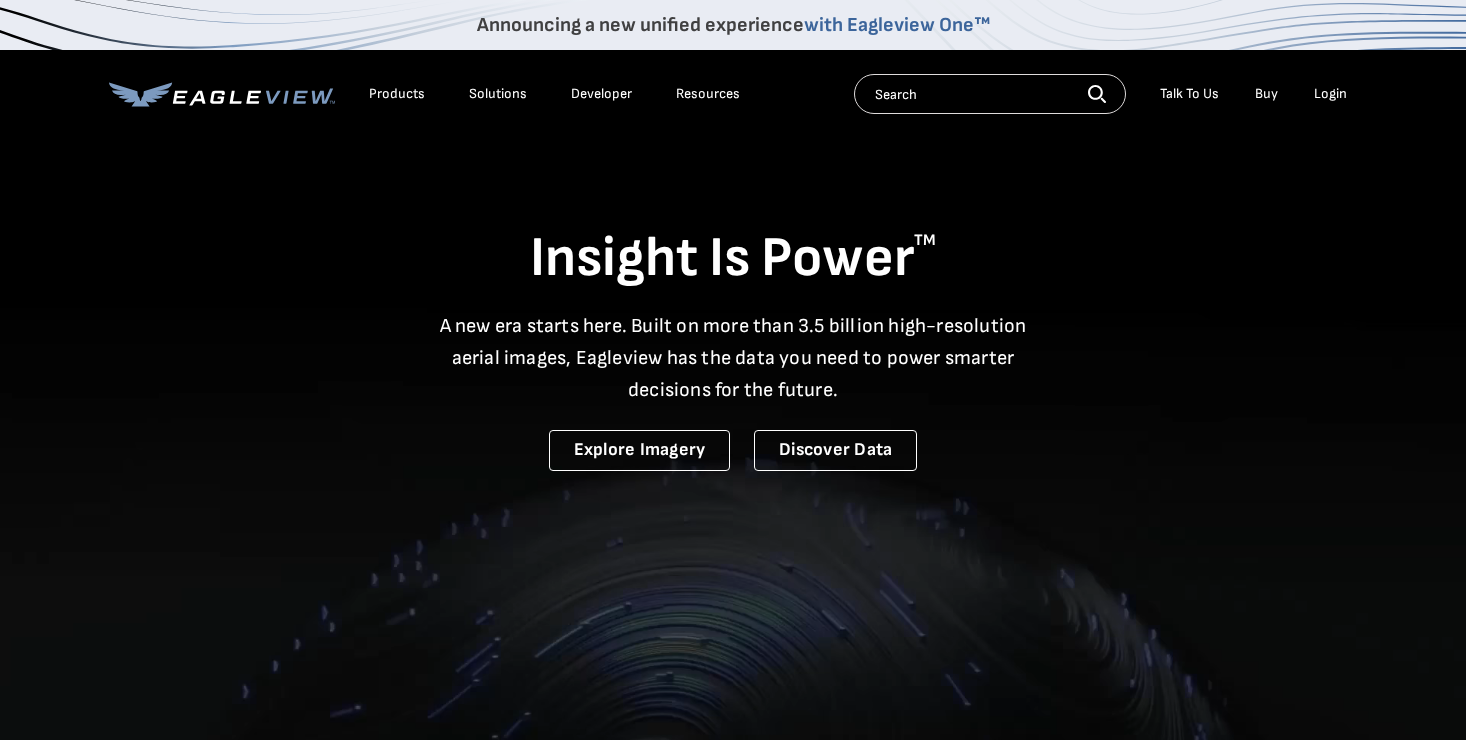 scroll, scrollTop: 0, scrollLeft: 0, axis: both 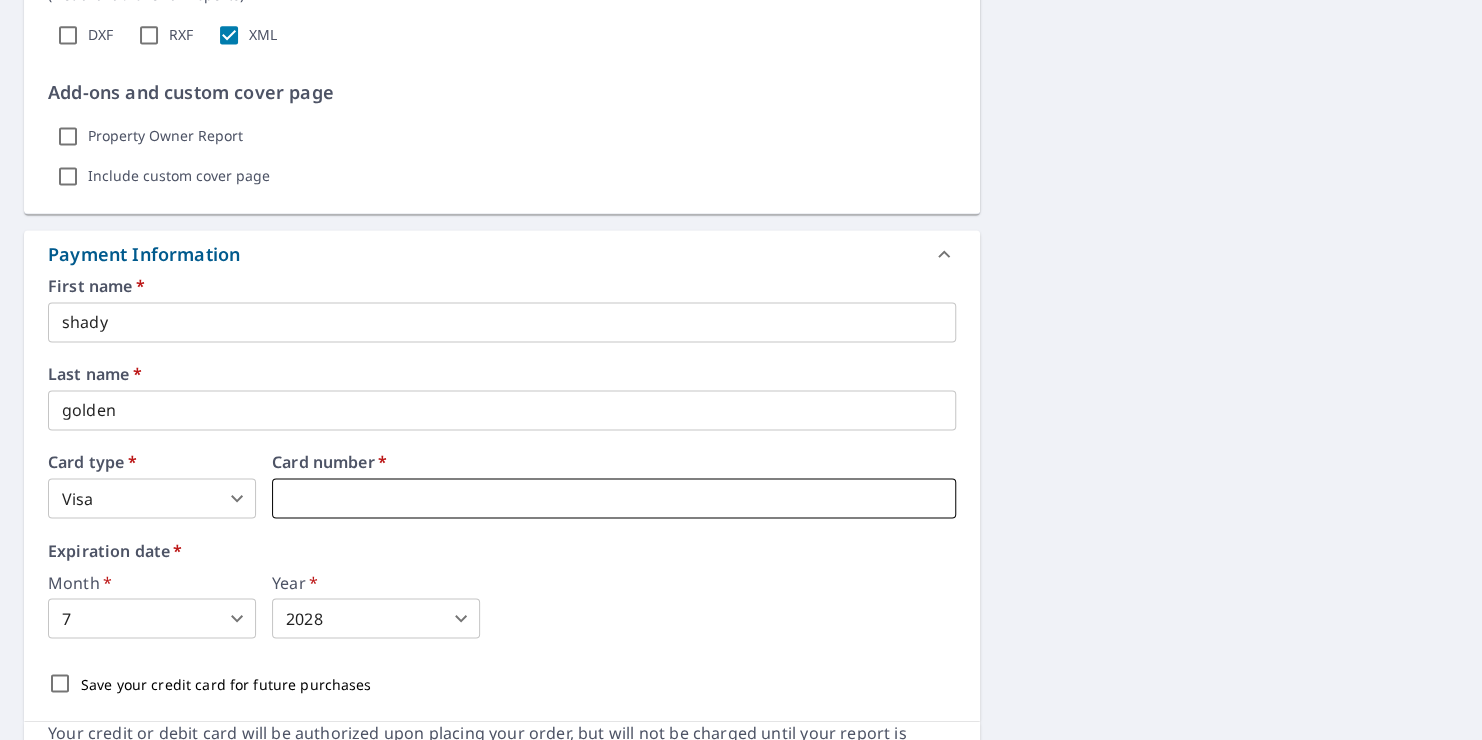 type on "3" 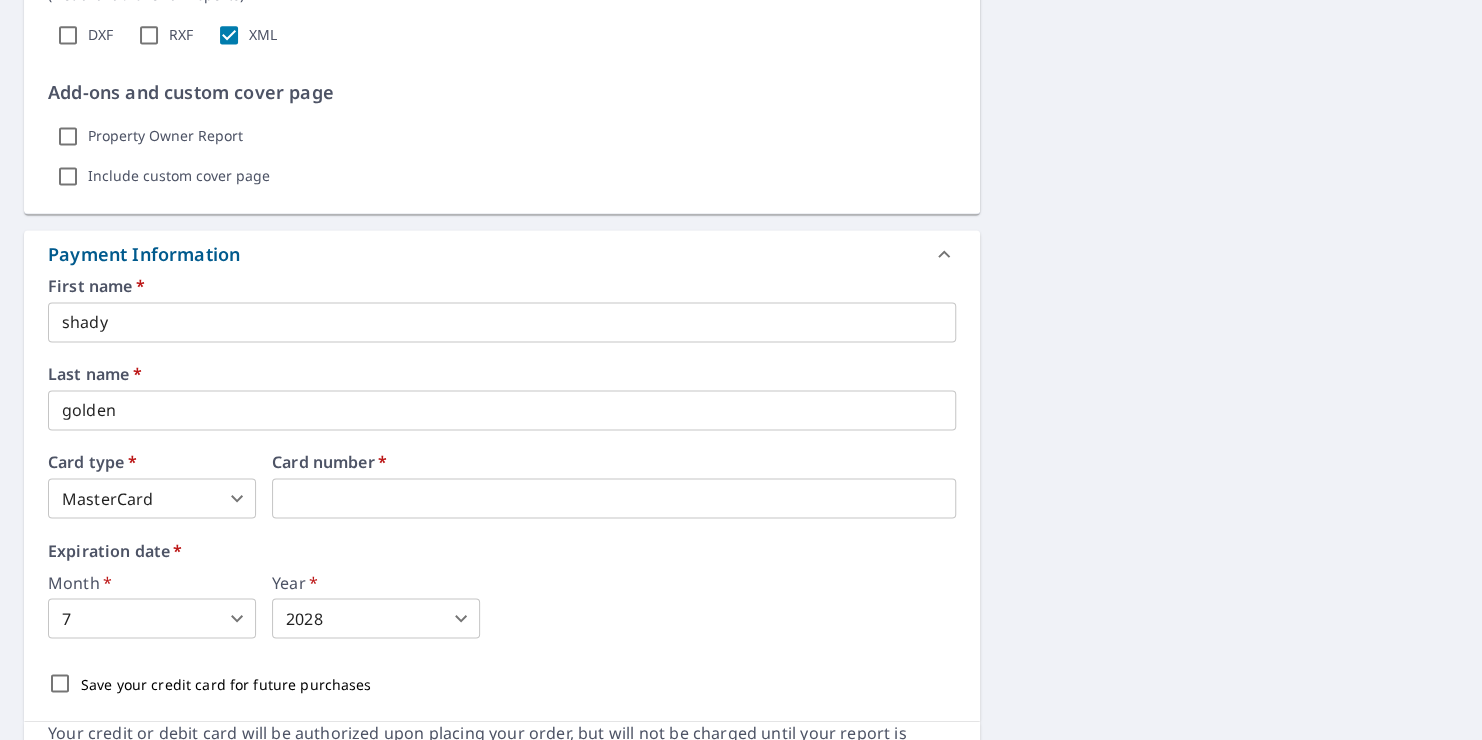 click on "Expiration date   *" at bounding box center [502, 550] 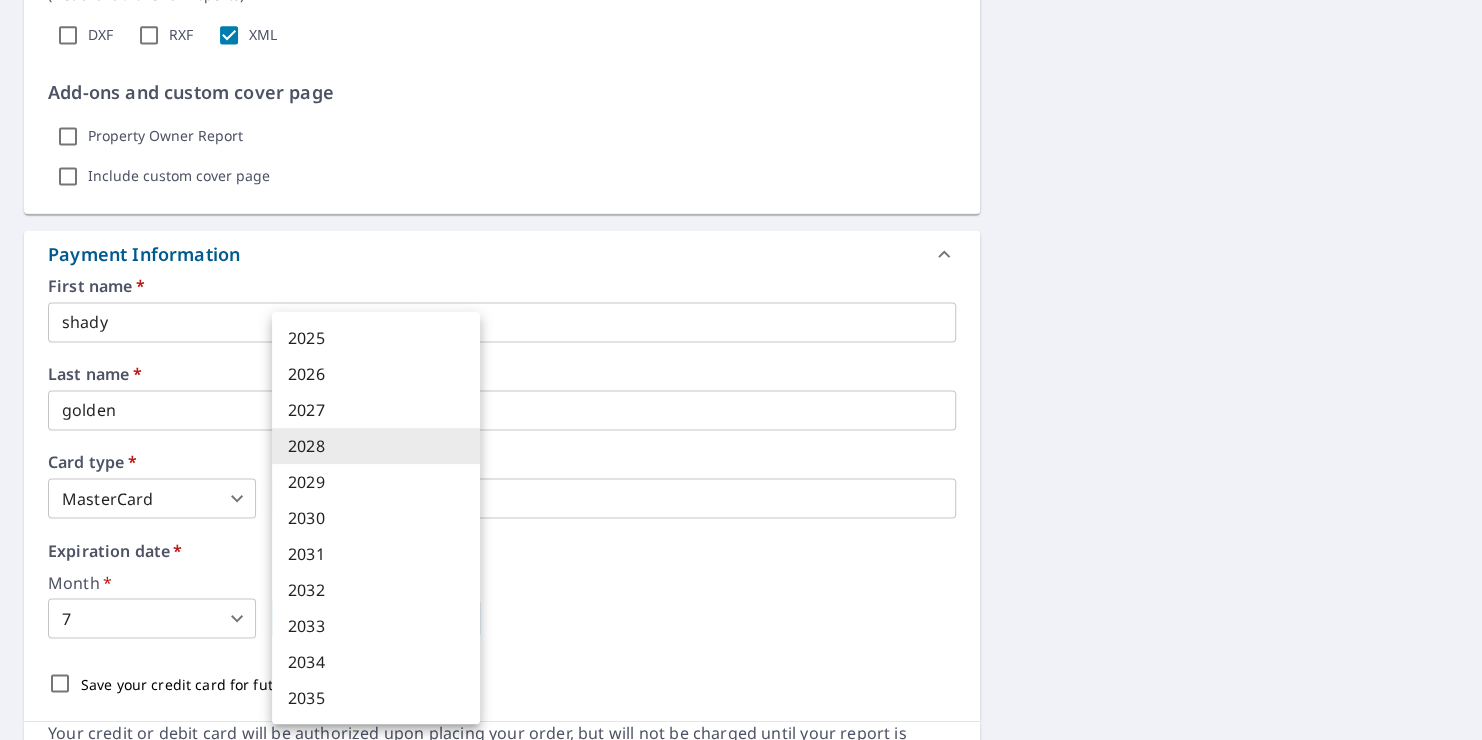 click on "2028" at bounding box center [376, 446] 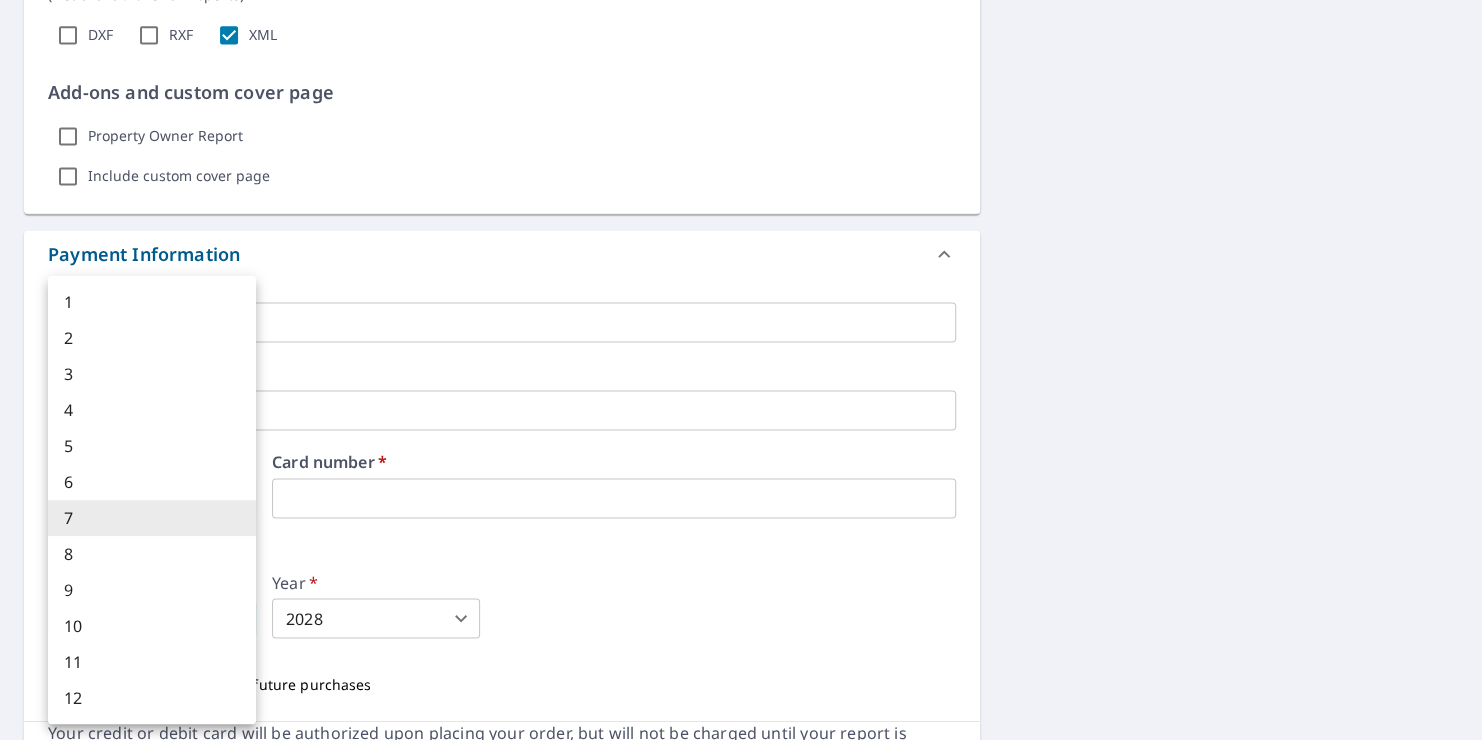 click on "SG SG
Dashboard Order History Cancel Order SG Dashboard / Finalize Order Finalize Order [STREET_ADDRESS] Aerial Road A standard road map Aerial A detailed look from above Labels Labels 250 feet 50 m © 2025 TomTom, © Vexcel Imaging, © 2025 Microsoft Corporation,  © OpenStreetMap Terms PROPERTY TYPE Residential BUILDING ID [STREET_ADDRESS] Changes to structures in last 4 years ( renovations, additions, etc. ) Include Special Instructions x ​ Claim Information Claim number ​ Claim information ​ PO number ​ Date of loss ​ Cat ID ​ Email Recipients Your reports will be sent to  [EMAIL_ADDRESS][DOMAIN_NAME].  Edit Contact Information. Send a copy of the report to: ​ Substitutions and Customization Roof measurement report substitutions If a Walls, Windows & Doors Report is unavailable, send me a Walls Report: Yes No Ask If a Residential/Multi-Family Report is unavailable send me a Commercial Report: Yes No Ask Additional Report Formats DXF RXF *" at bounding box center [741, 370] 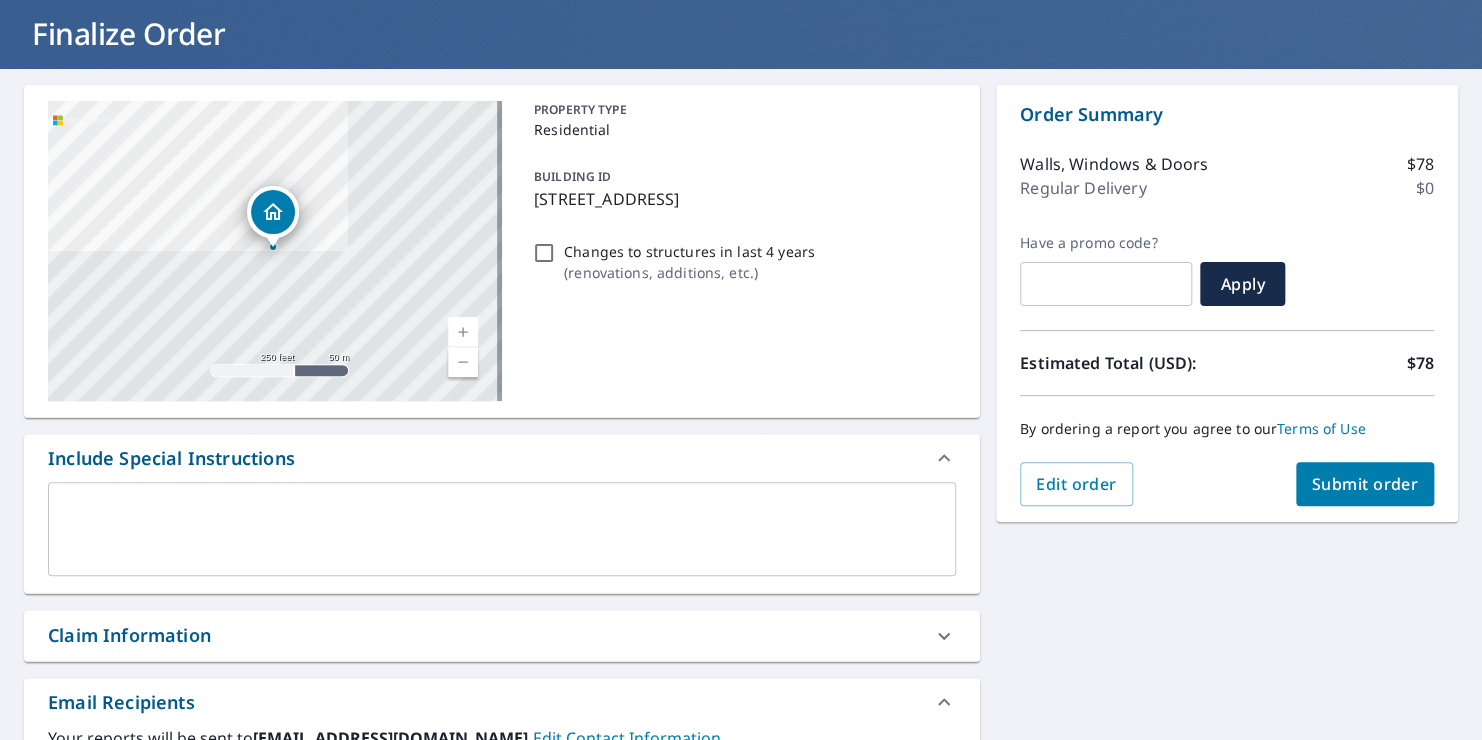 scroll, scrollTop: 107, scrollLeft: 0, axis: vertical 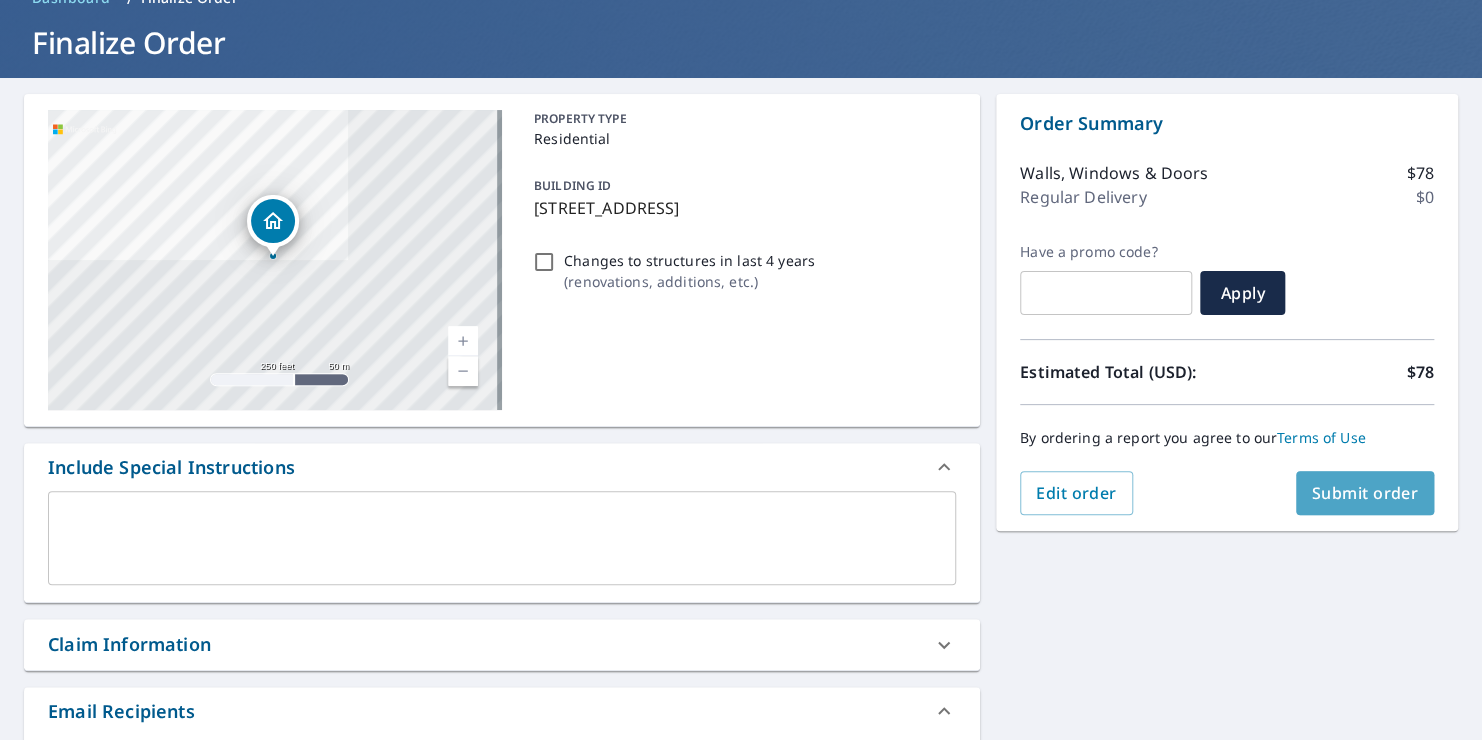 click on "Submit order" at bounding box center (1365, 493) 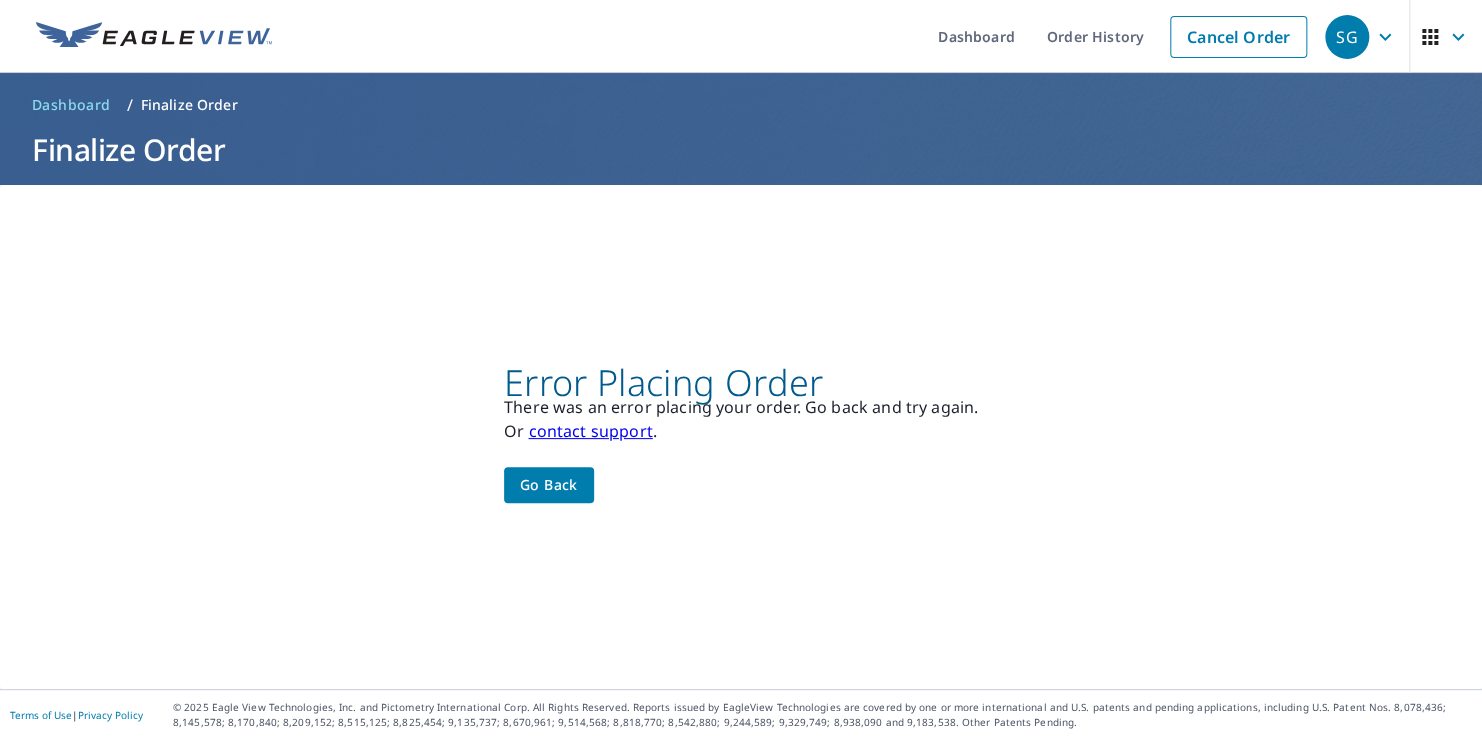 scroll, scrollTop: 0, scrollLeft: 0, axis: both 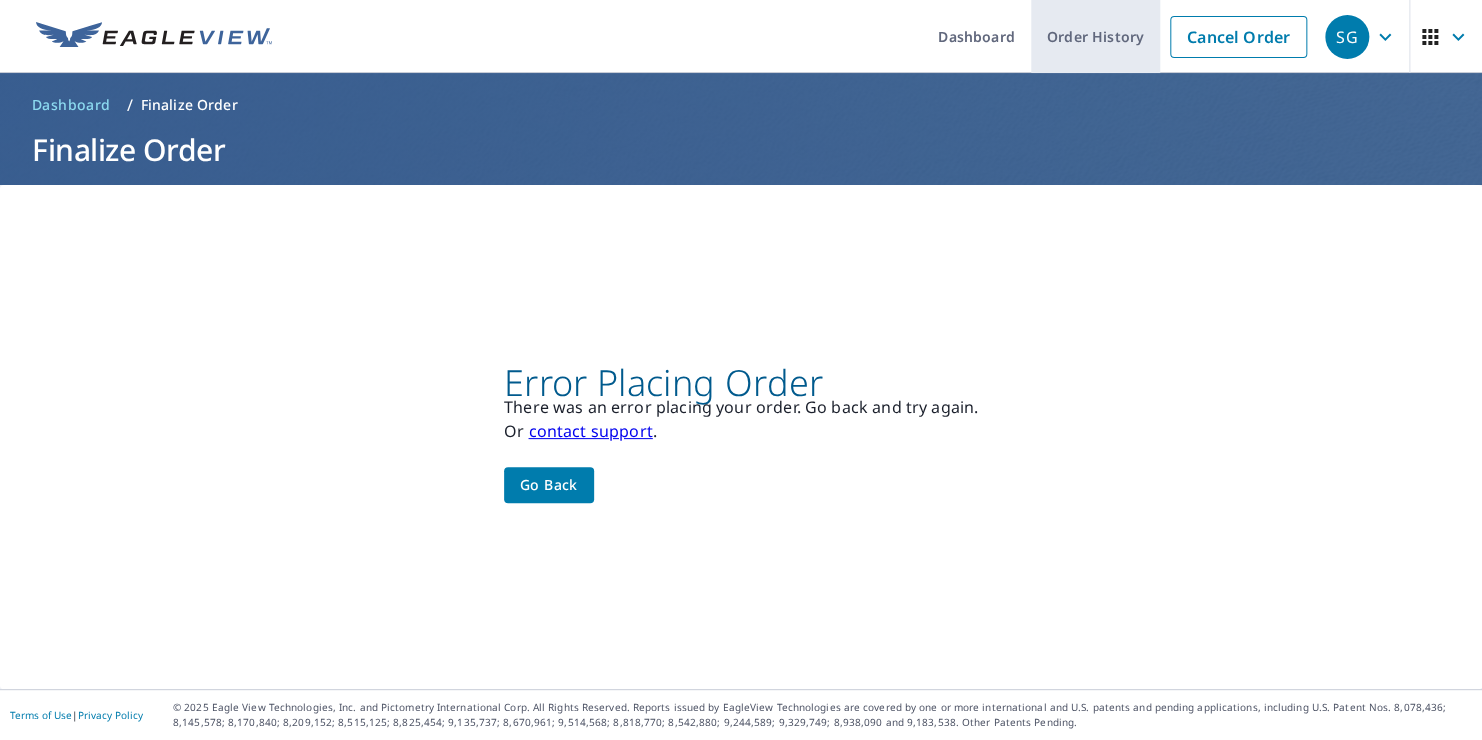 click on "Order History" at bounding box center [1095, 36] 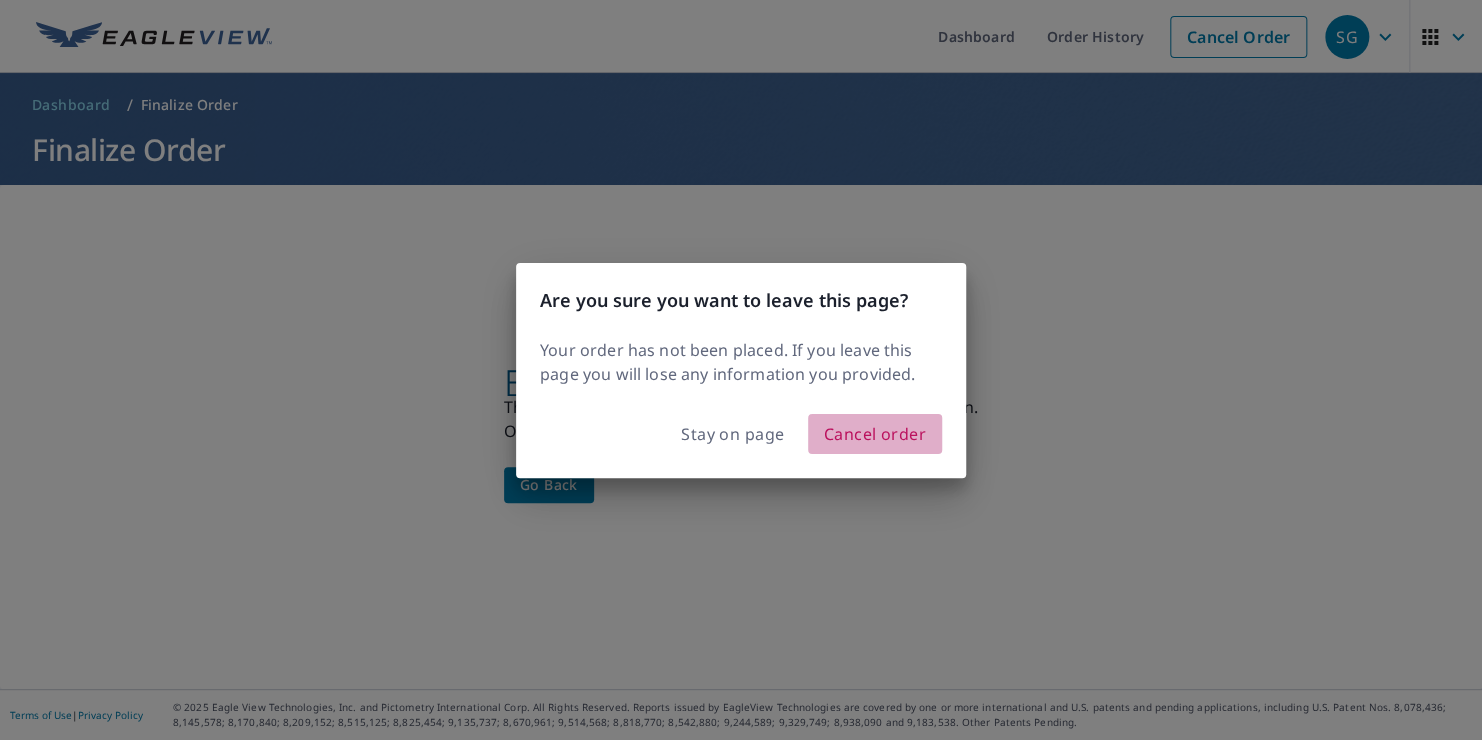click on "Cancel order" at bounding box center [875, 434] 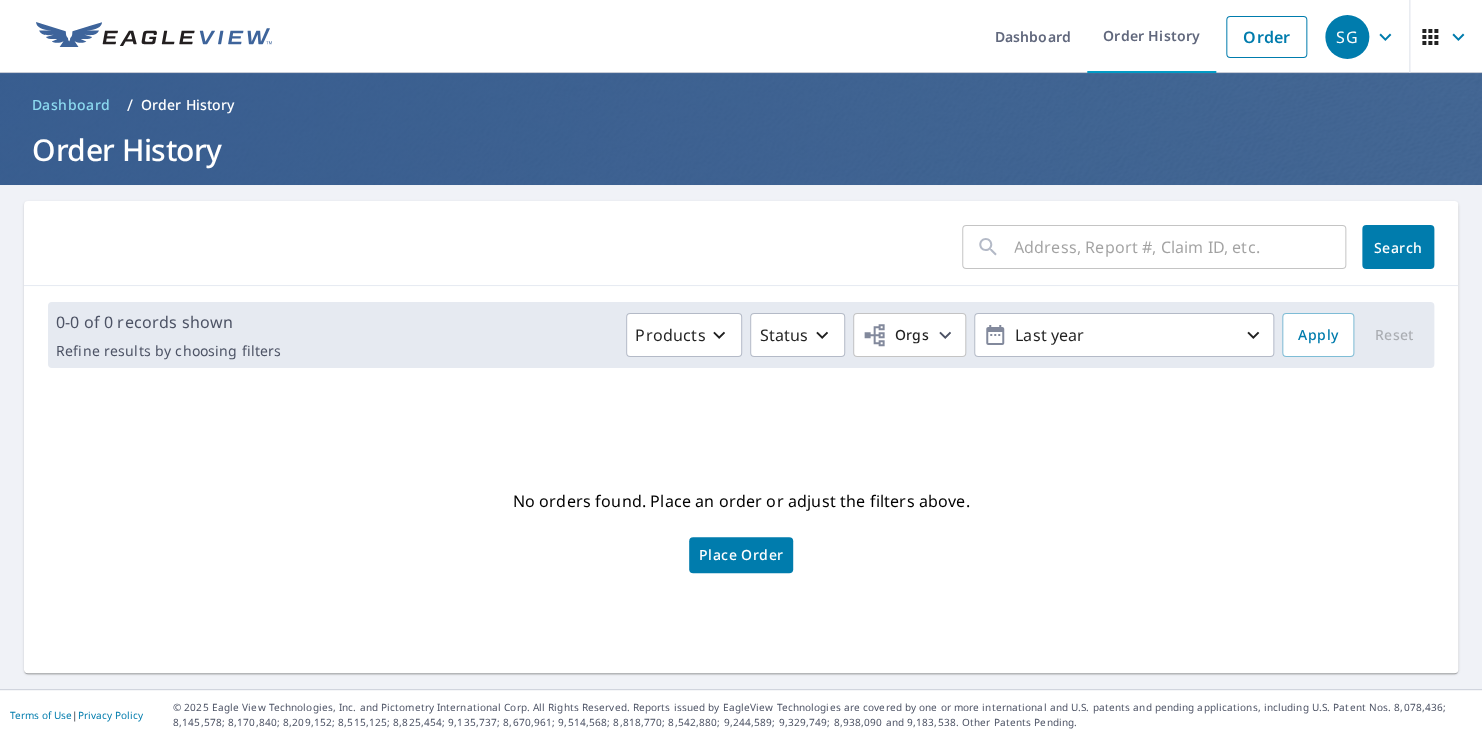 click on "Place Order" at bounding box center (741, 555) 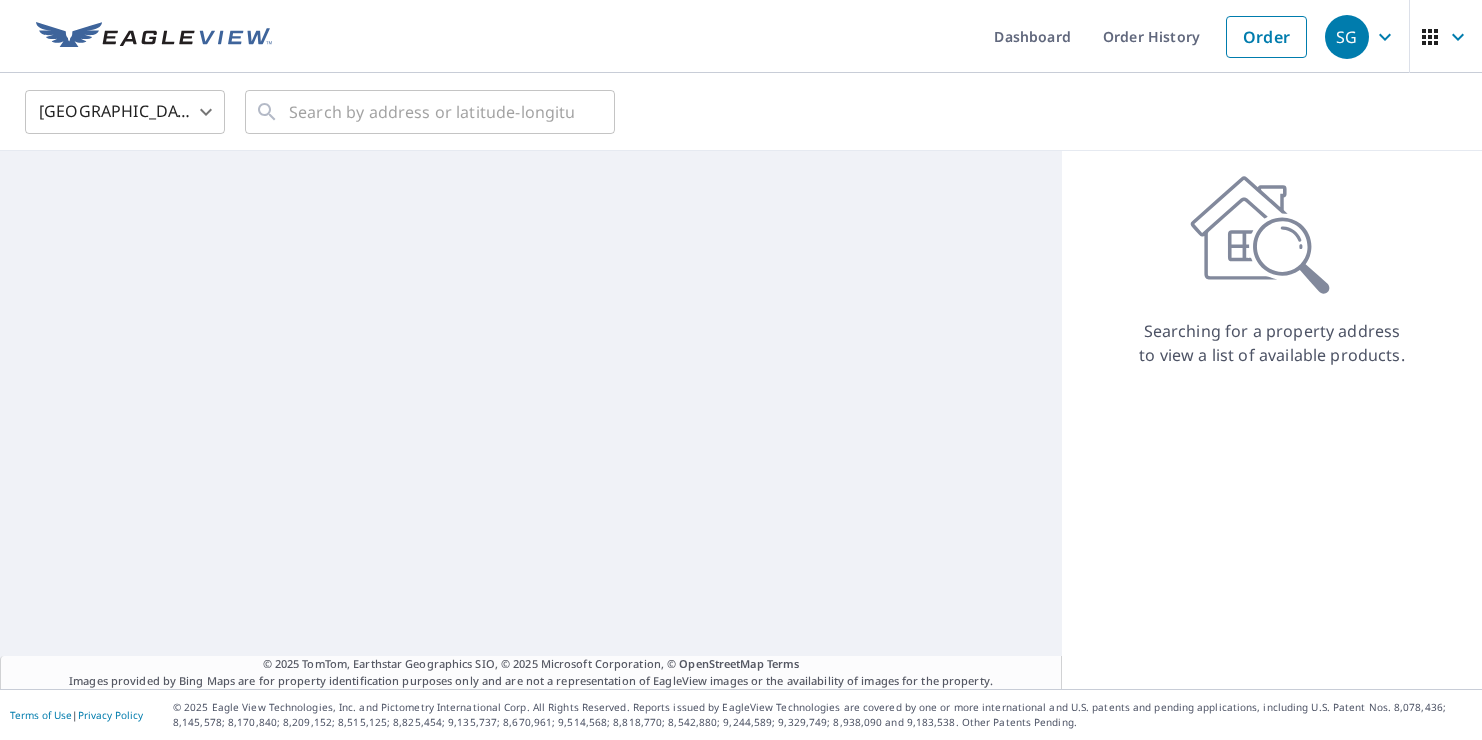 scroll, scrollTop: 0, scrollLeft: 0, axis: both 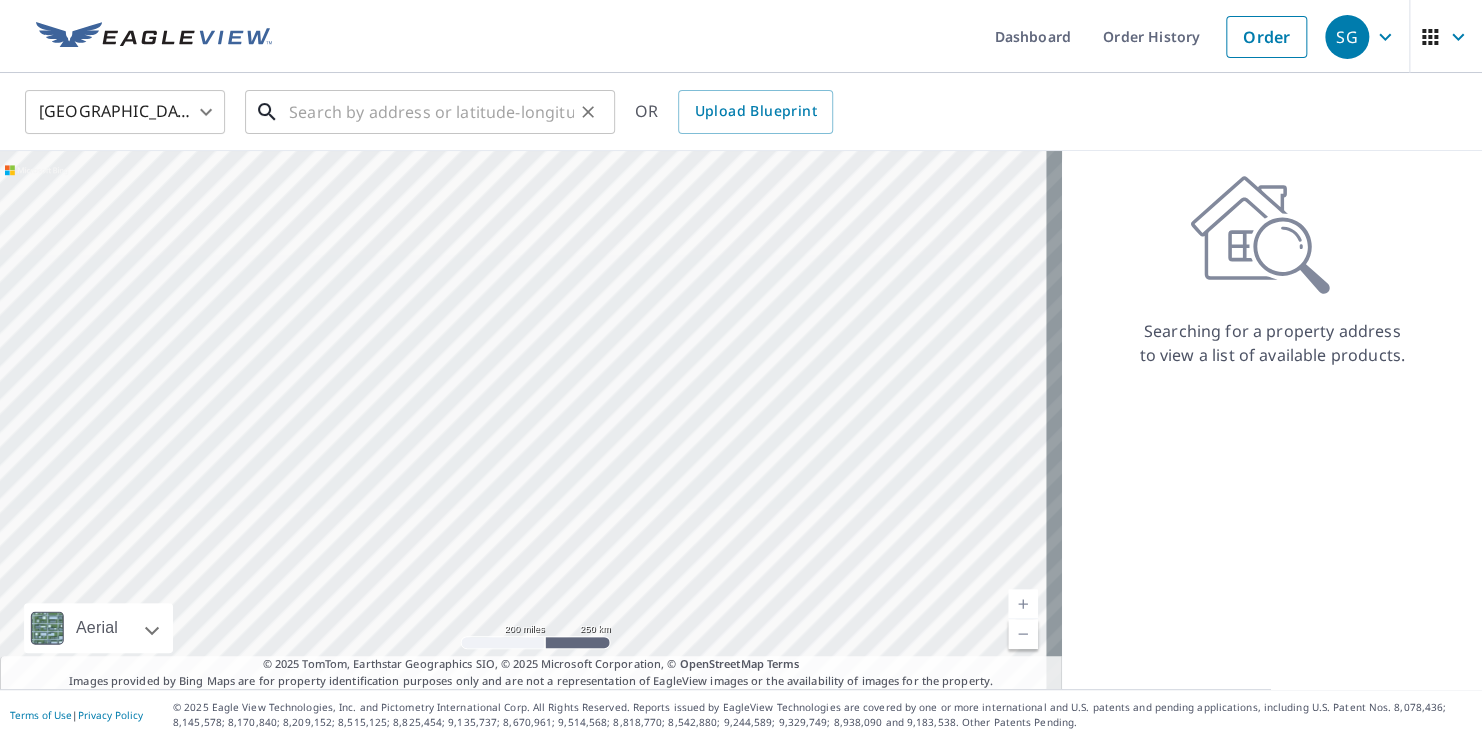 click at bounding box center [431, 112] 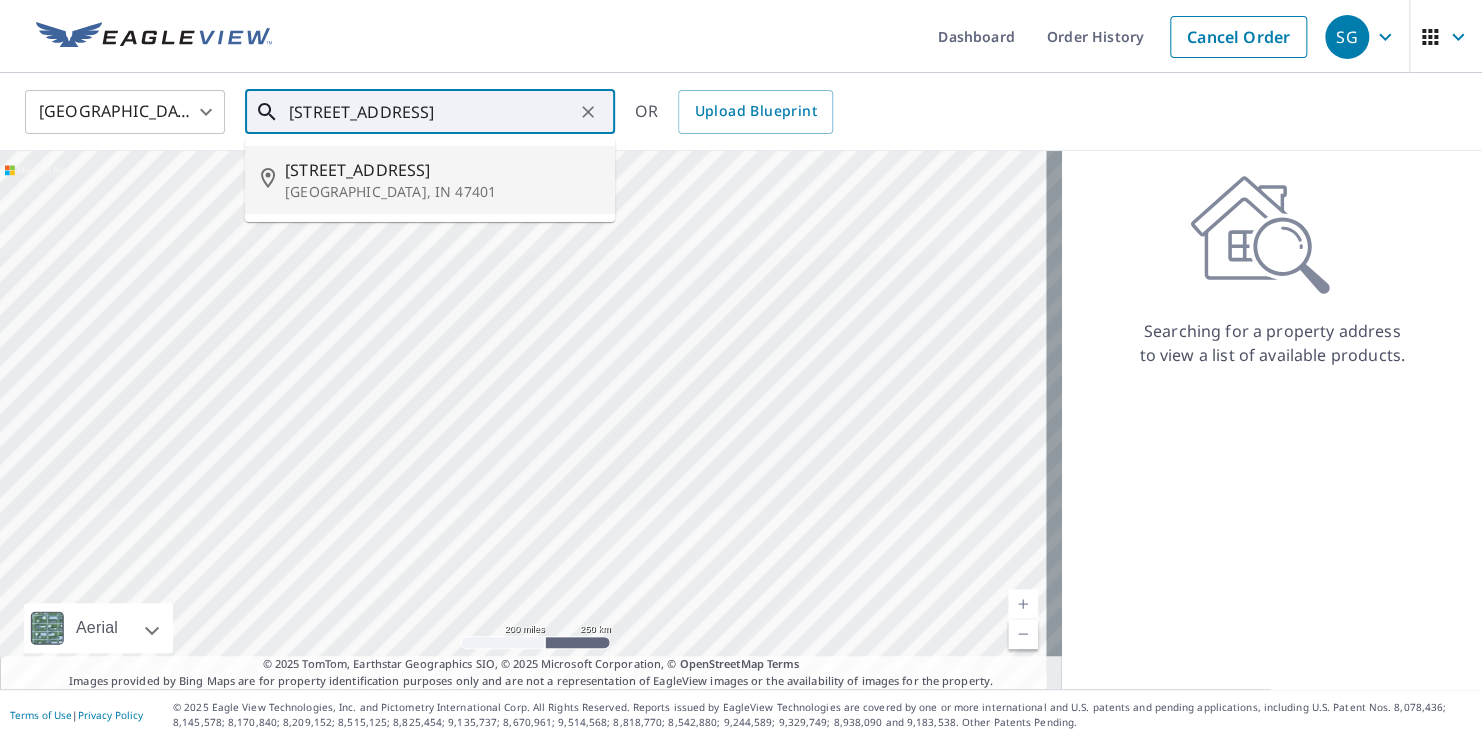 click on "[STREET_ADDRESS]" at bounding box center (442, 170) 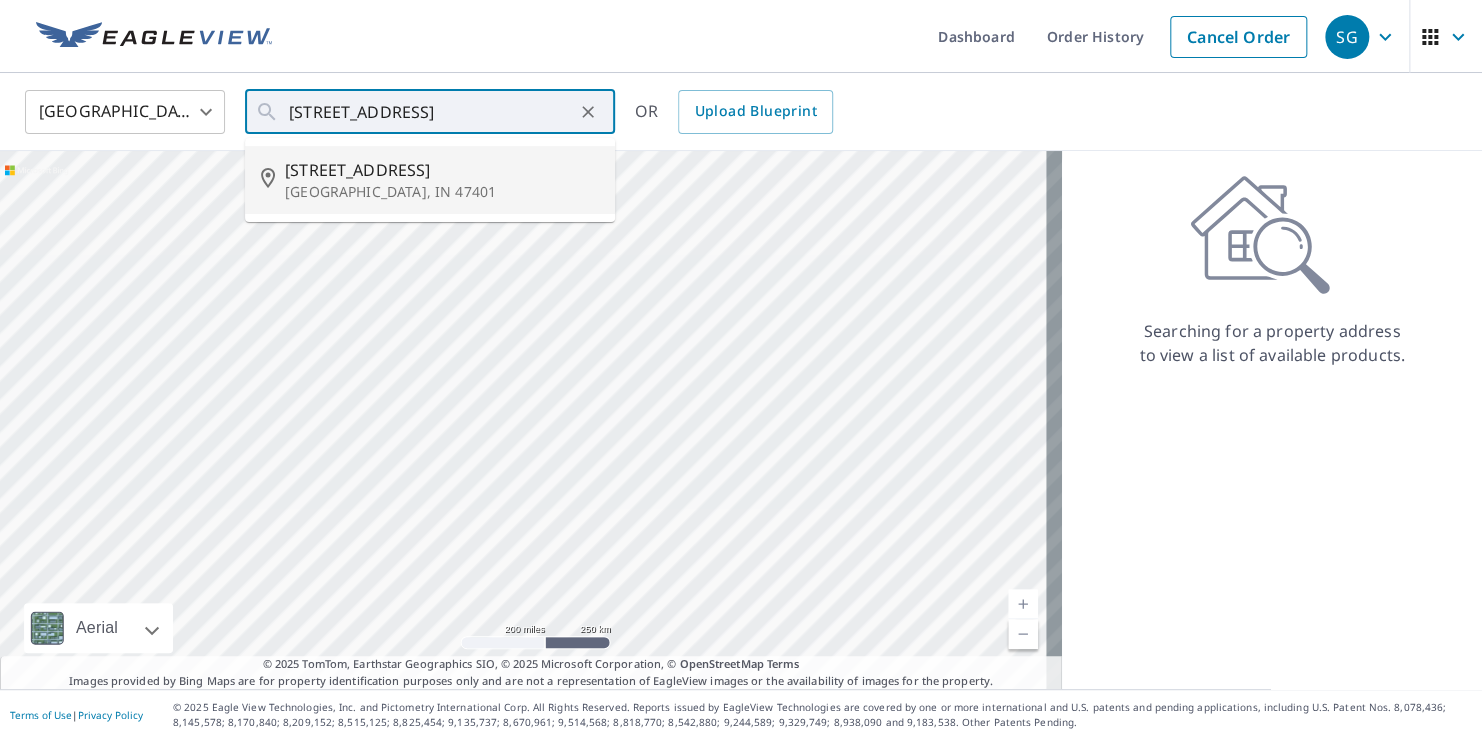 type on "701 S High St Bloomington, IN 47401" 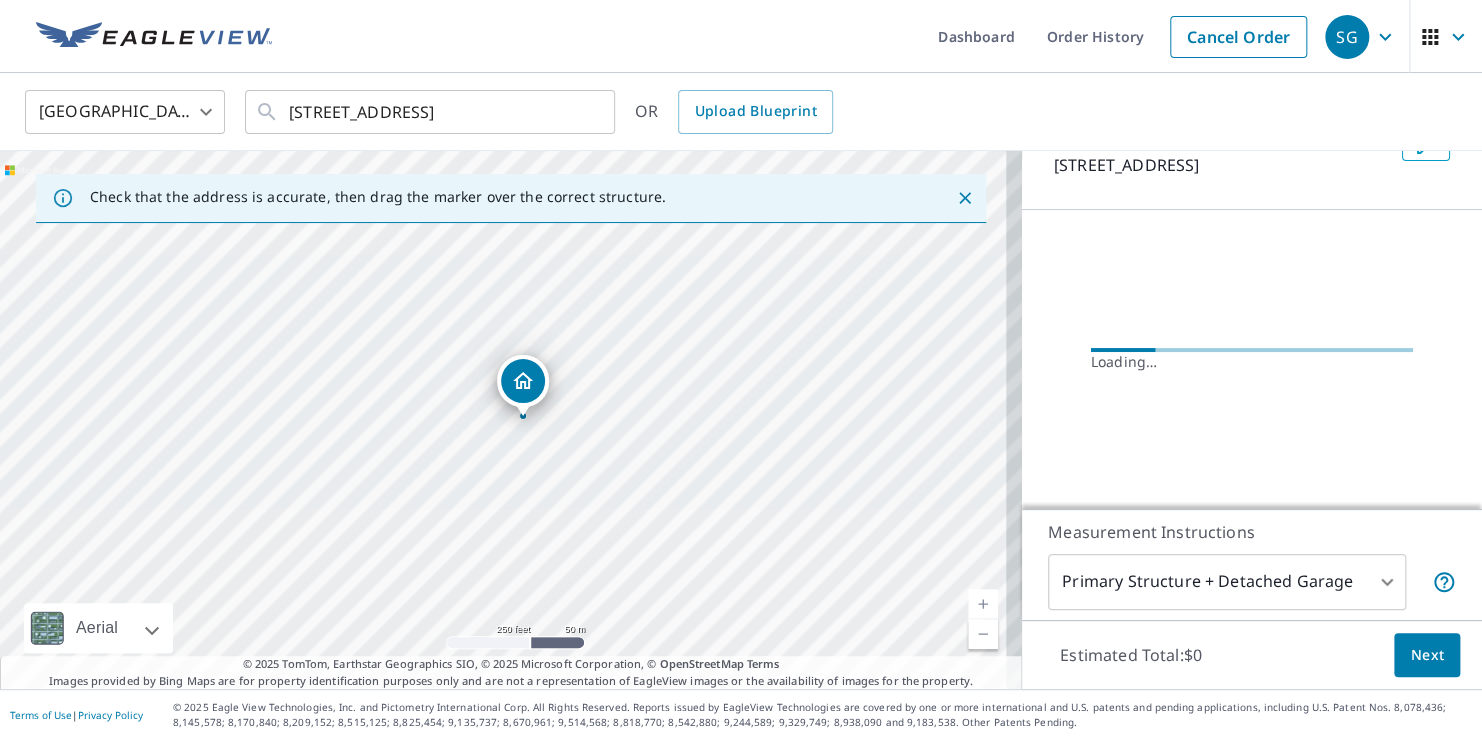 scroll, scrollTop: 144, scrollLeft: 0, axis: vertical 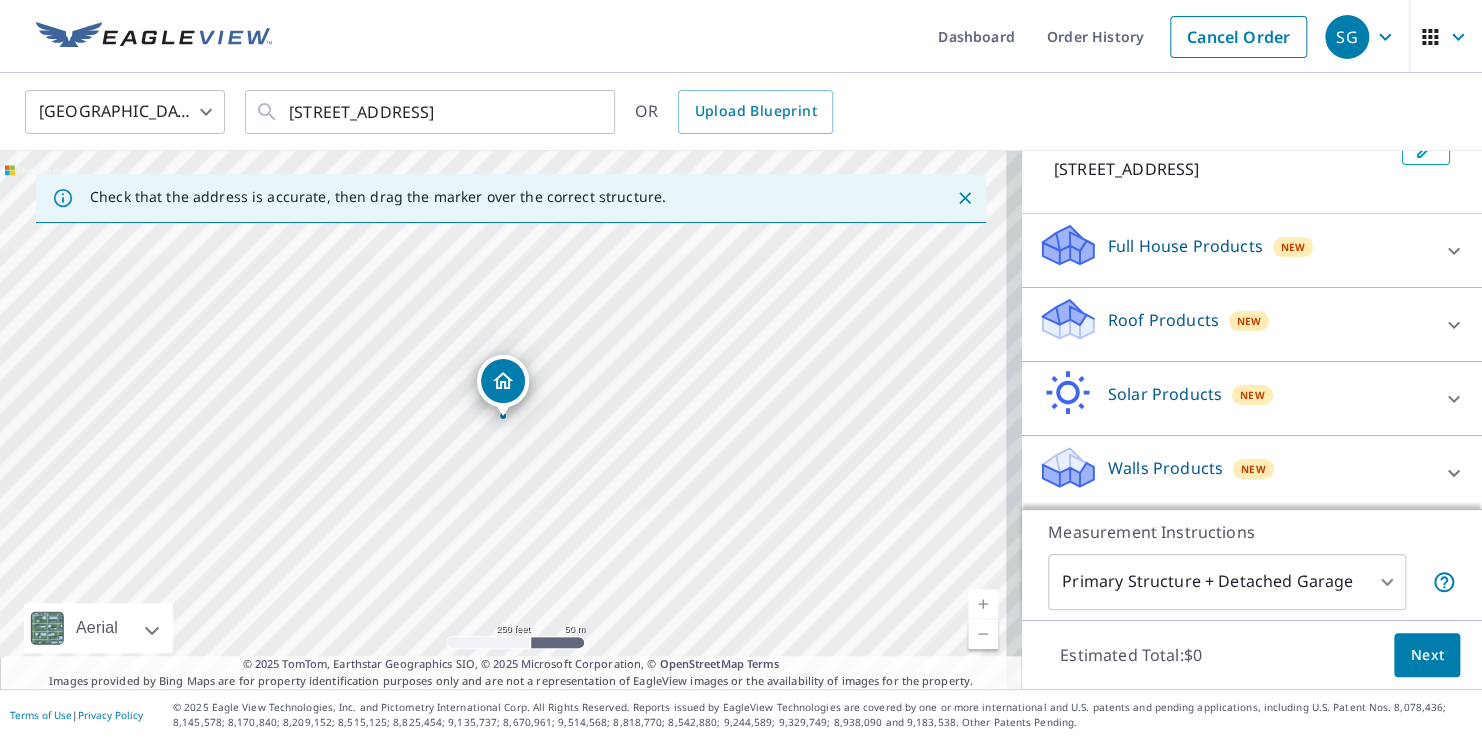 click on "Walls Products New" at bounding box center [1234, 472] 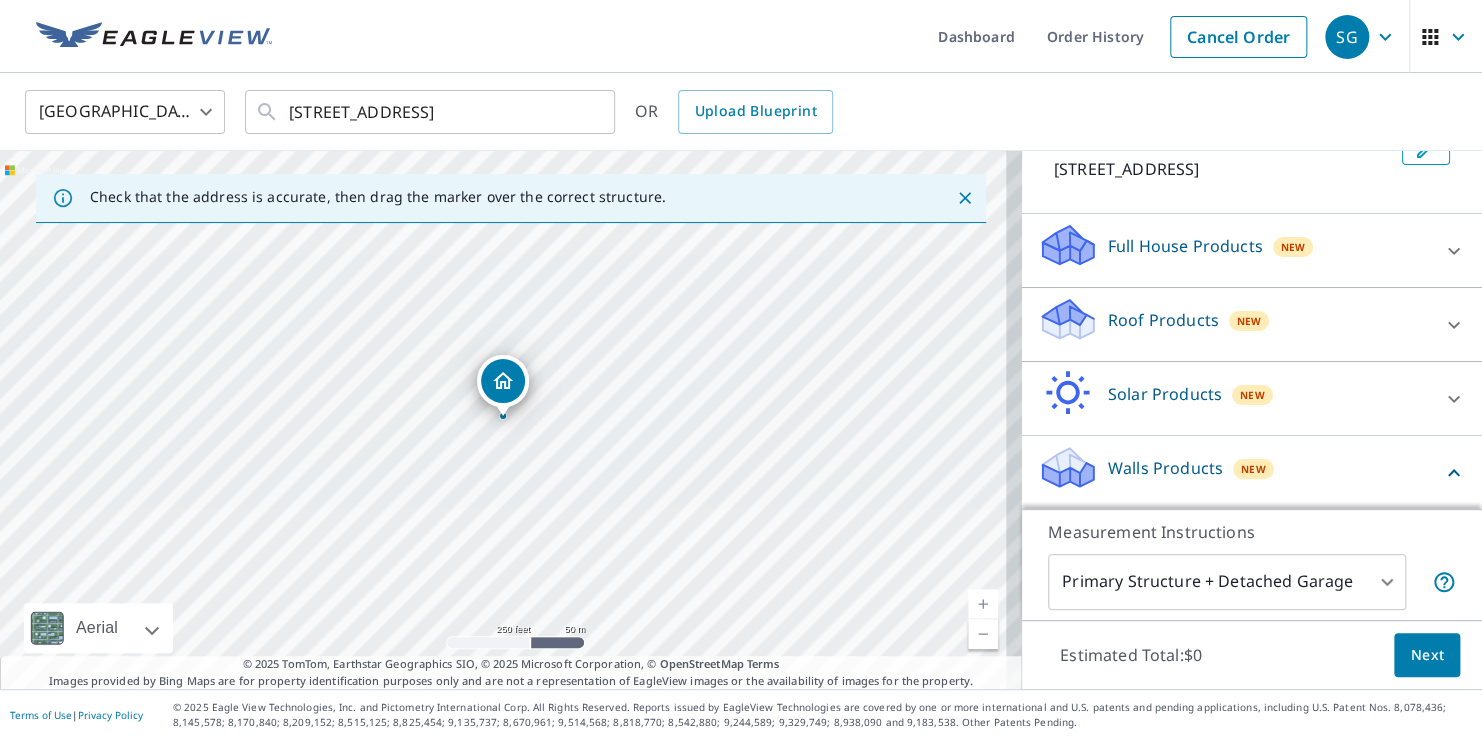 scroll, scrollTop: 256, scrollLeft: 0, axis: vertical 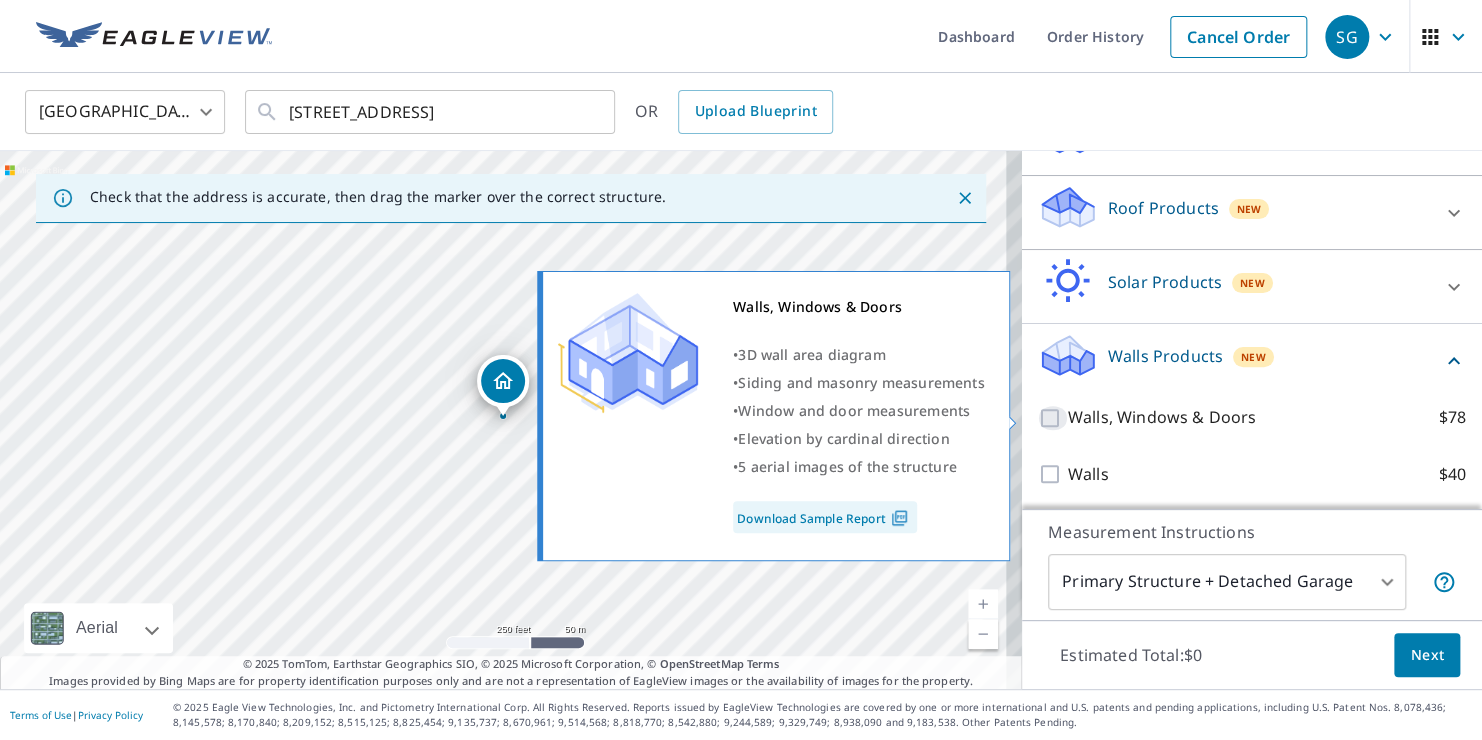 click on "Walls, Windows & Doors $78" at bounding box center (1053, 418) 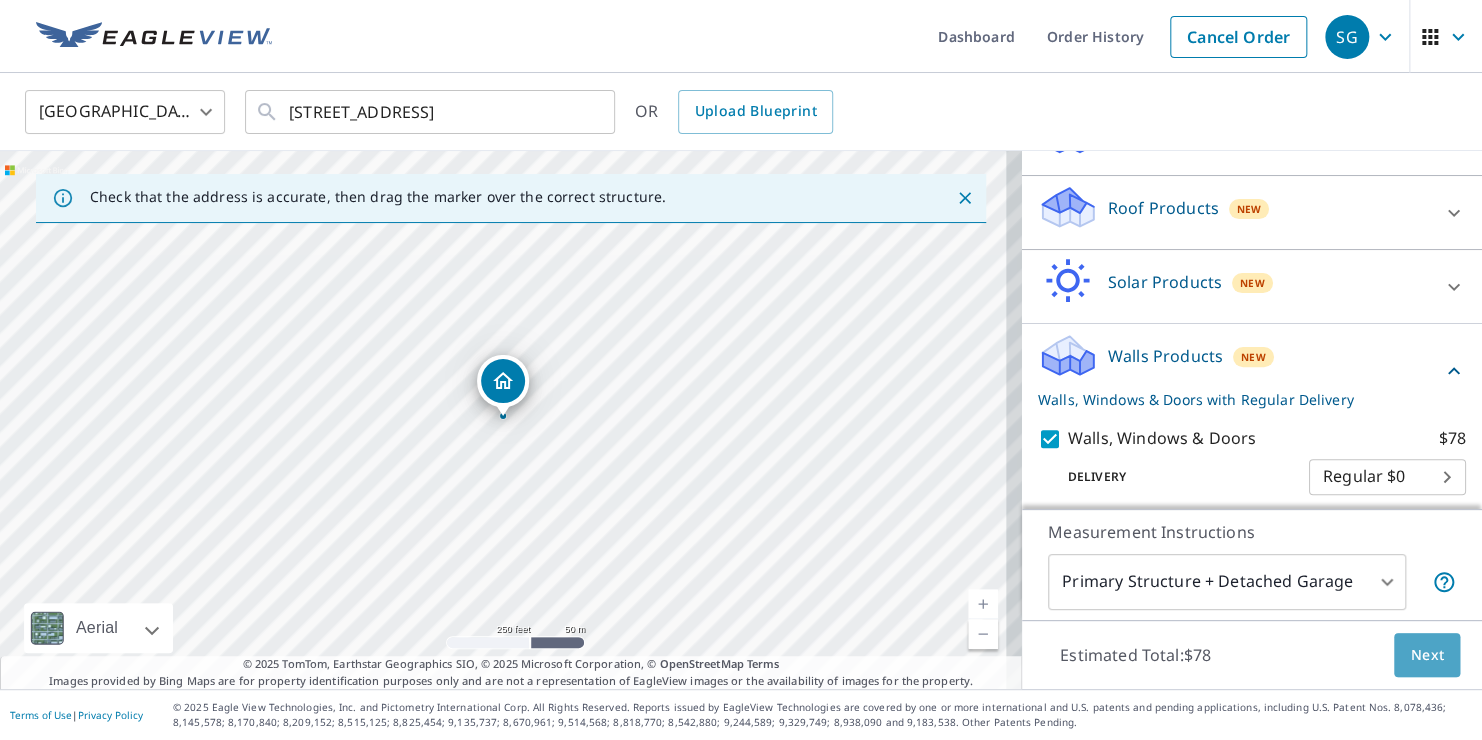 click on "Next" at bounding box center (1427, 655) 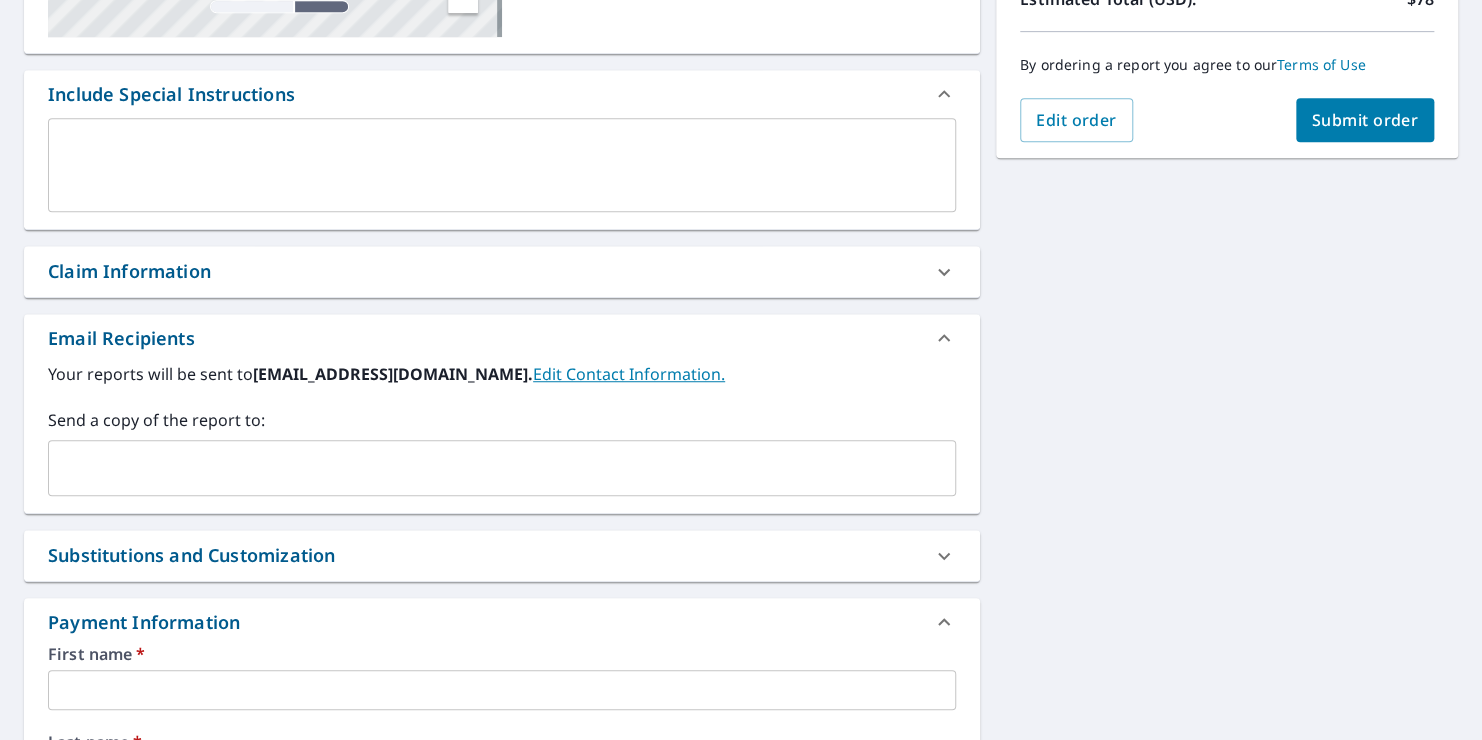 scroll, scrollTop: 851, scrollLeft: 0, axis: vertical 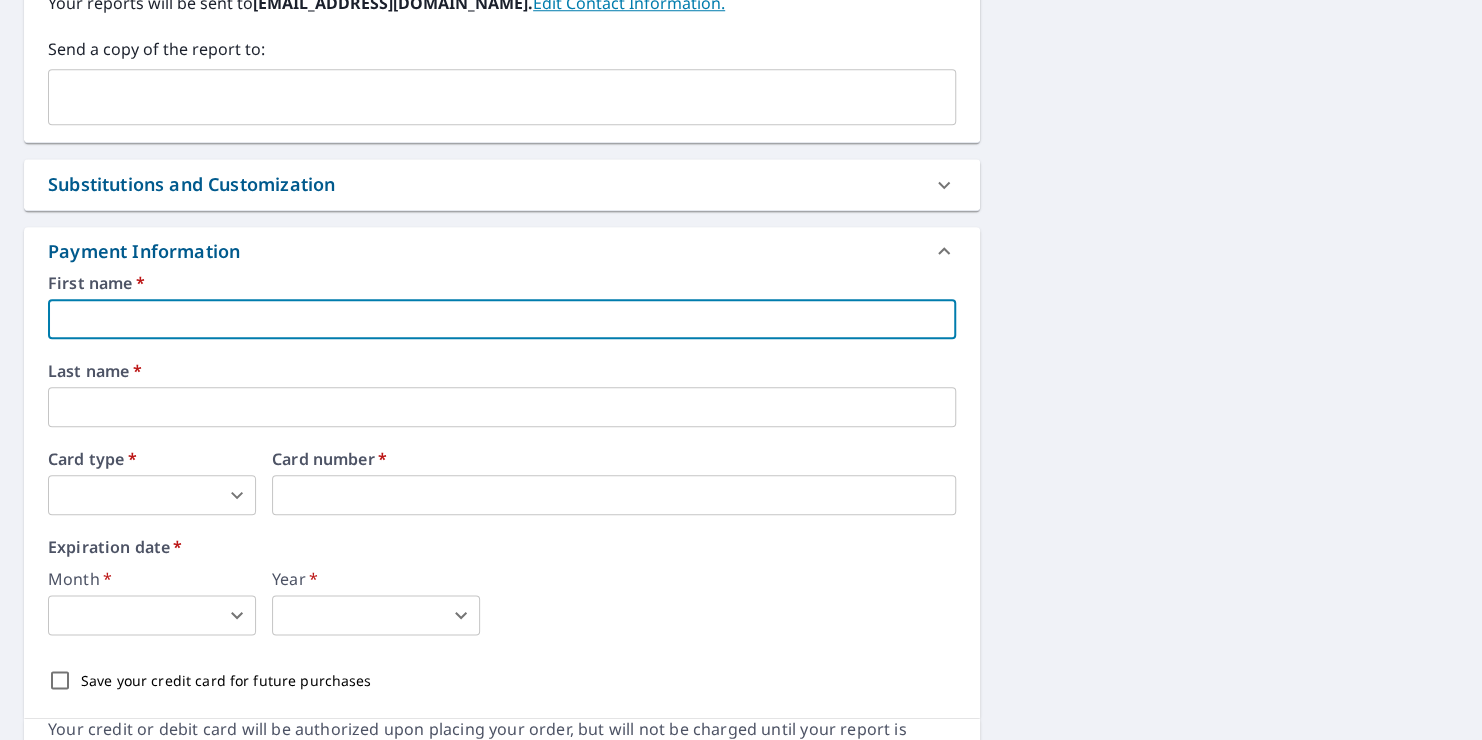 click at bounding box center (502, 319) 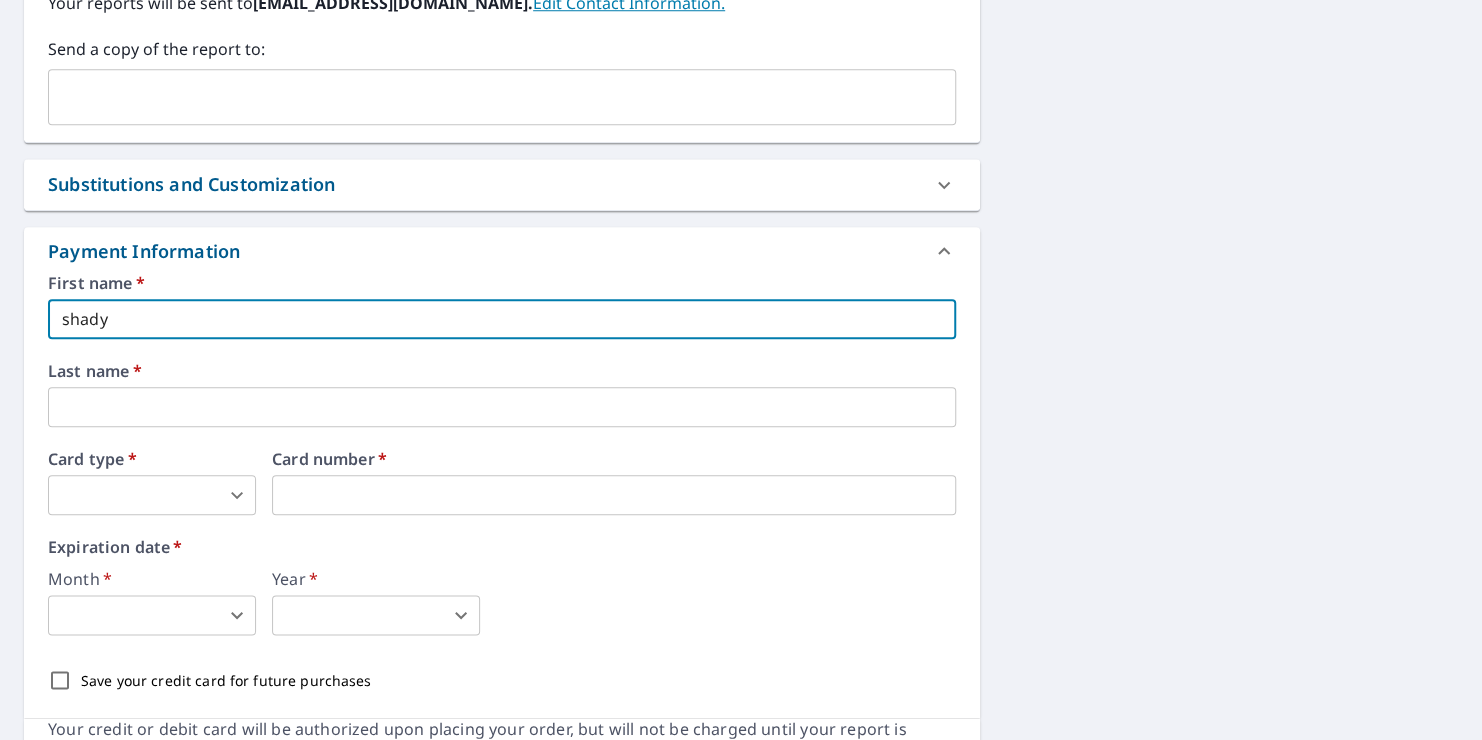 type on "goldenroofingrestoration@outlook.com" 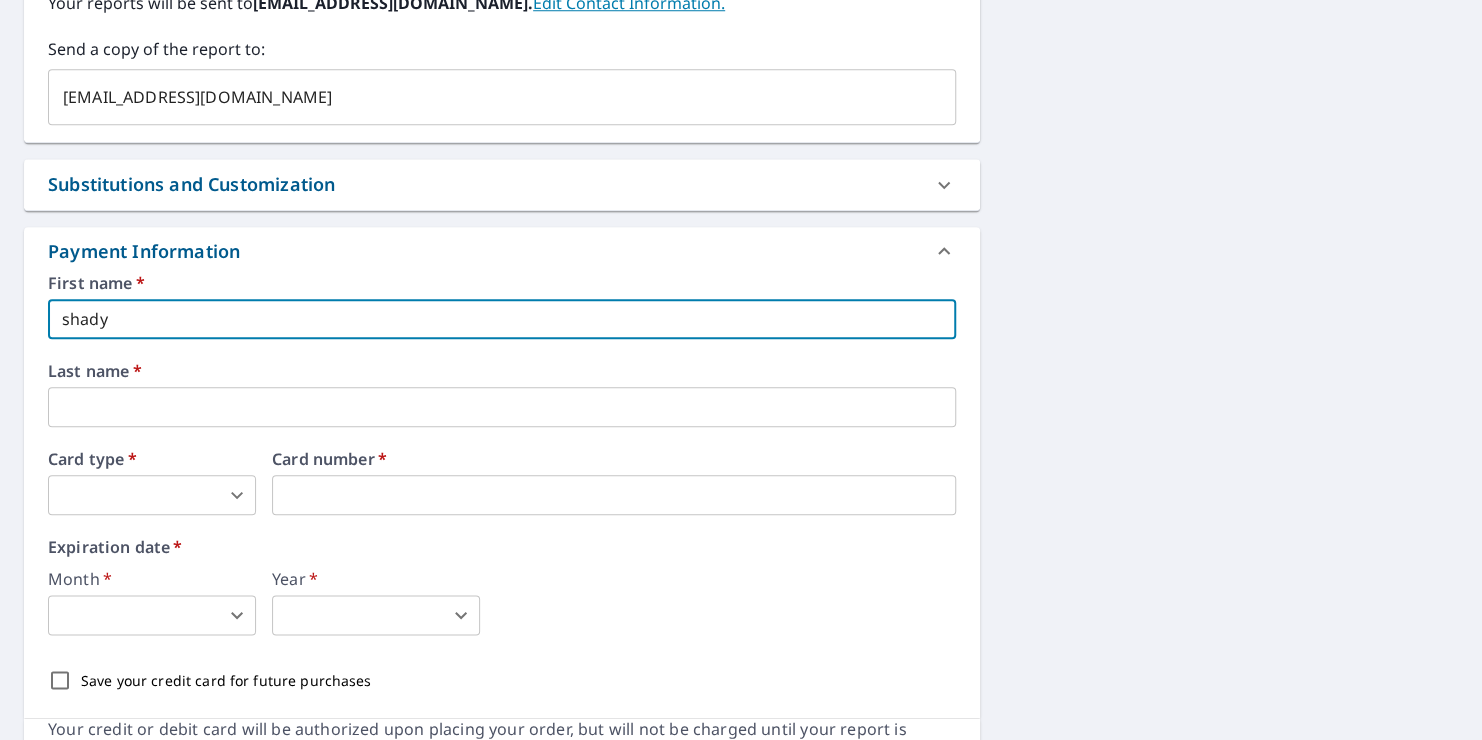 type on "golden" 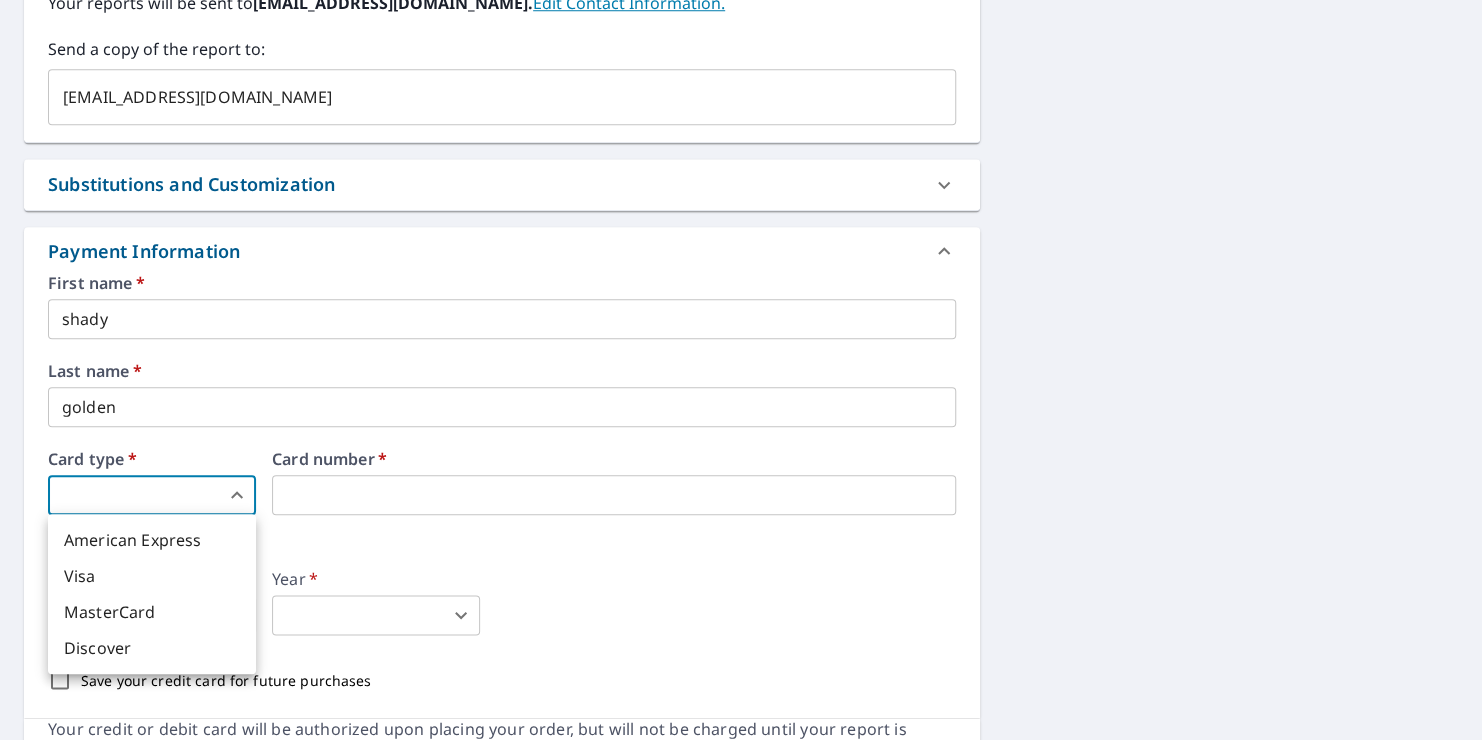 click on "SG SG
Dashboard Order History Cancel Order SG Dashboard / Finalize Order Finalize Order 701 S High St Bloomington, IN 47401 Aerial Road A standard road map Aerial A detailed look from above Labels Labels 250 feet 50 m © 2025 TomTom, © Vexcel Imaging, © 2025 Microsoft Corporation,  © OpenStreetMap Terms PROPERTY TYPE Residential BUILDING ID 701 S High St, Bloomington, IN, 47401 Changes to structures in last 4 years ( renovations, additions, etc. ) Include Special Instructions x ​ Claim Information Claim number ​ Claim information ​ PO number ​ Date of loss ​ Cat ID ​ Email Recipients Your reports will be sent to  goldenroofingrestoration@outlook.com.  Edit Contact Information. Send a copy of the report to: goldenroofingrestoration@outlook.com ​ Substitutions and Customization Roof measurement report substitutions If a Walls, Windows & Doors Report is unavailable, send me a Walls Report: Yes No Ask If a Residential/Multi-Family Report is unavailable send me a Commercial Report: Yes No *" at bounding box center [741, 370] 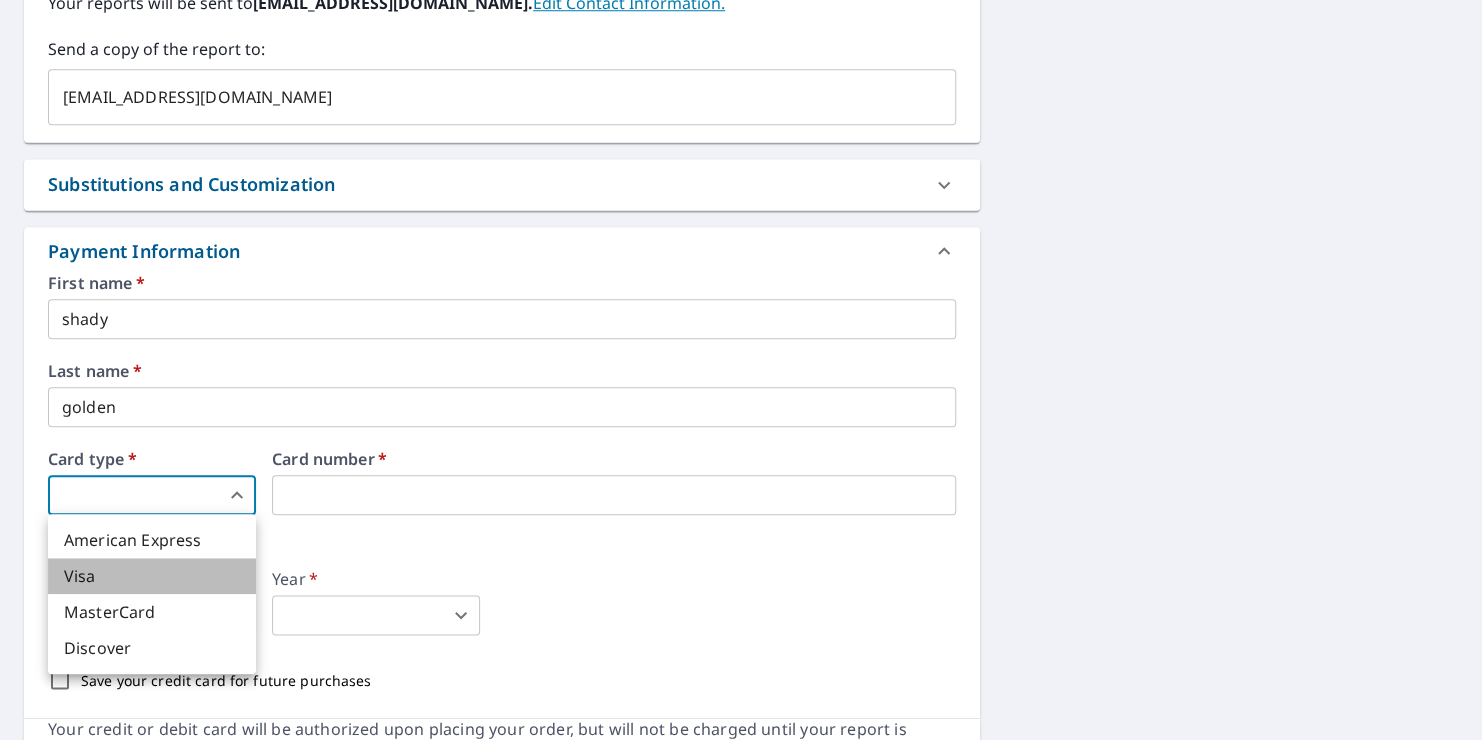 click on "Visa" at bounding box center (152, 576) 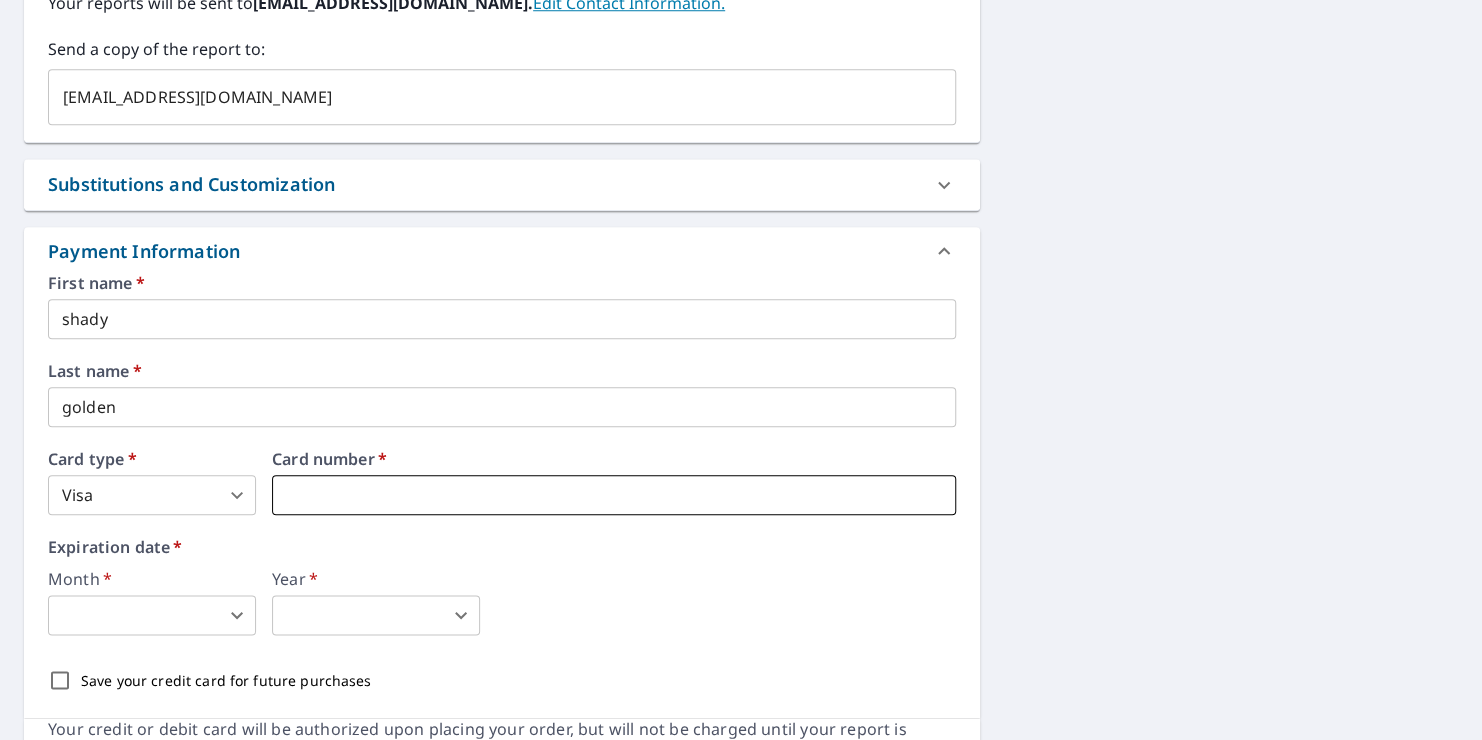click at bounding box center (614, 495) 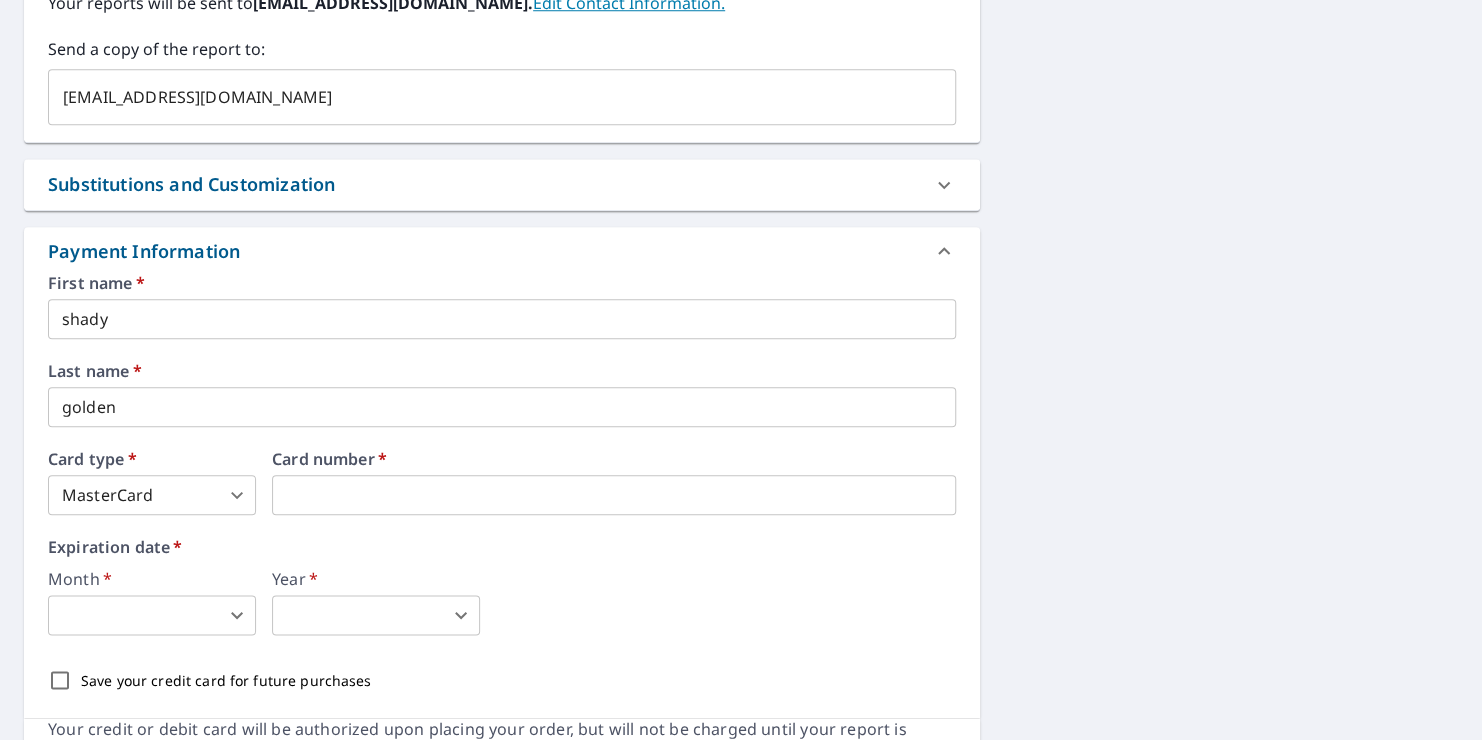 click on "SG SG
Dashboard Order History Cancel Order SG Dashboard / Finalize Order Finalize Order 701 S High St Bloomington, IN 47401 Aerial Road A standard road map Aerial A detailed look from above Labels Labels 250 feet 50 m © 2025 TomTom, © Vexcel Imaging, © 2025 Microsoft Corporation,  © OpenStreetMap Terms PROPERTY TYPE Residential BUILDING ID 701 S High St, Bloomington, IN, 47401 Changes to structures in last 4 years ( renovations, additions, etc. ) Include Special Instructions x ​ Claim Information Claim number ​ Claim information ​ PO number ​ Date of loss ​ Cat ID ​ Email Recipients Your reports will be sent to  goldenroofingrestoration@outlook.com.  Edit Contact Information. Send a copy of the report to: goldenroofingrestoration@outlook.com ​ Substitutions and Customization Roof measurement report substitutions If a Walls, Windows & Doors Report is unavailable, send me a Walls Report: Yes No Ask If a Residential/Multi-Family Report is unavailable send me a Commercial Report: Yes No *" at bounding box center (741, 370) 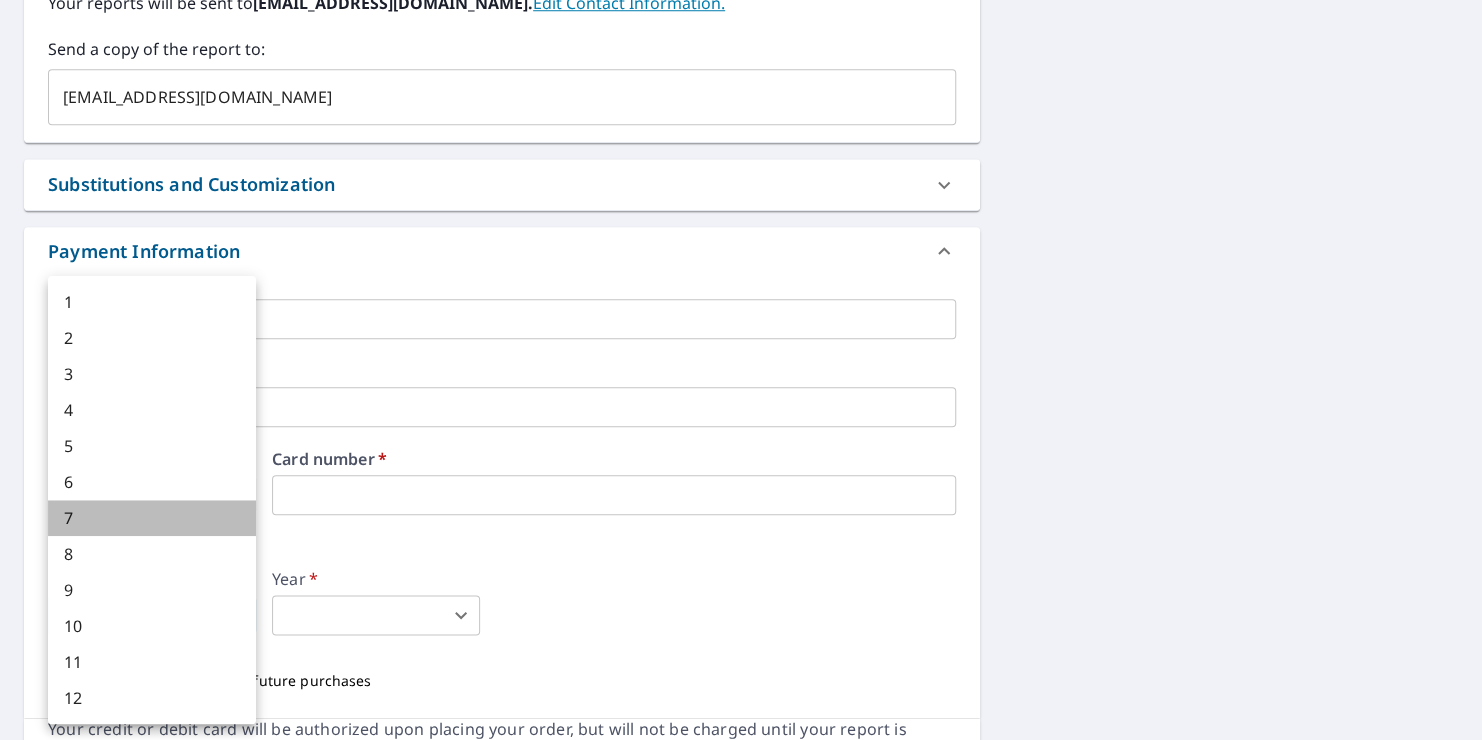 click on "7" at bounding box center (152, 518) 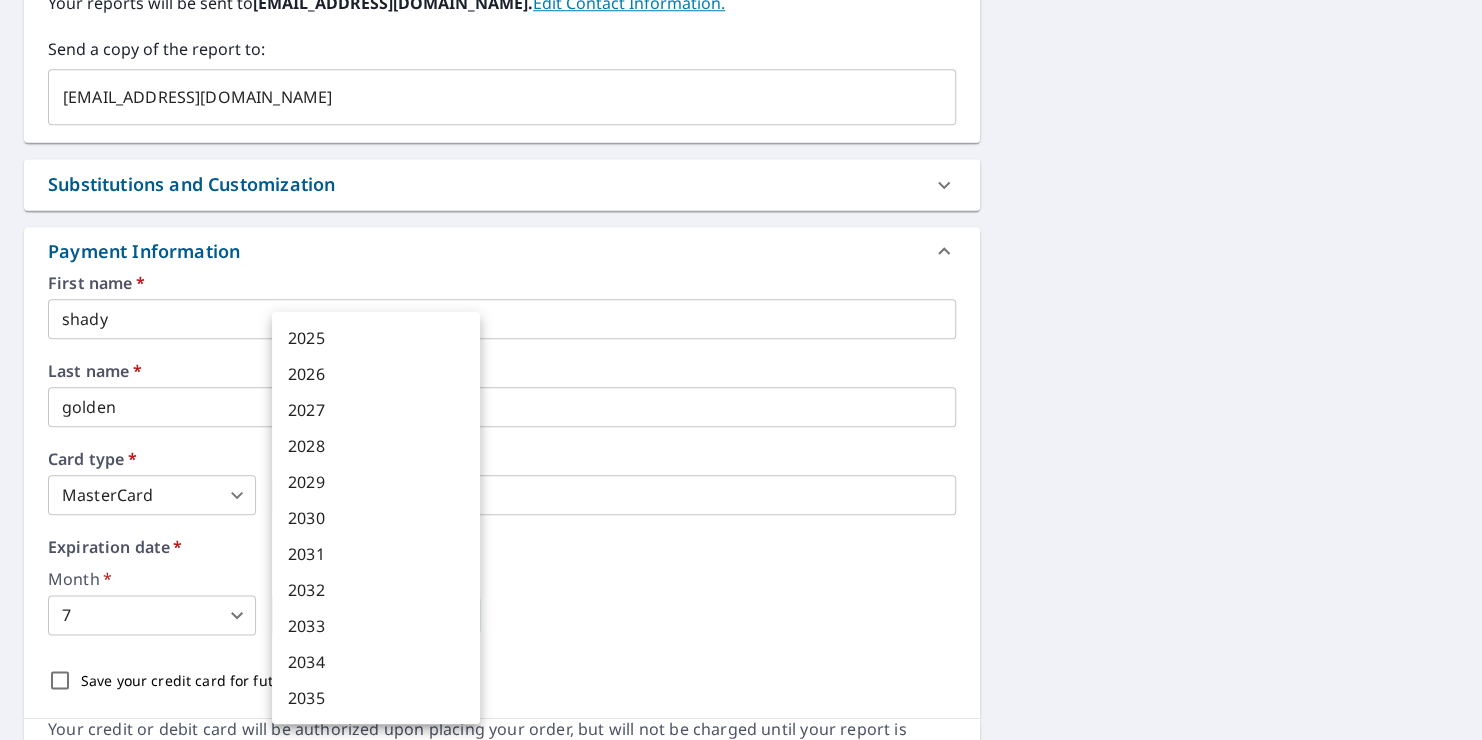 click on "SG SG
Dashboard Order History Cancel Order SG Dashboard / Finalize Order Finalize Order 701 S High St Bloomington, IN 47401 Aerial Road A standard road map Aerial A detailed look from above Labels Labels 250 feet 50 m © 2025 TomTom, © Vexcel Imaging, © 2025 Microsoft Corporation,  © OpenStreetMap Terms PROPERTY TYPE Residential BUILDING ID 701 S High St, Bloomington, IN, 47401 Changes to structures in last 4 years ( renovations, additions, etc. ) Include Special Instructions x ​ Claim Information Claim number ​ Claim information ​ PO number ​ Date of loss ​ Cat ID ​ Email Recipients Your reports will be sent to  goldenroofingrestoration@outlook.com.  Edit Contact Information. Send a copy of the report to: goldenroofingrestoration@outlook.com ​ Substitutions and Customization Roof measurement report substitutions If a Walls, Windows & Doors Report is unavailable, send me a Walls Report: Yes No Ask If a Residential/Multi-Family Report is unavailable send me a Commercial Report: Yes No *" at bounding box center [741, 370] 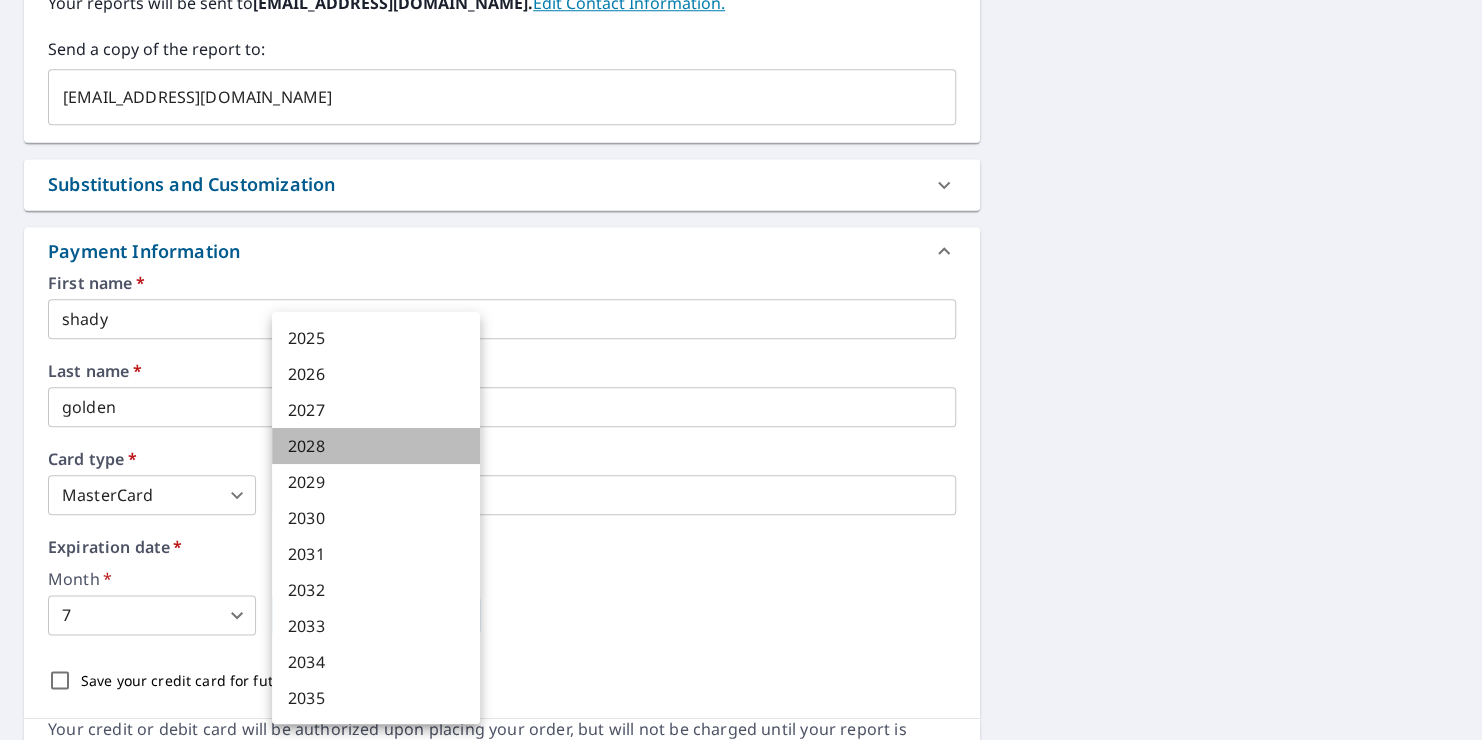 click on "2028" at bounding box center [376, 446] 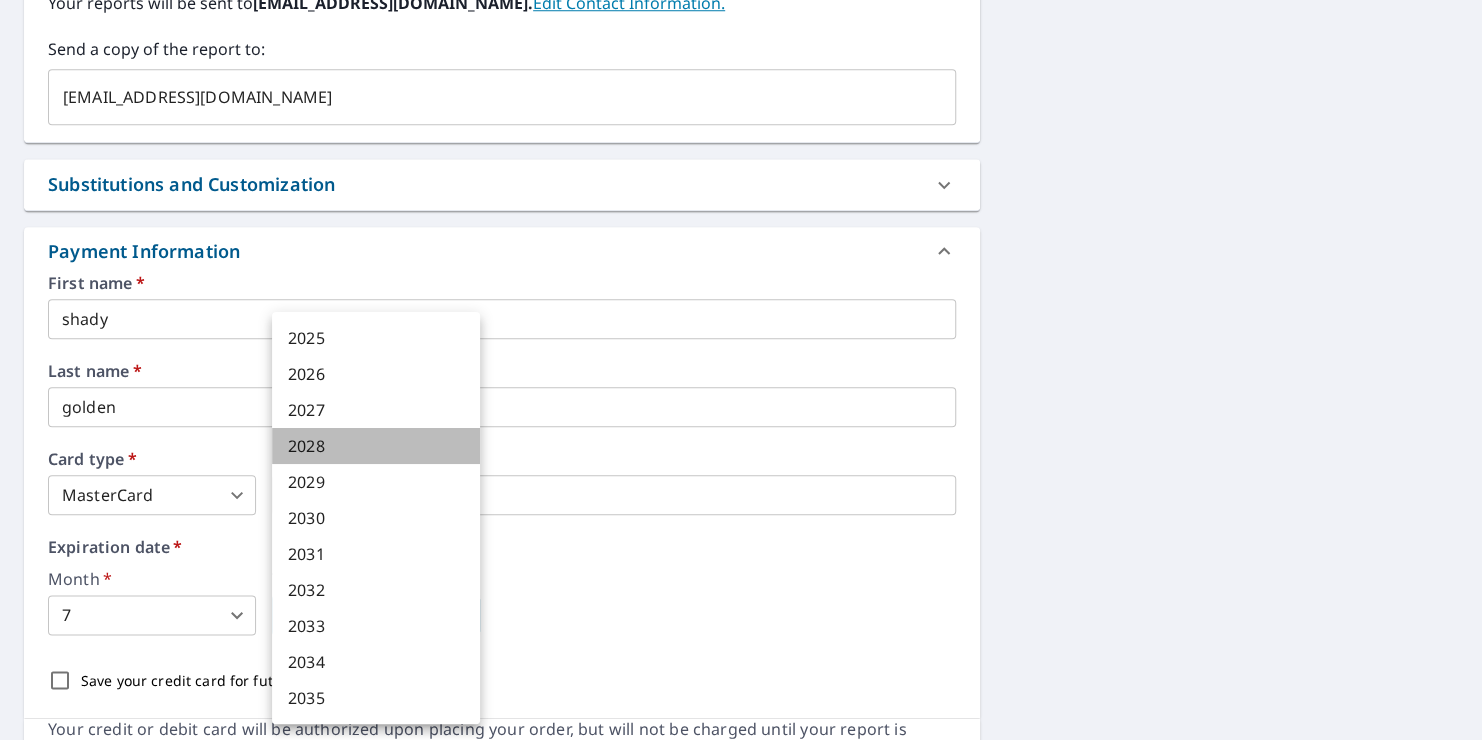 type on "2028" 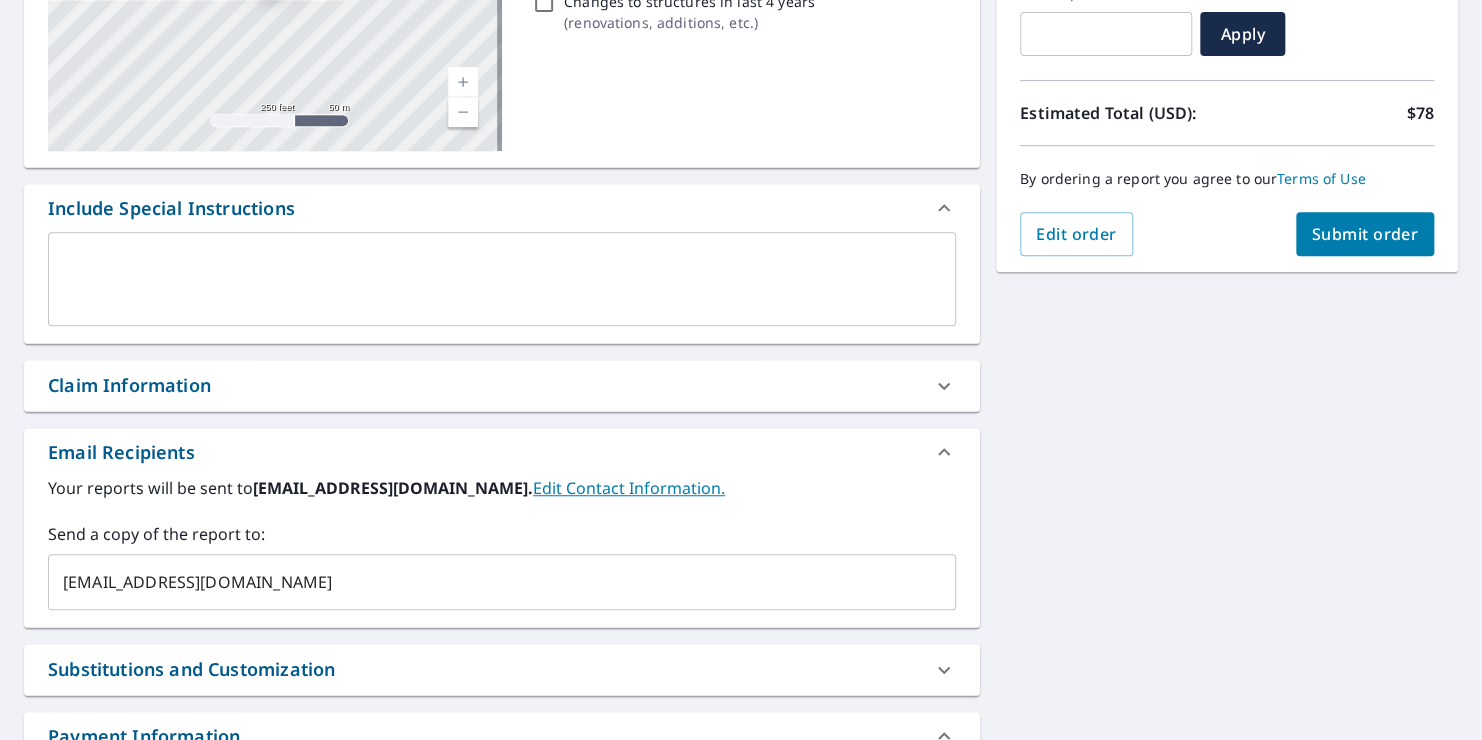 scroll, scrollTop: 364, scrollLeft: 0, axis: vertical 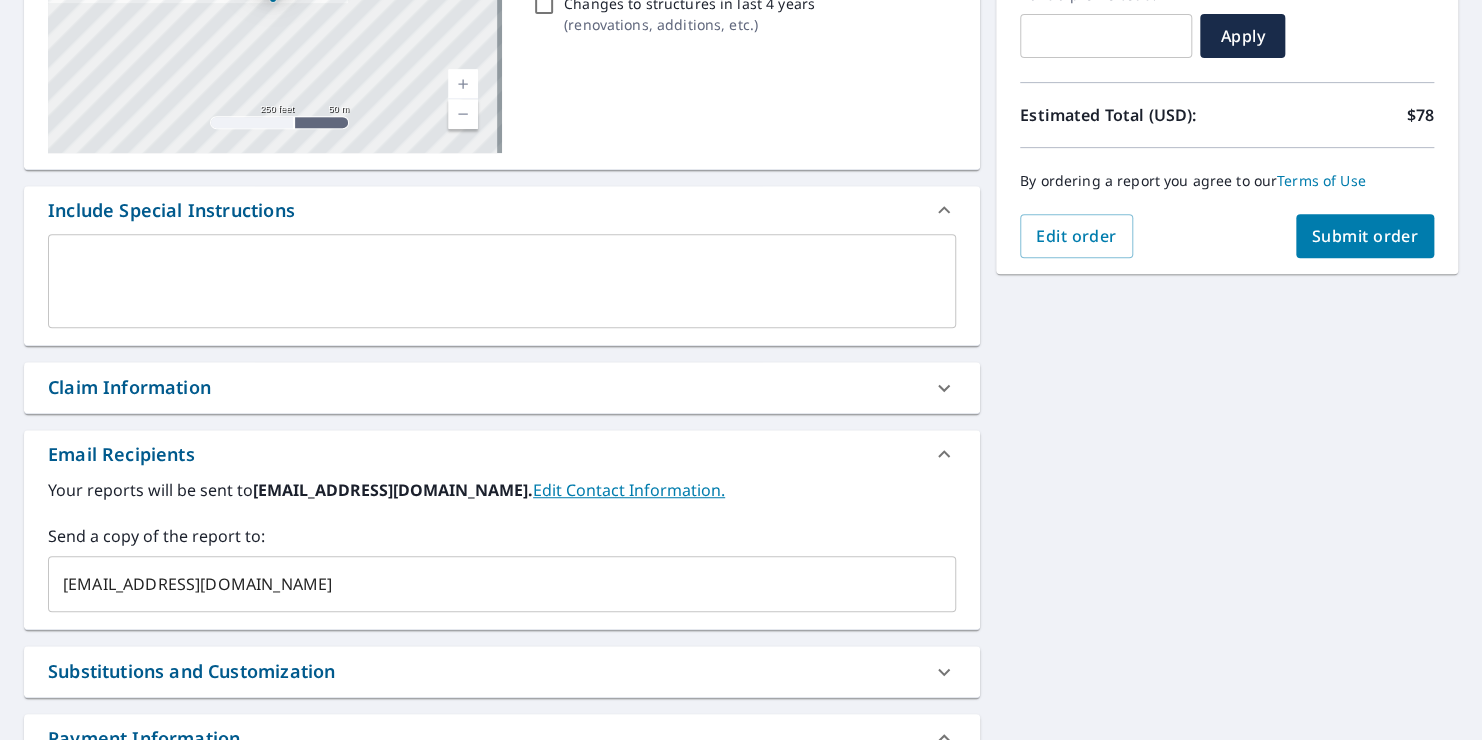 click on "Submit order" at bounding box center [1365, 236] 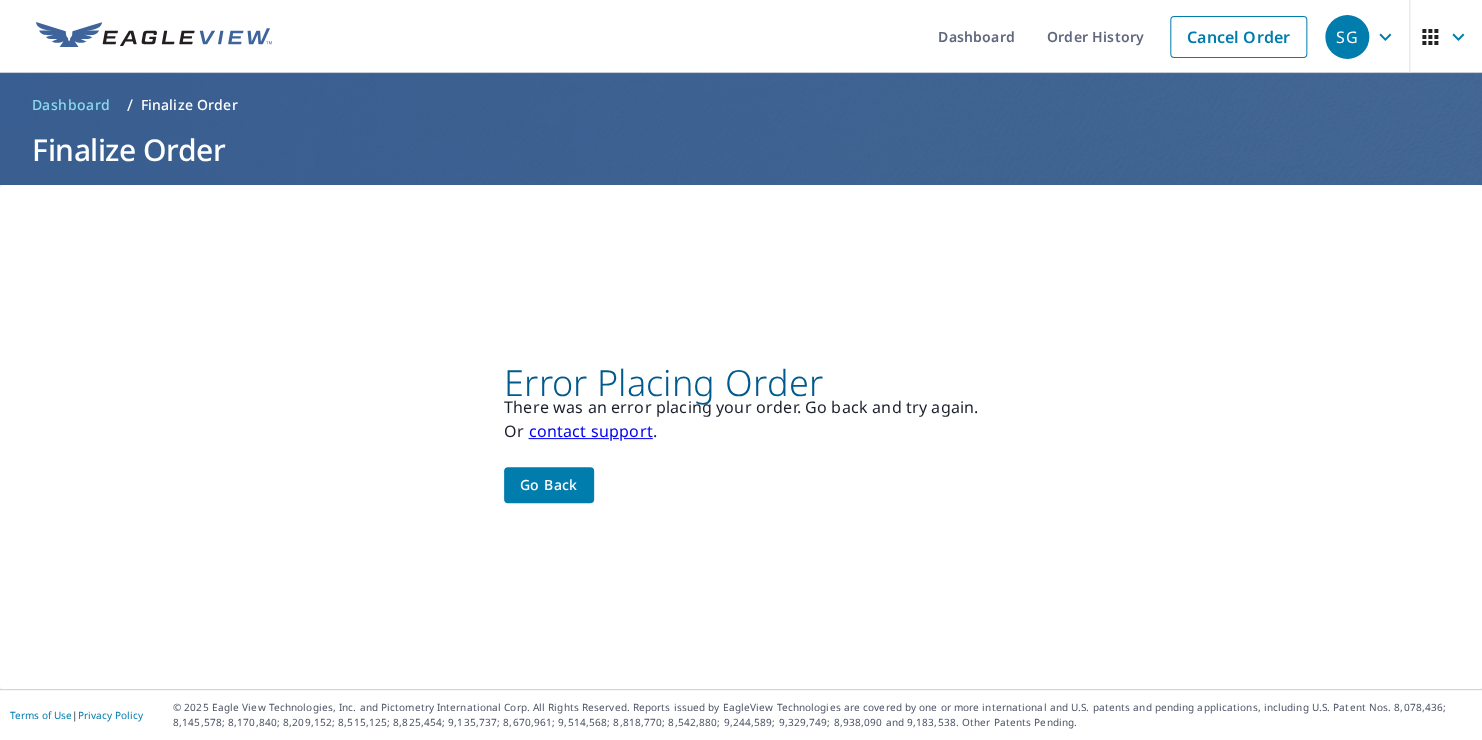 scroll, scrollTop: 0, scrollLeft: 0, axis: both 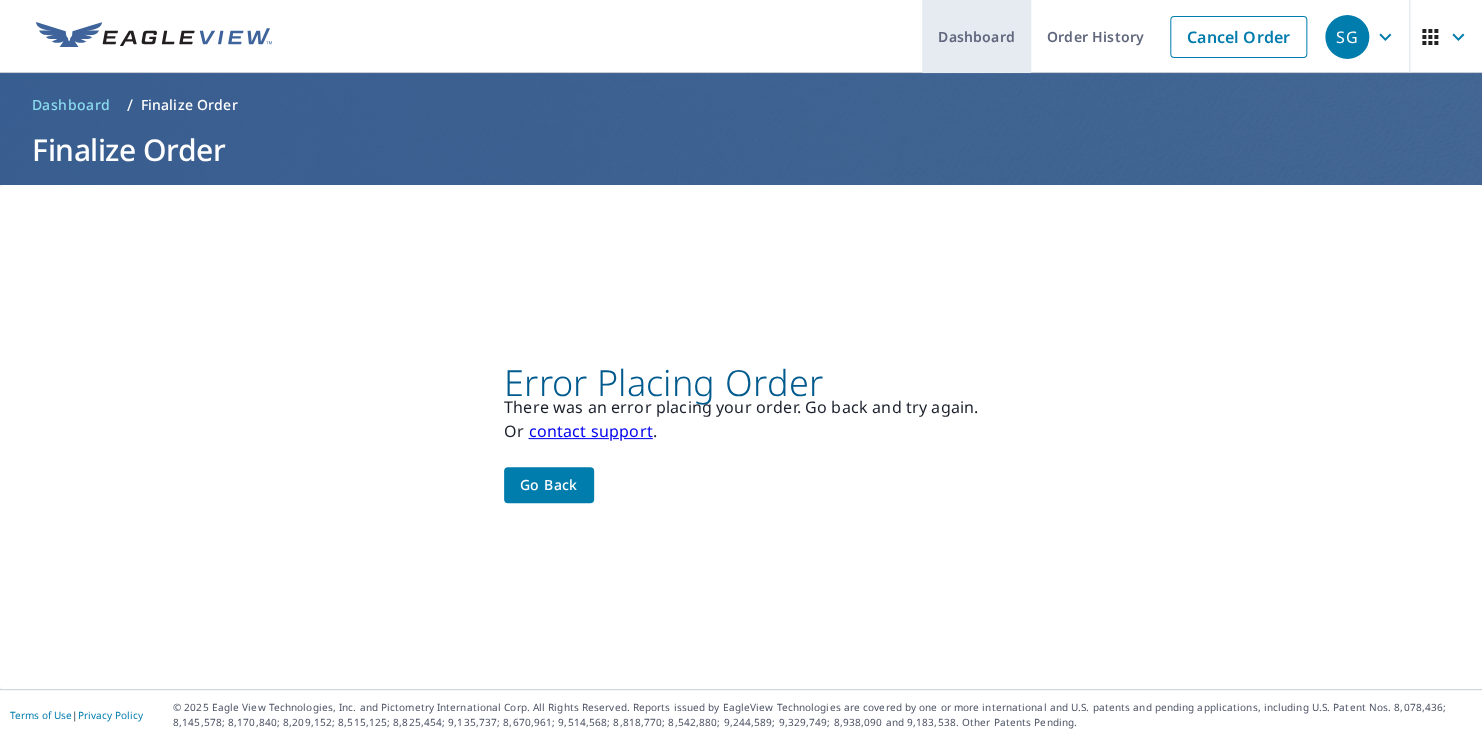 click on "Dashboard" at bounding box center (976, 36) 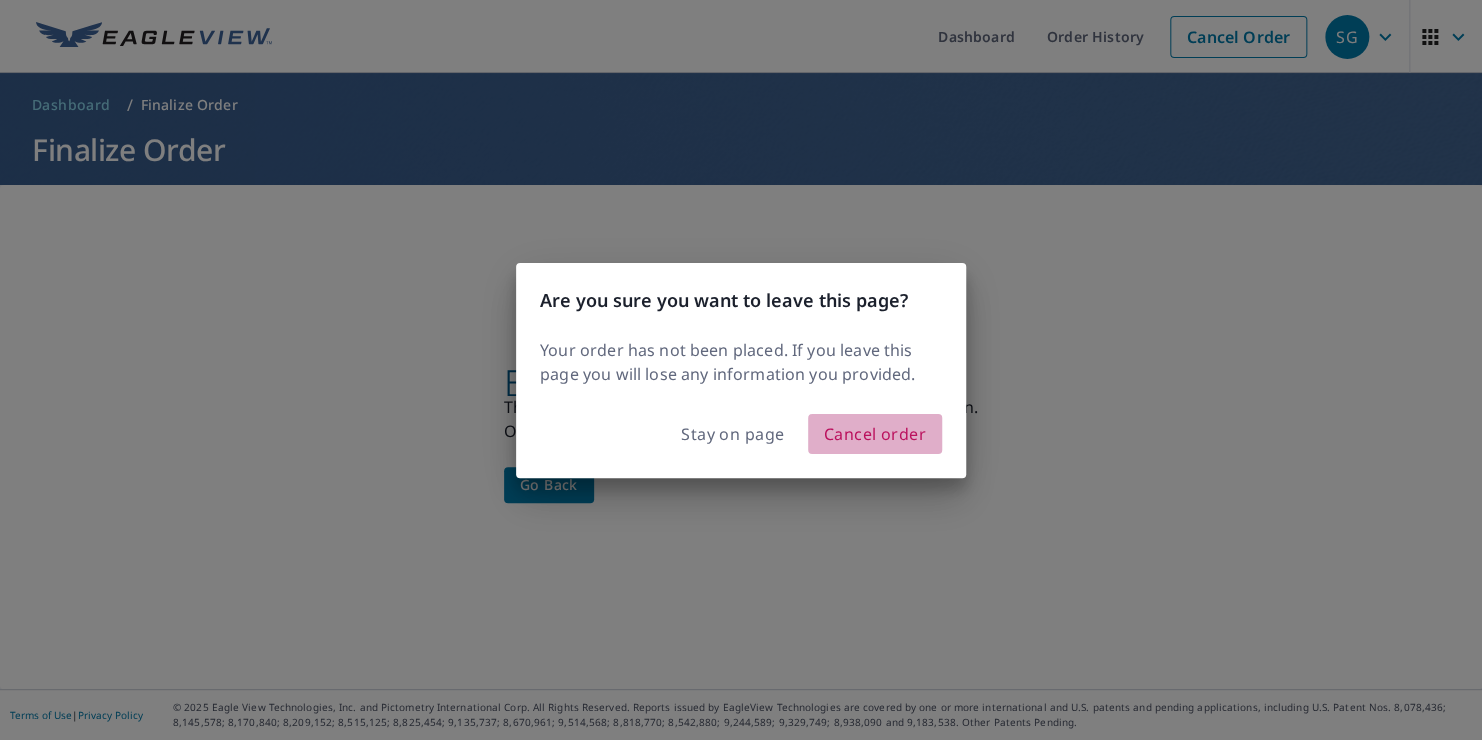 click on "Cancel order" at bounding box center (875, 434) 